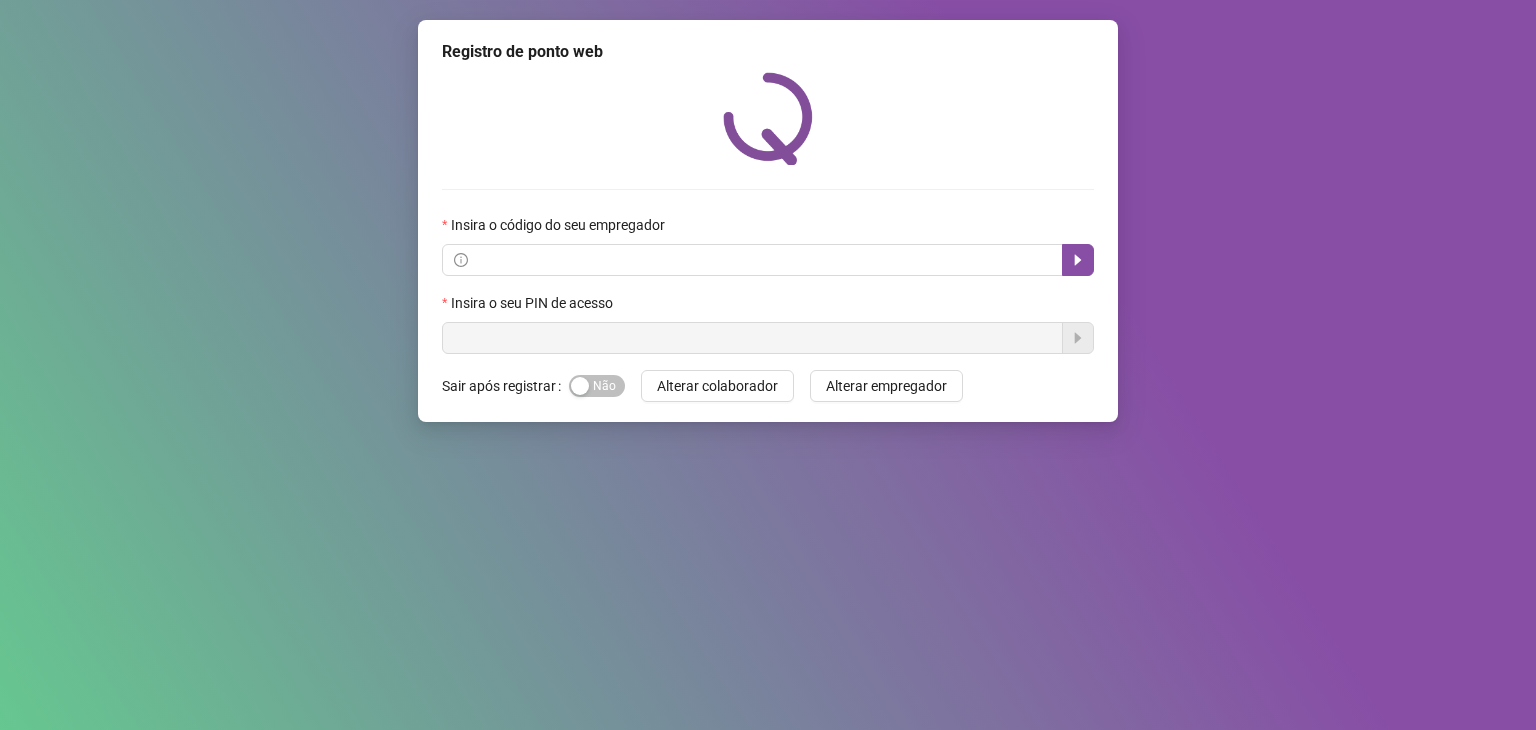 scroll, scrollTop: 0, scrollLeft: 0, axis: both 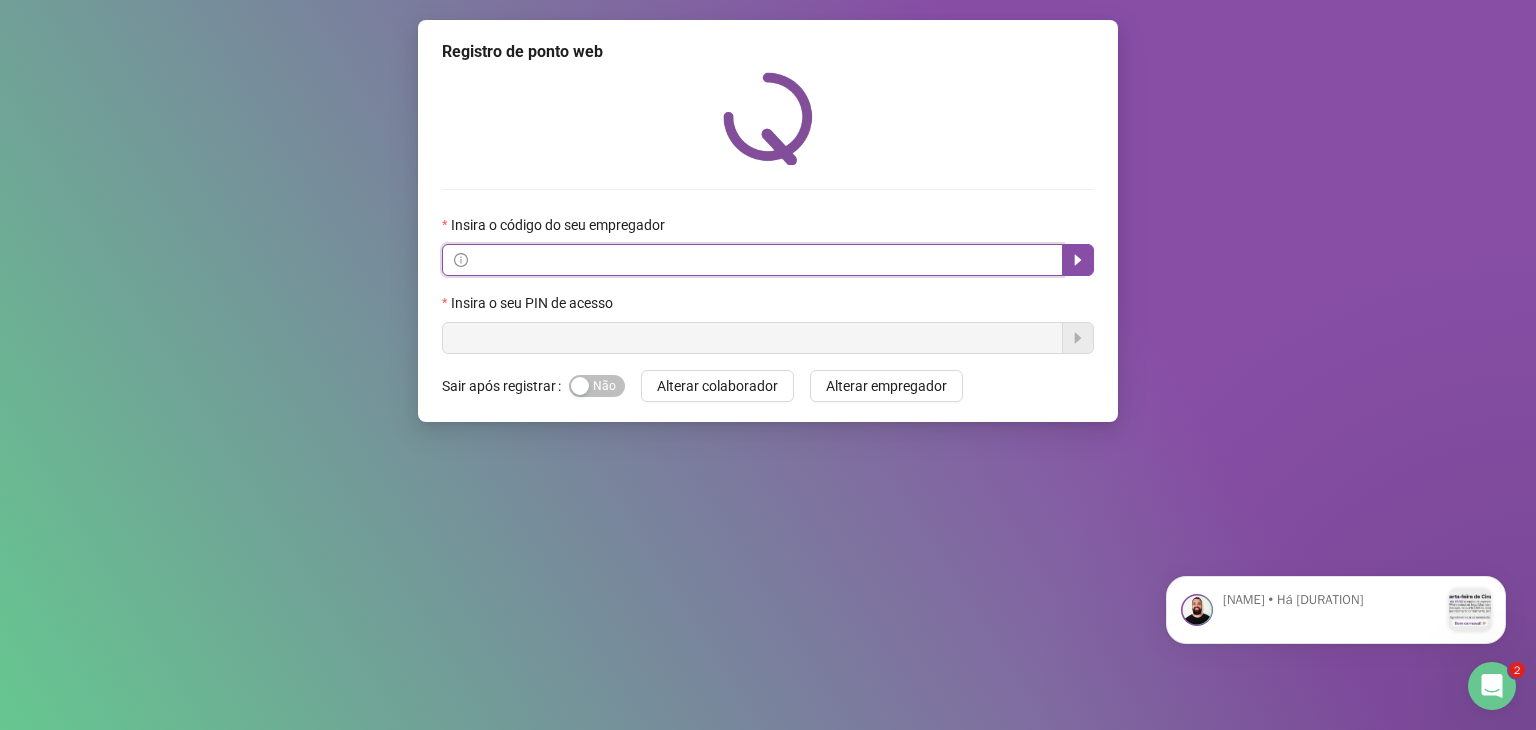 click at bounding box center [761, 260] 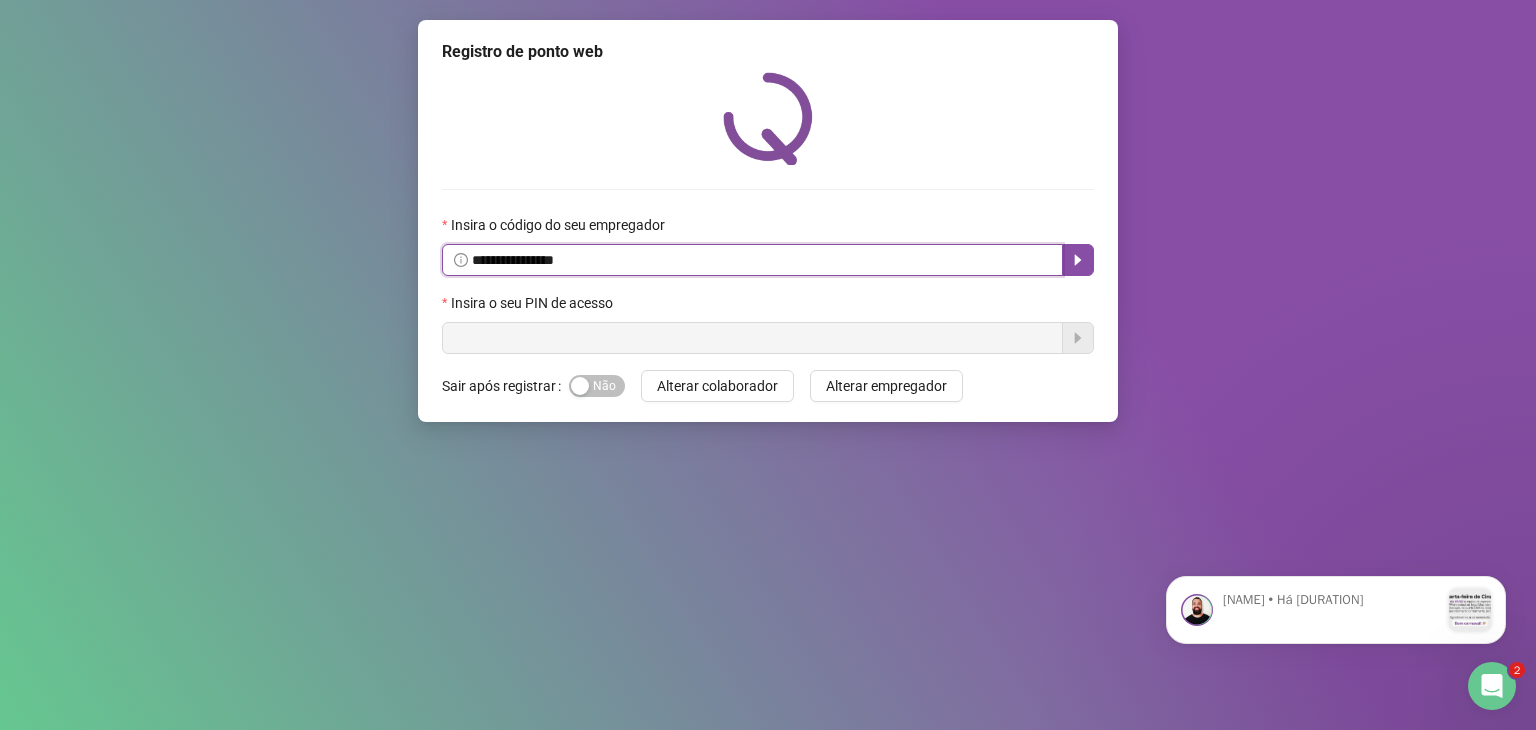 type on "**********" 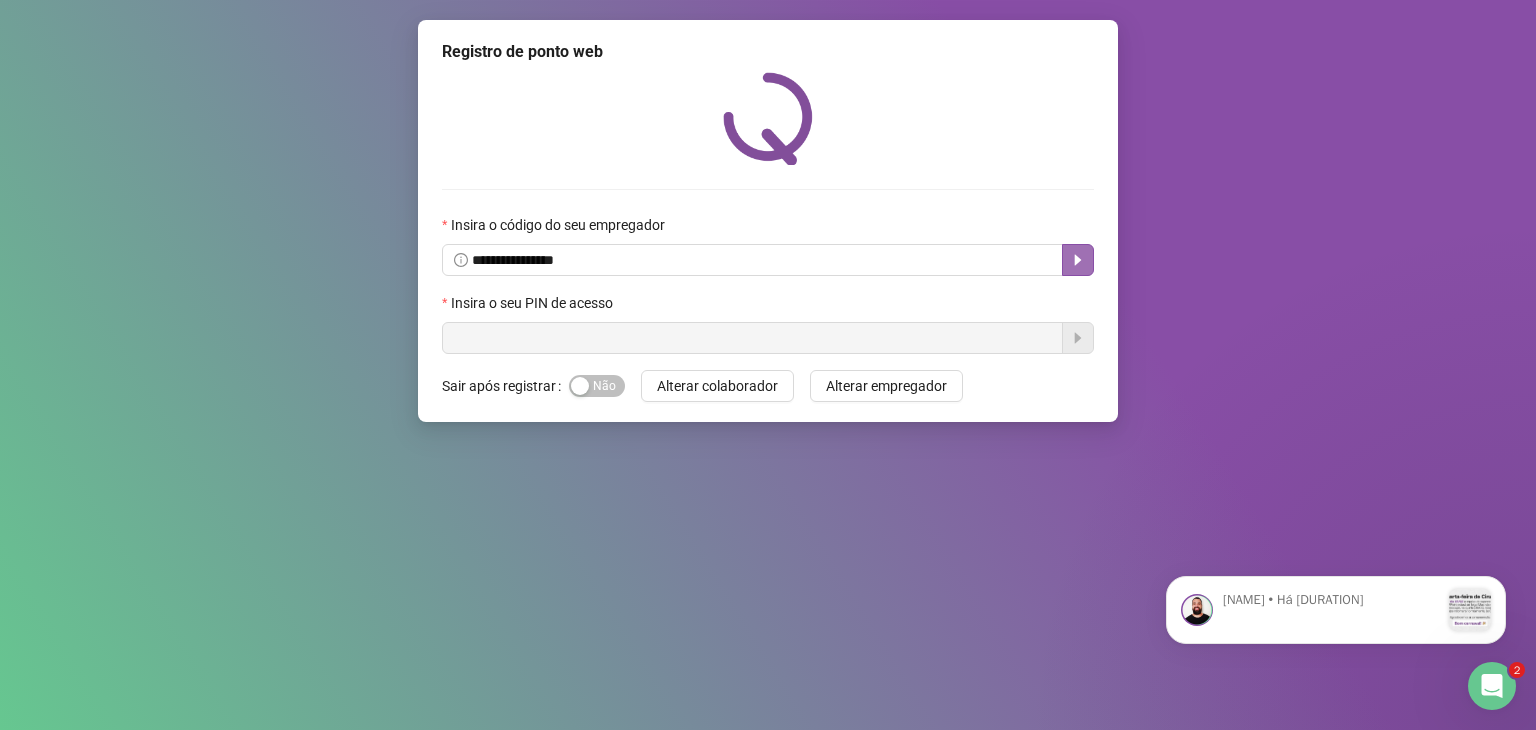 click 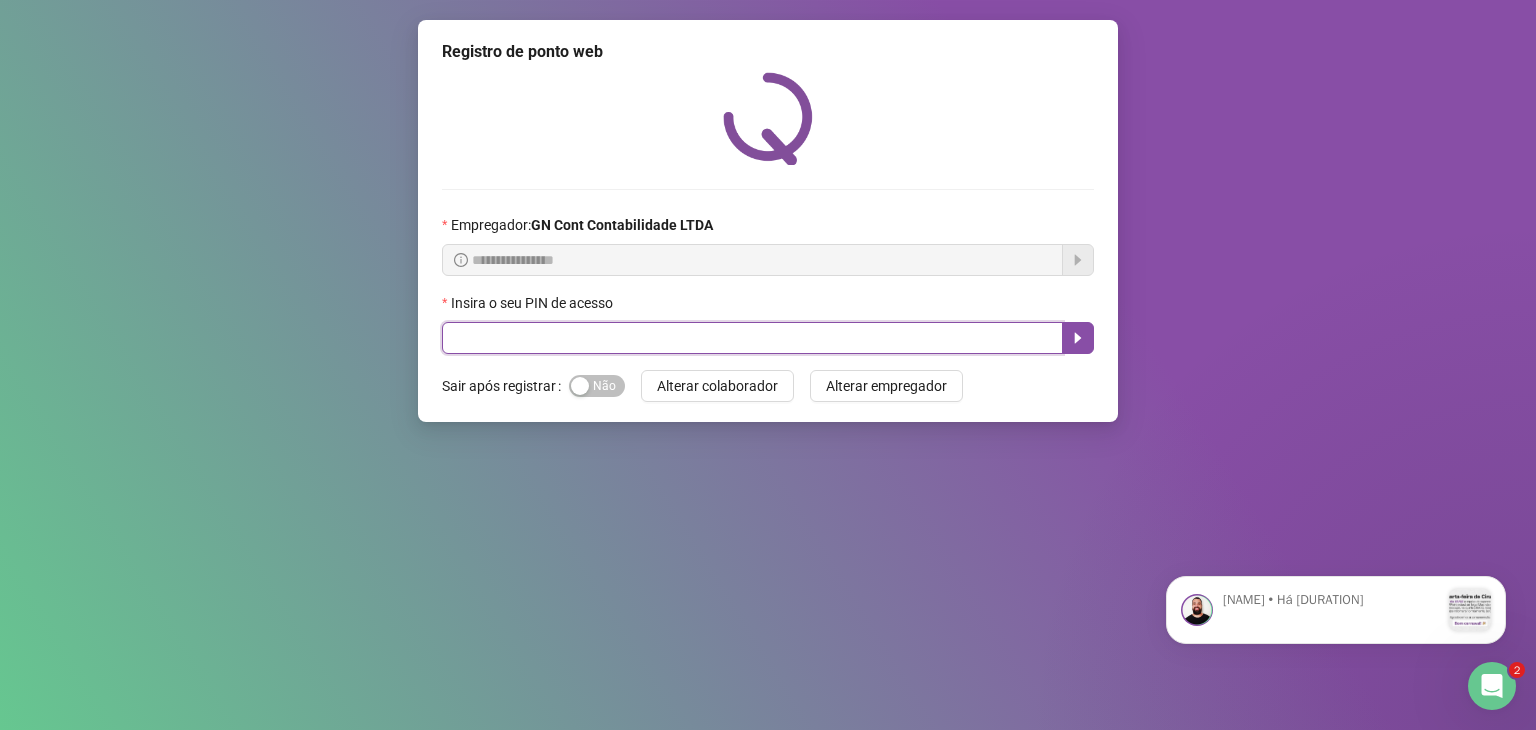 click at bounding box center (752, 338) 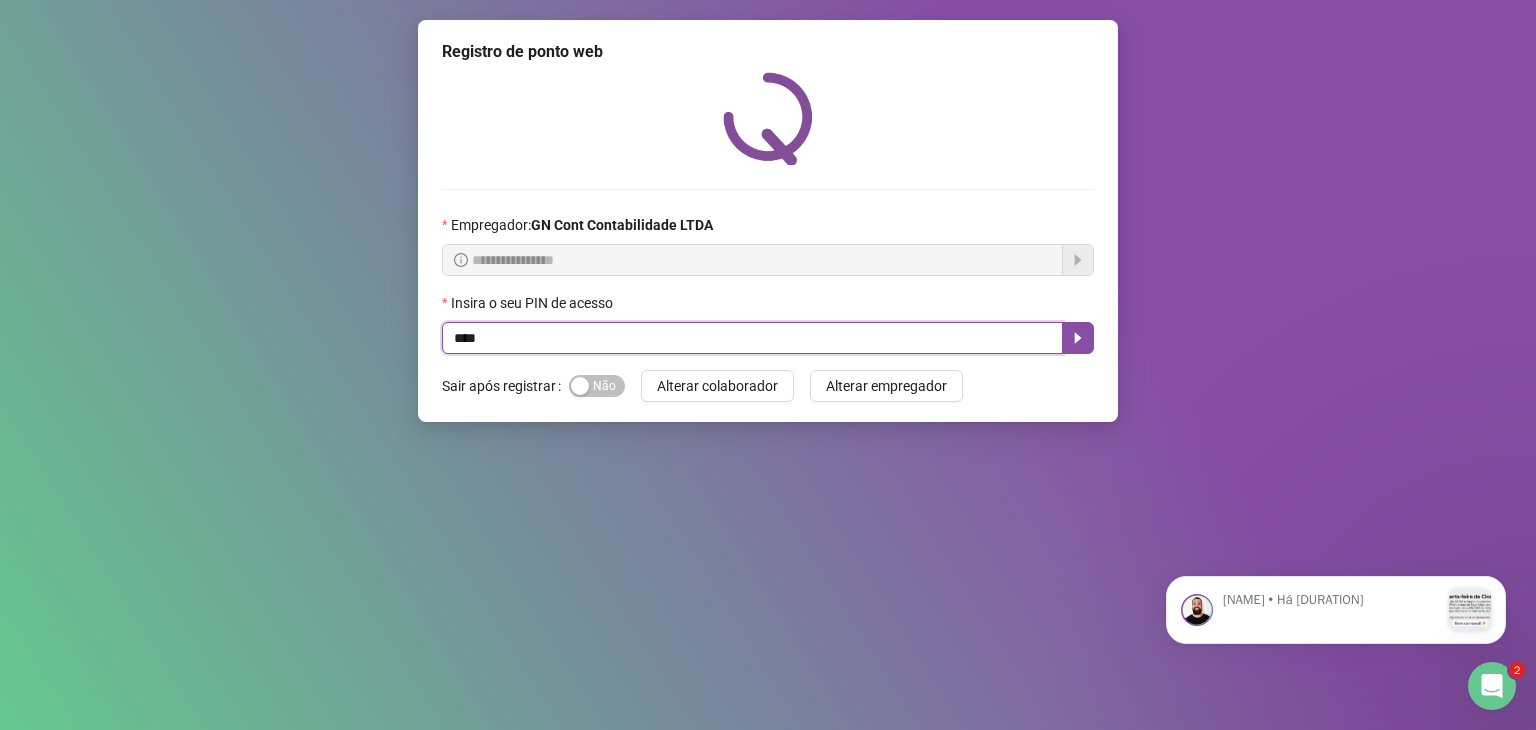 type on "*****" 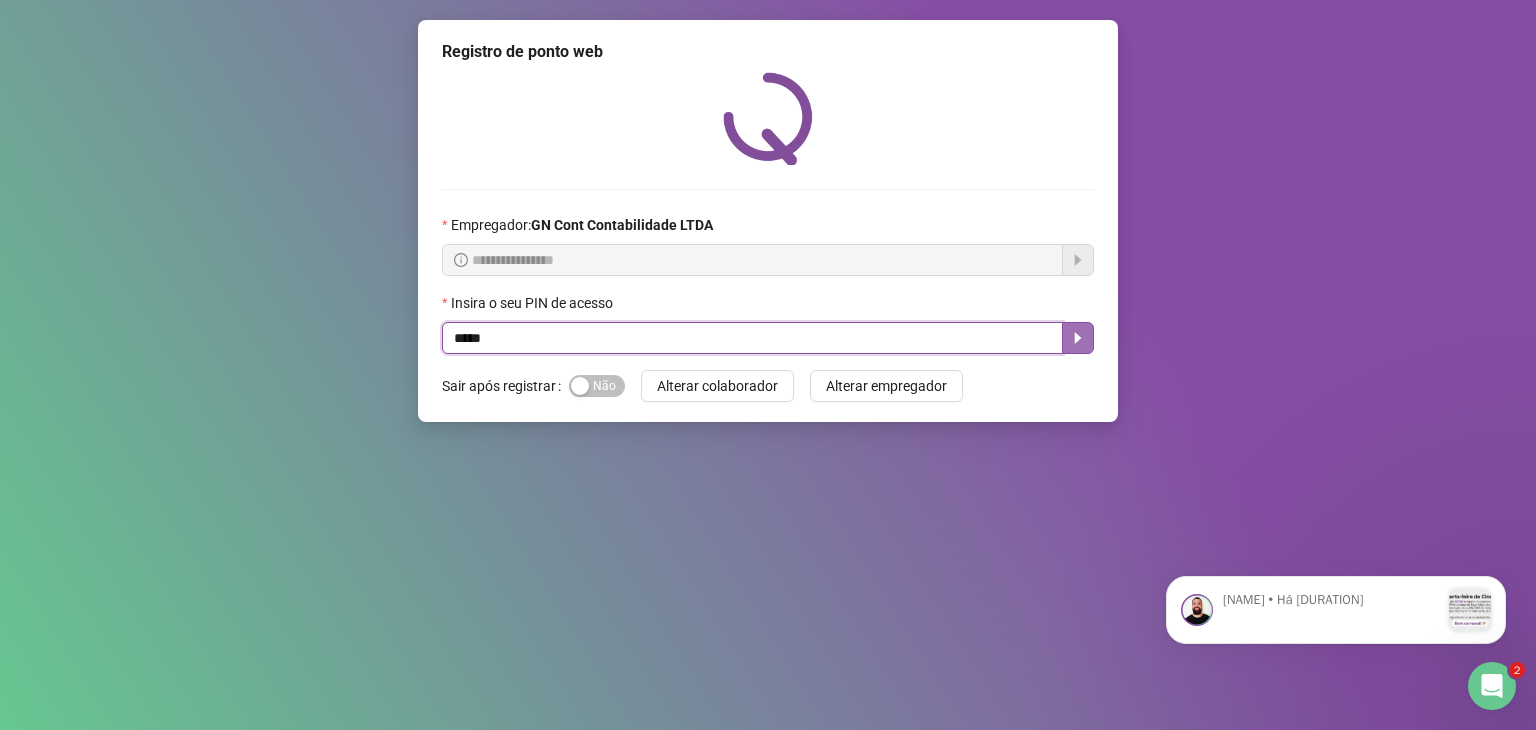click 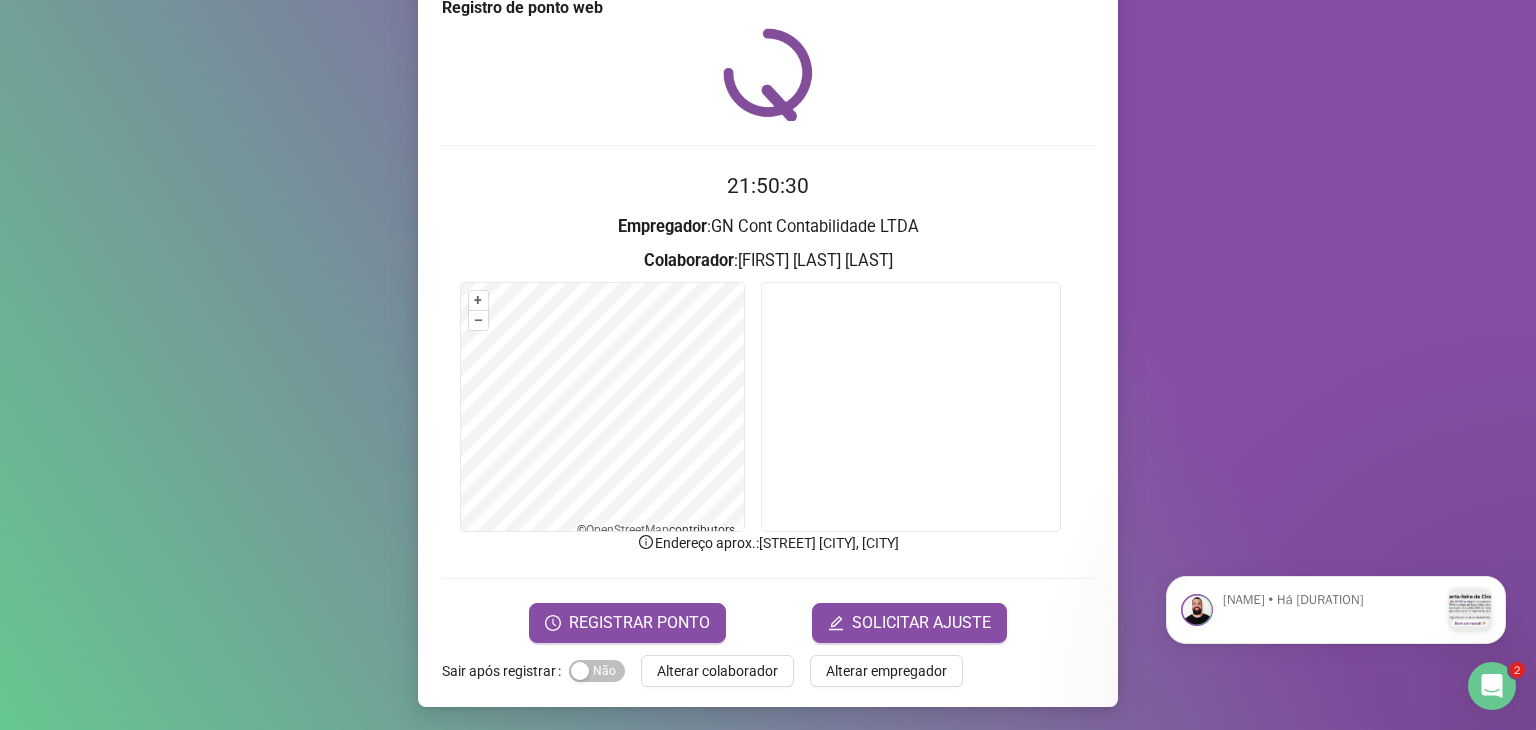 scroll, scrollTop: 44, scrollLeft: 0, axis: vertical 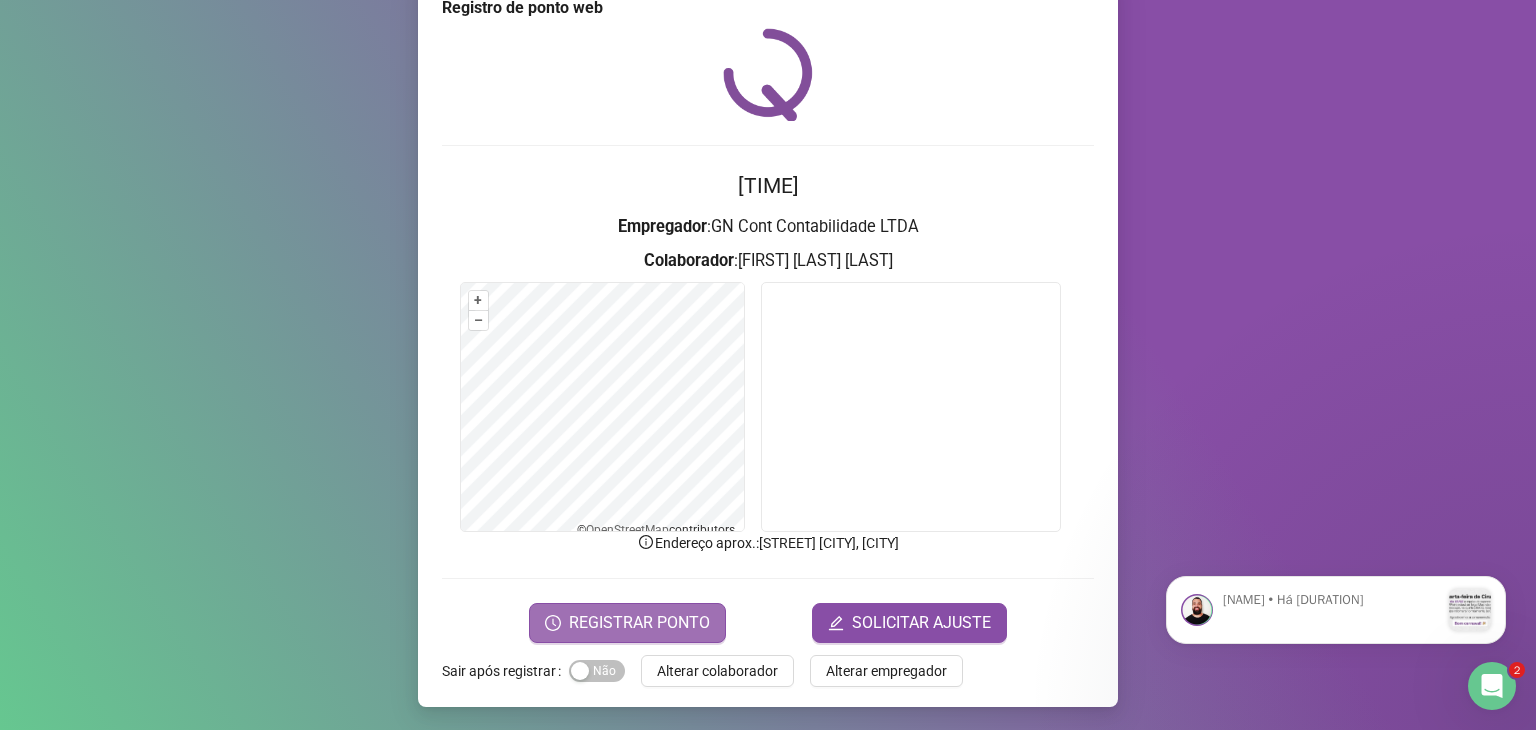 click on "REGISTRAR PONTO" at bounding box center (639, 623) 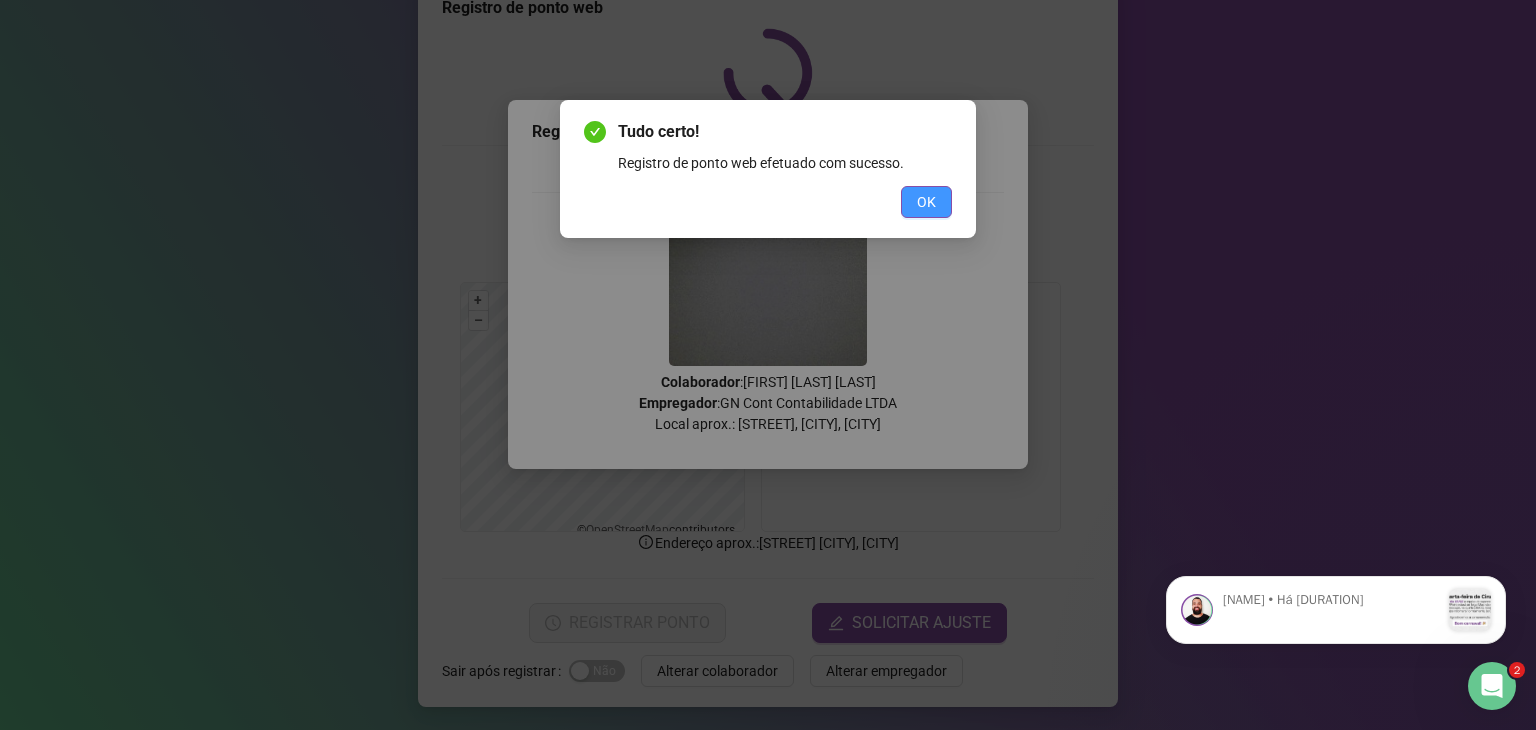 click on "OK" at bounding box center (926, 202) 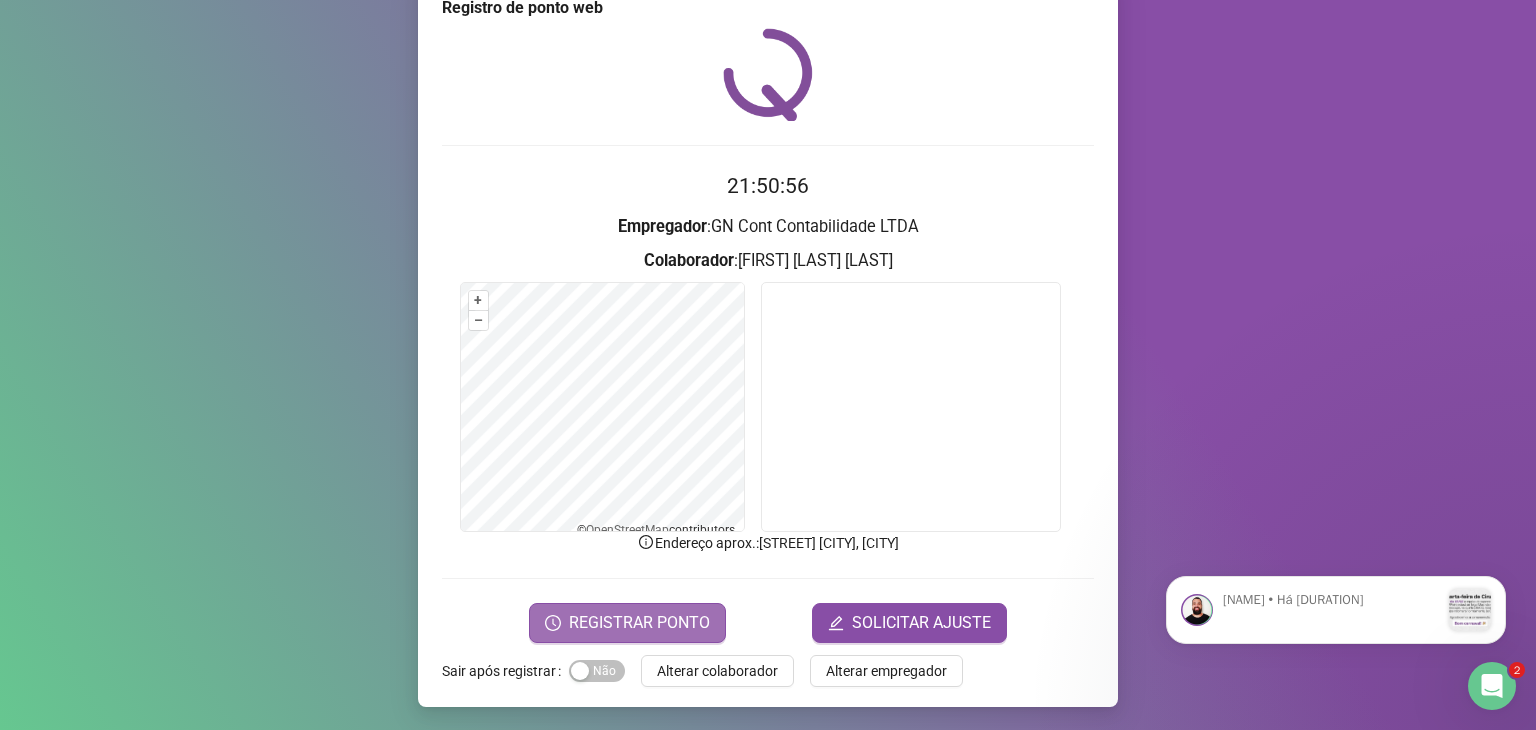 click on "REGISTRAR PONTO" at bounding box center (639, 623) 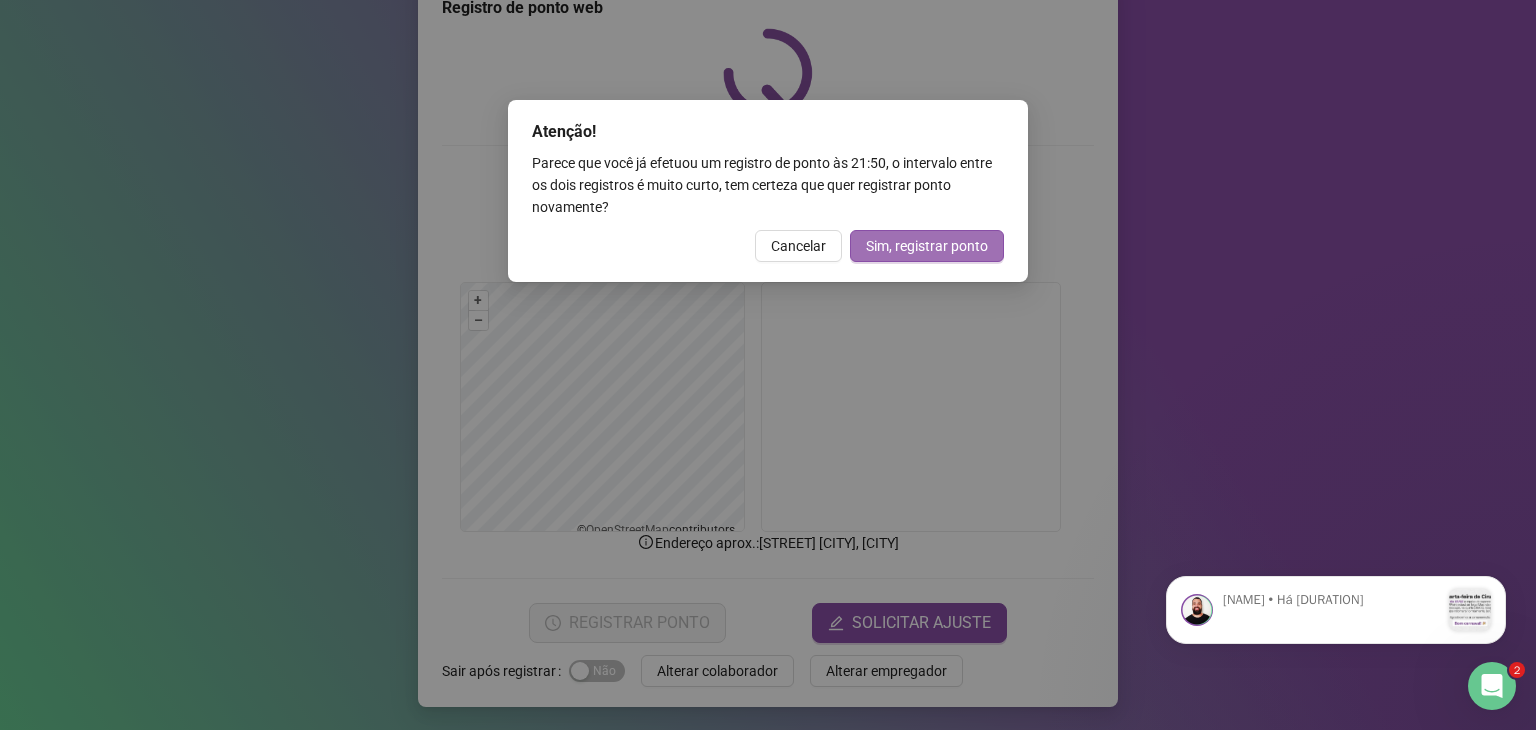 click on "Sim, registrar ponto" at bounding box center [927, 246] 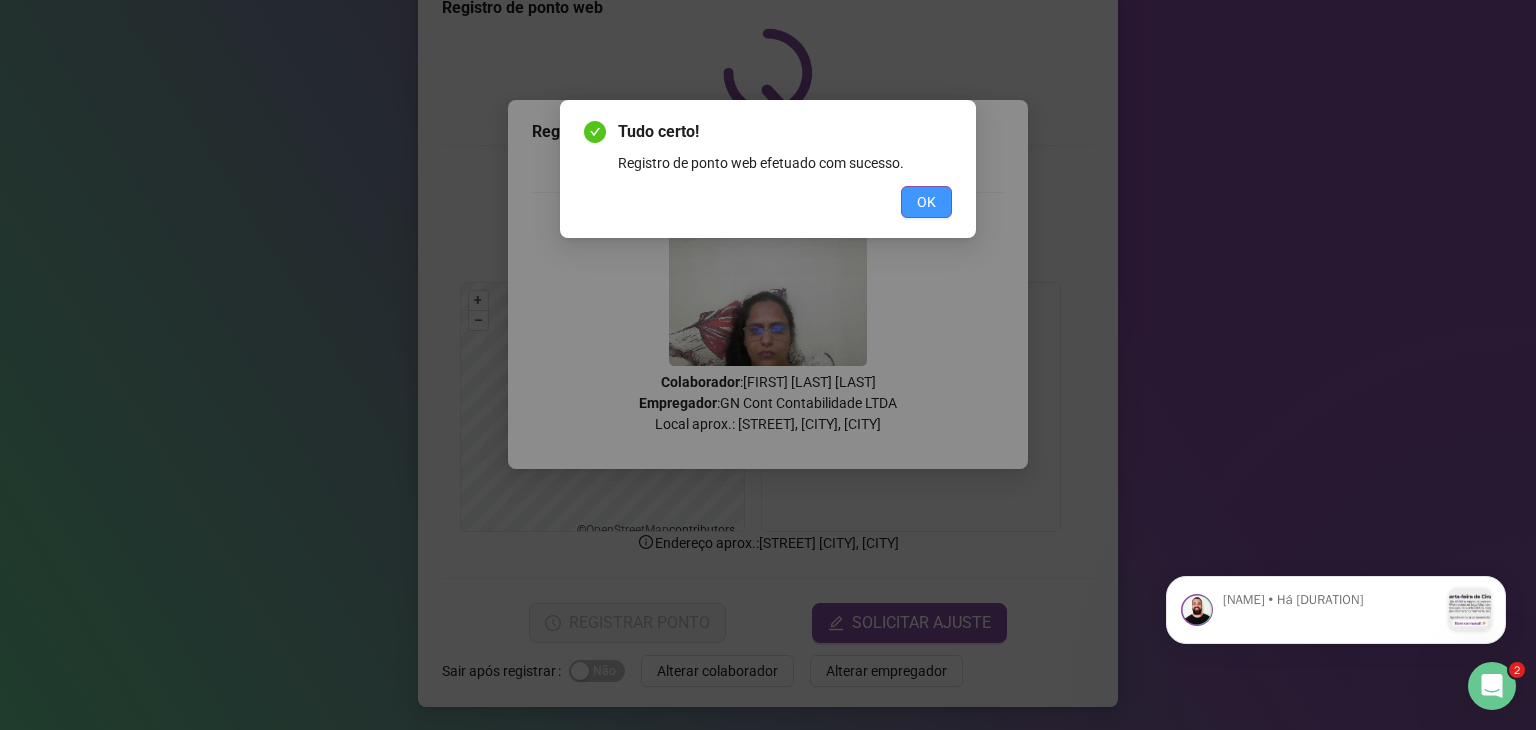 click on "OK" at bounding box center [926, 202] 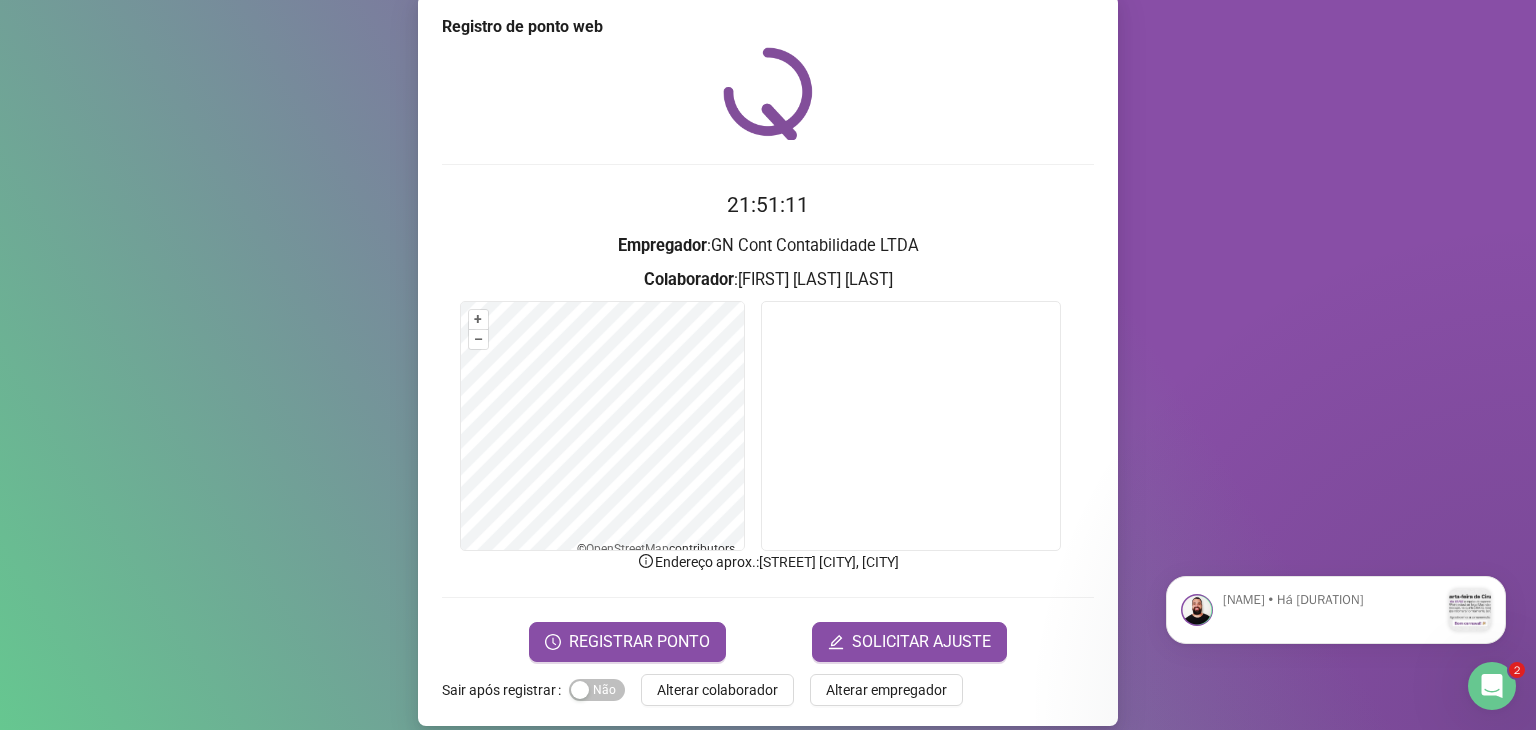 scroll, scrollTop: 44, scrollLeft: 0, axis: vertical 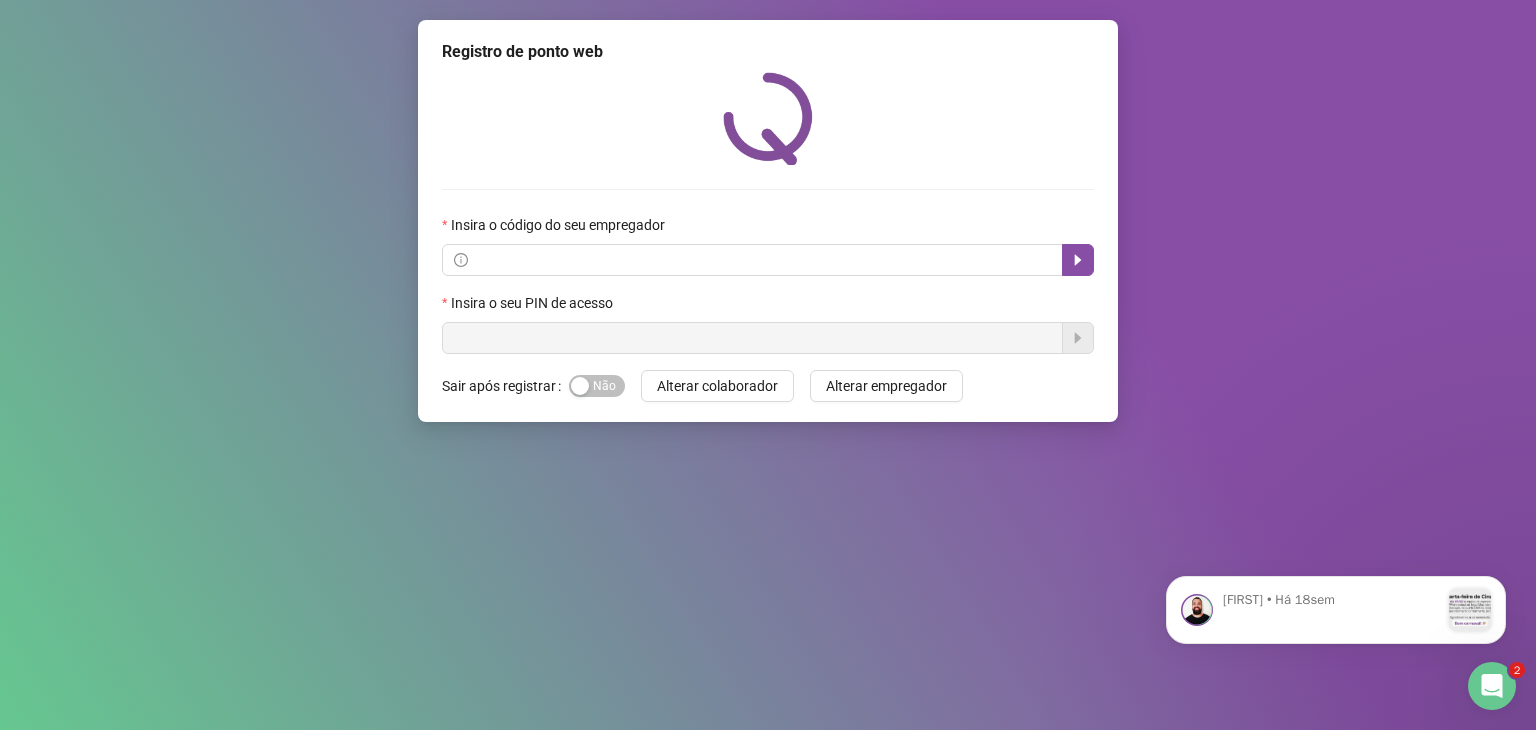 click 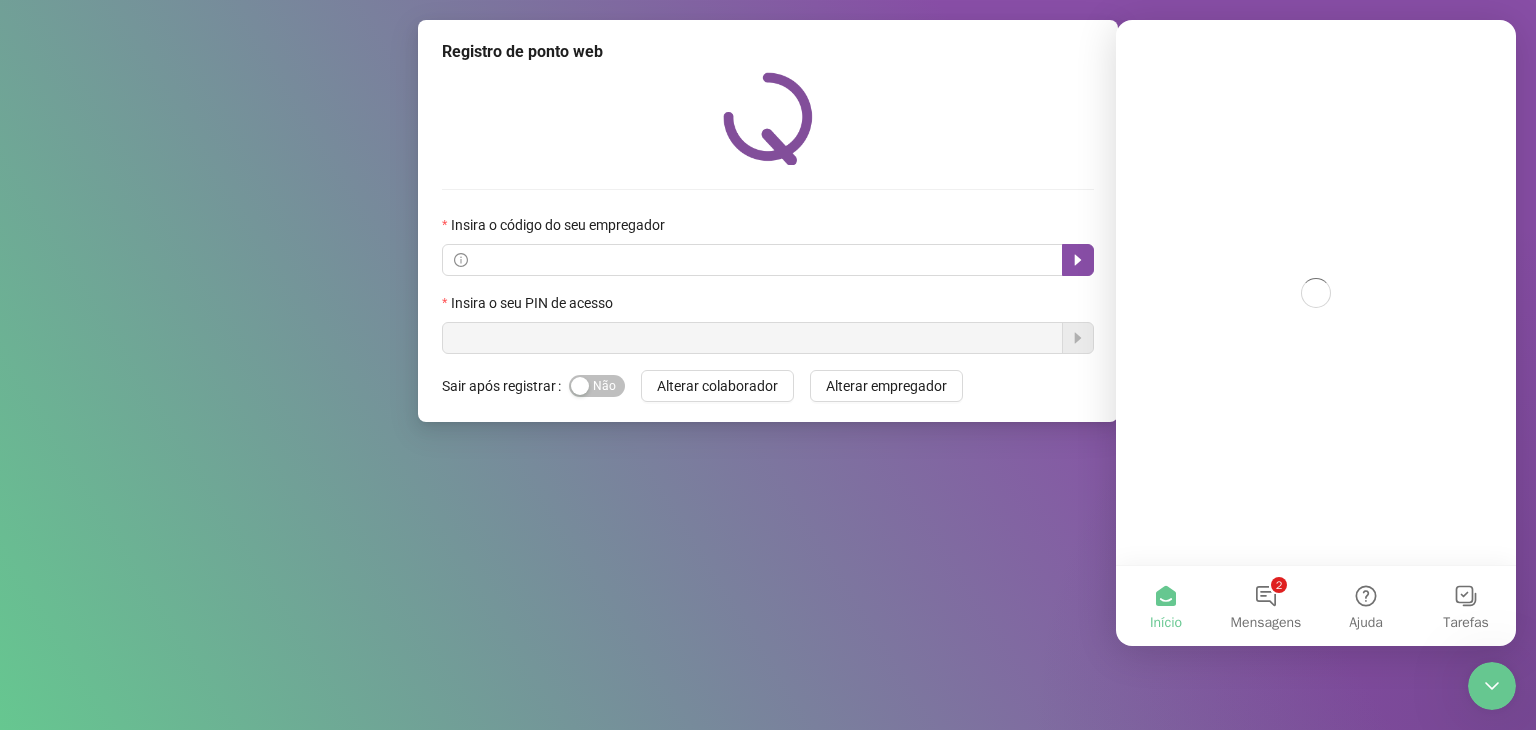 scroll, scrollTop: 0, scrollLeft: 0, axis: both 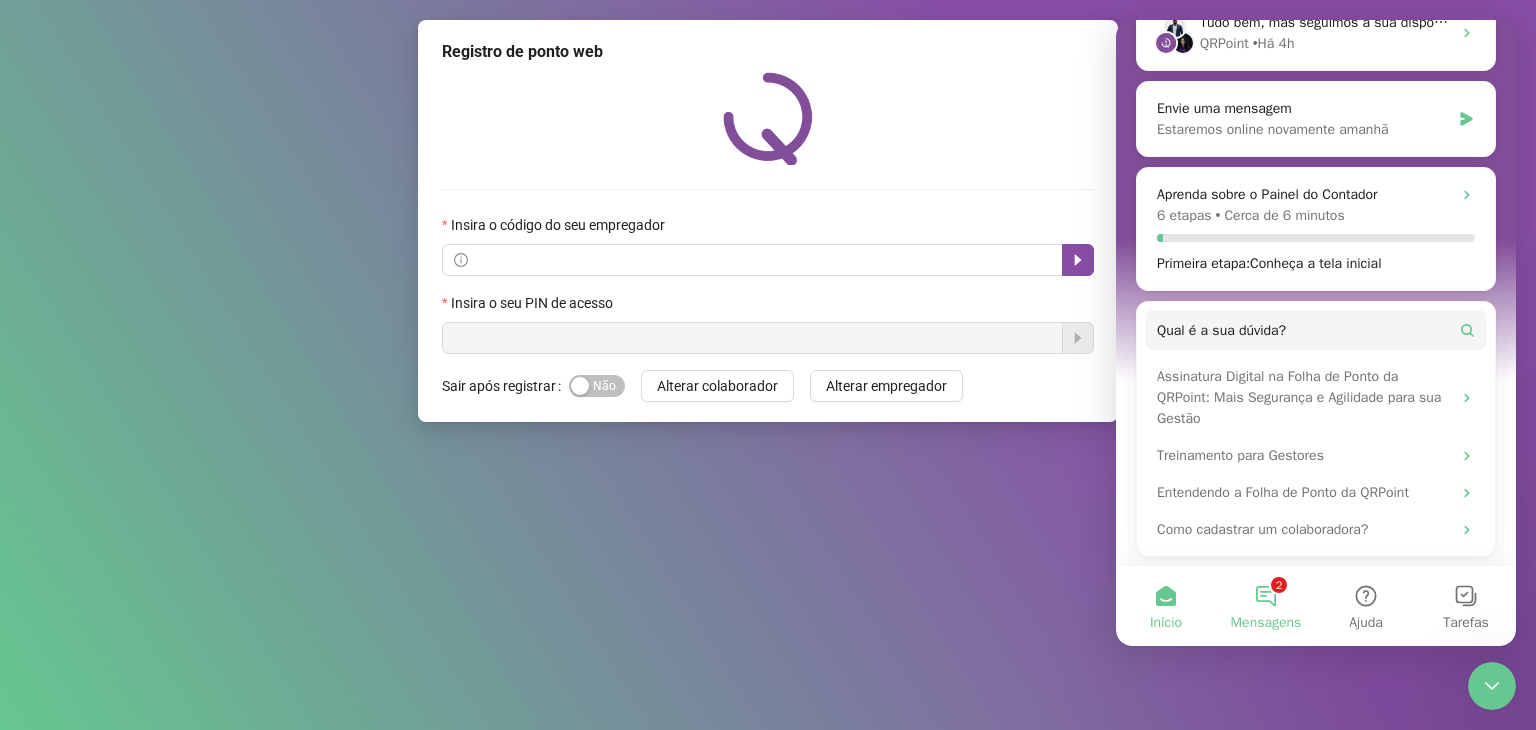 click on "2 Mensagens" at bounding box center (1266, 606) 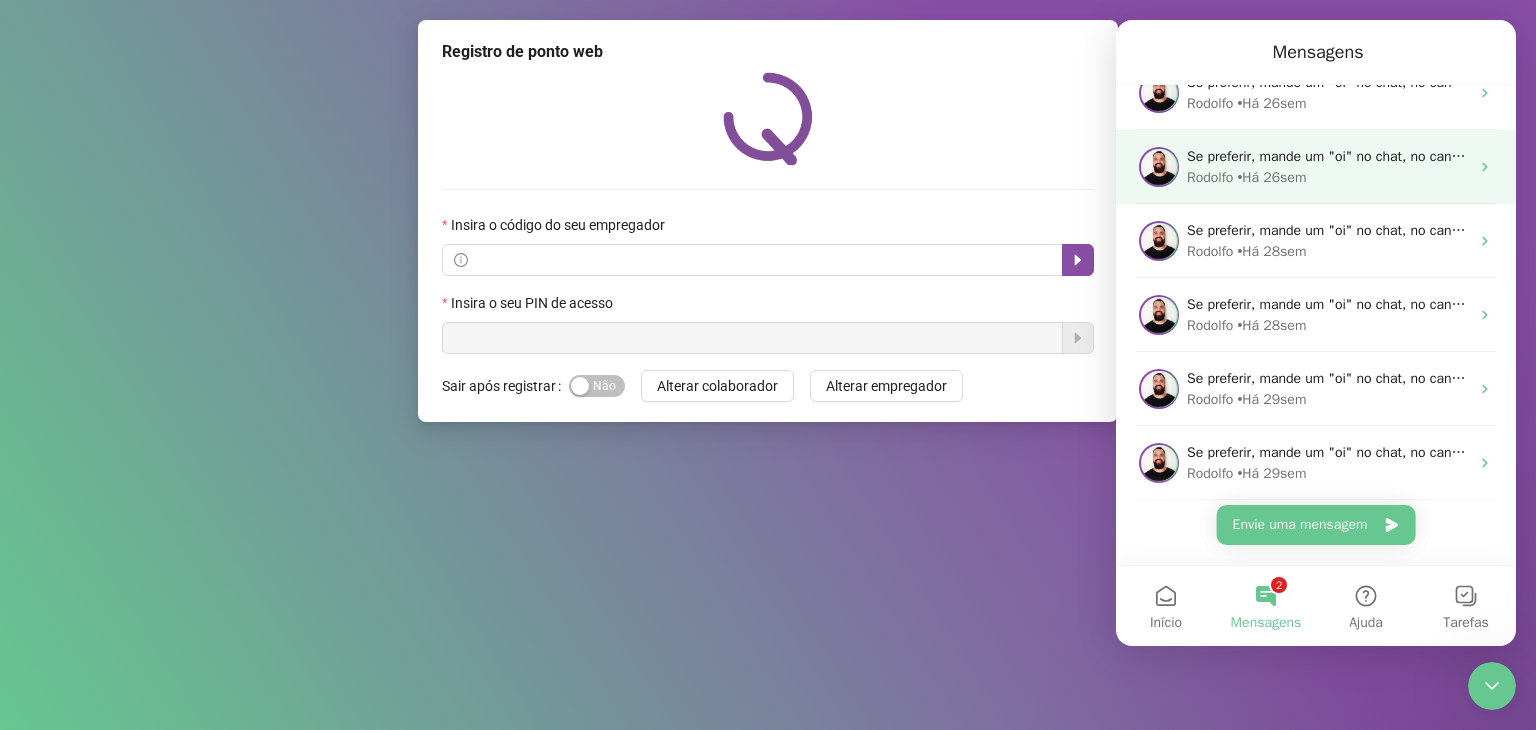 scroll, scrollTop: 338, scrollLeft: 0, axis: vertical 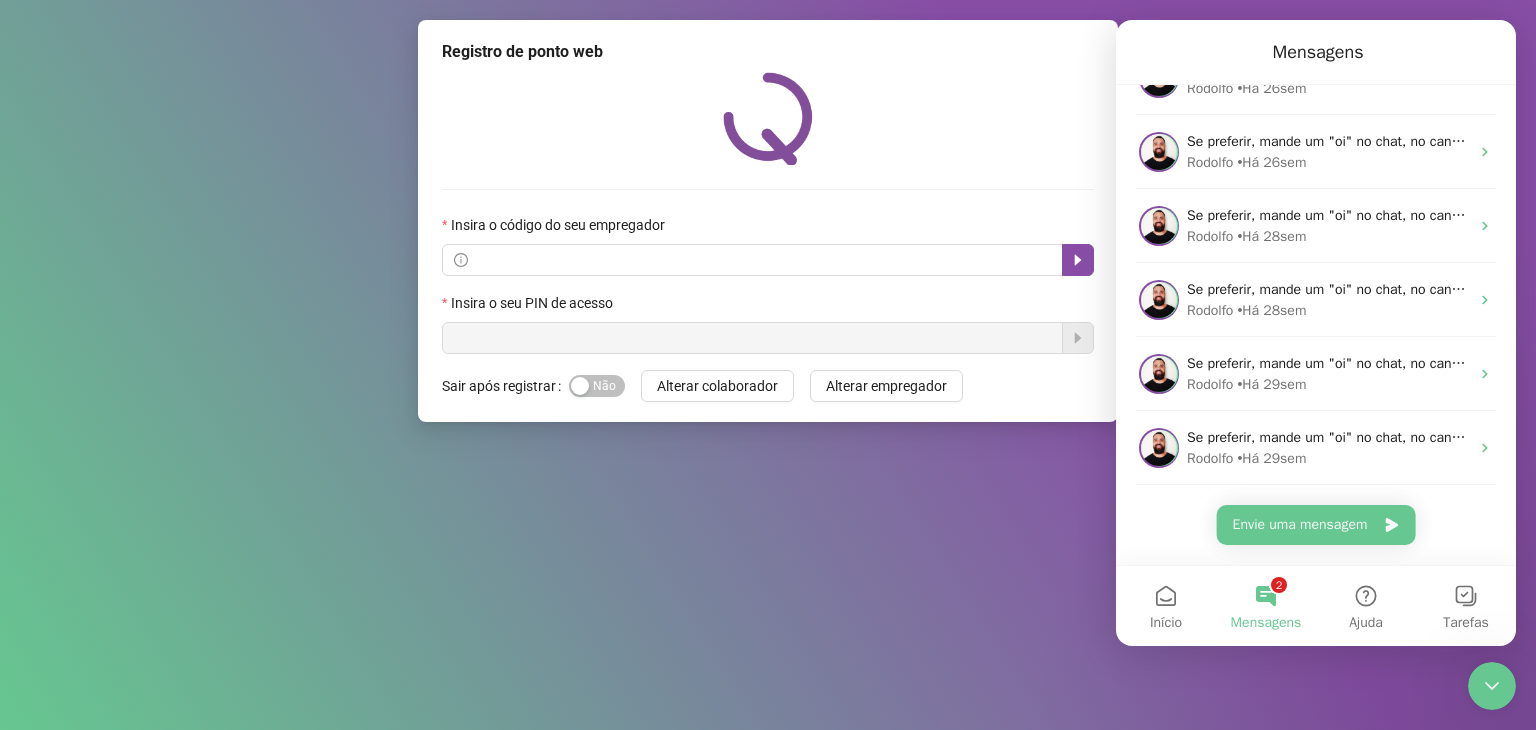 click on "Registro de ponto web Insira o código do seu empregador Insira o seu PIN de acesso Sair após registrar Sim Não Alterar colaborador Alterar empregador" at bounding box center (768, 365) 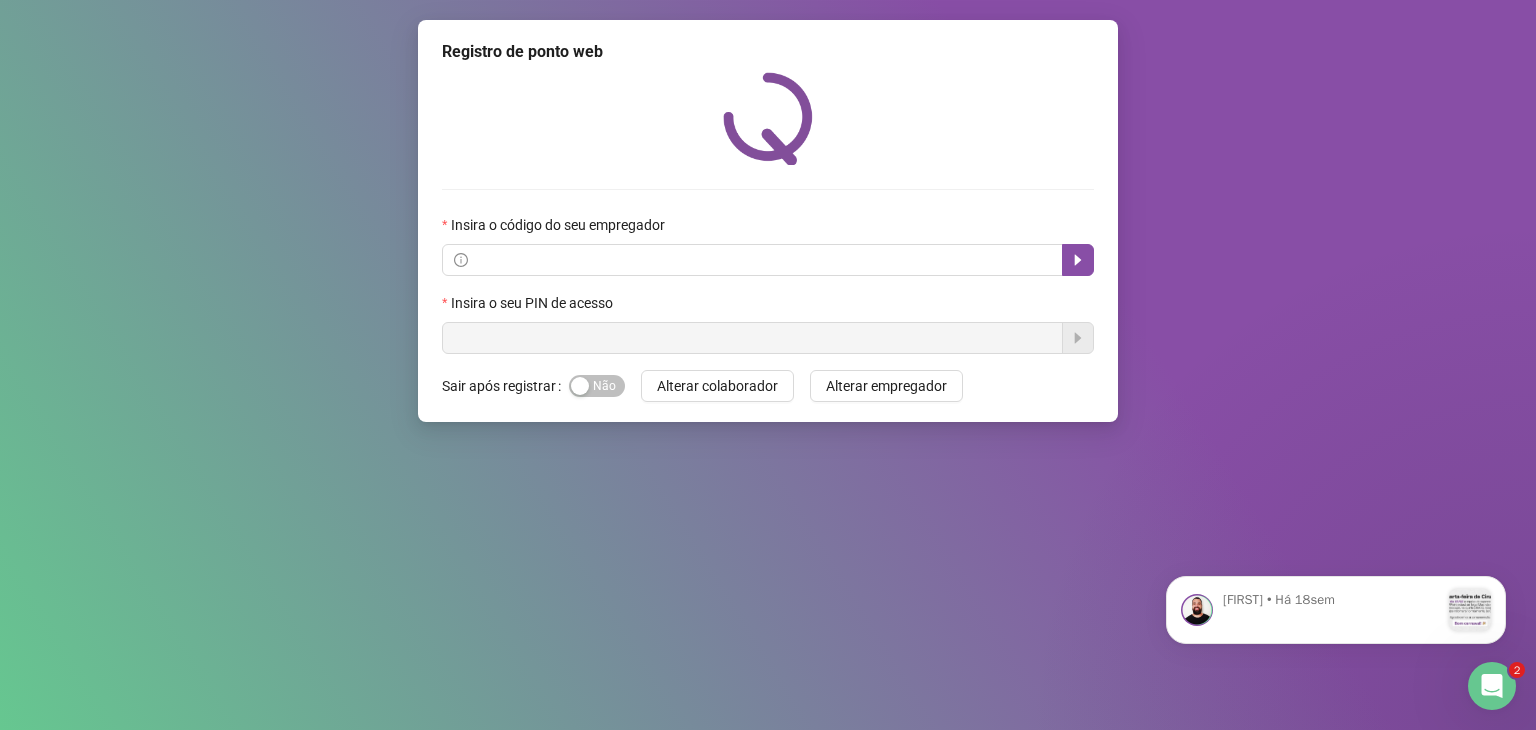 scroll, scrollTop: 0, scrollLeft: 0, axis: both 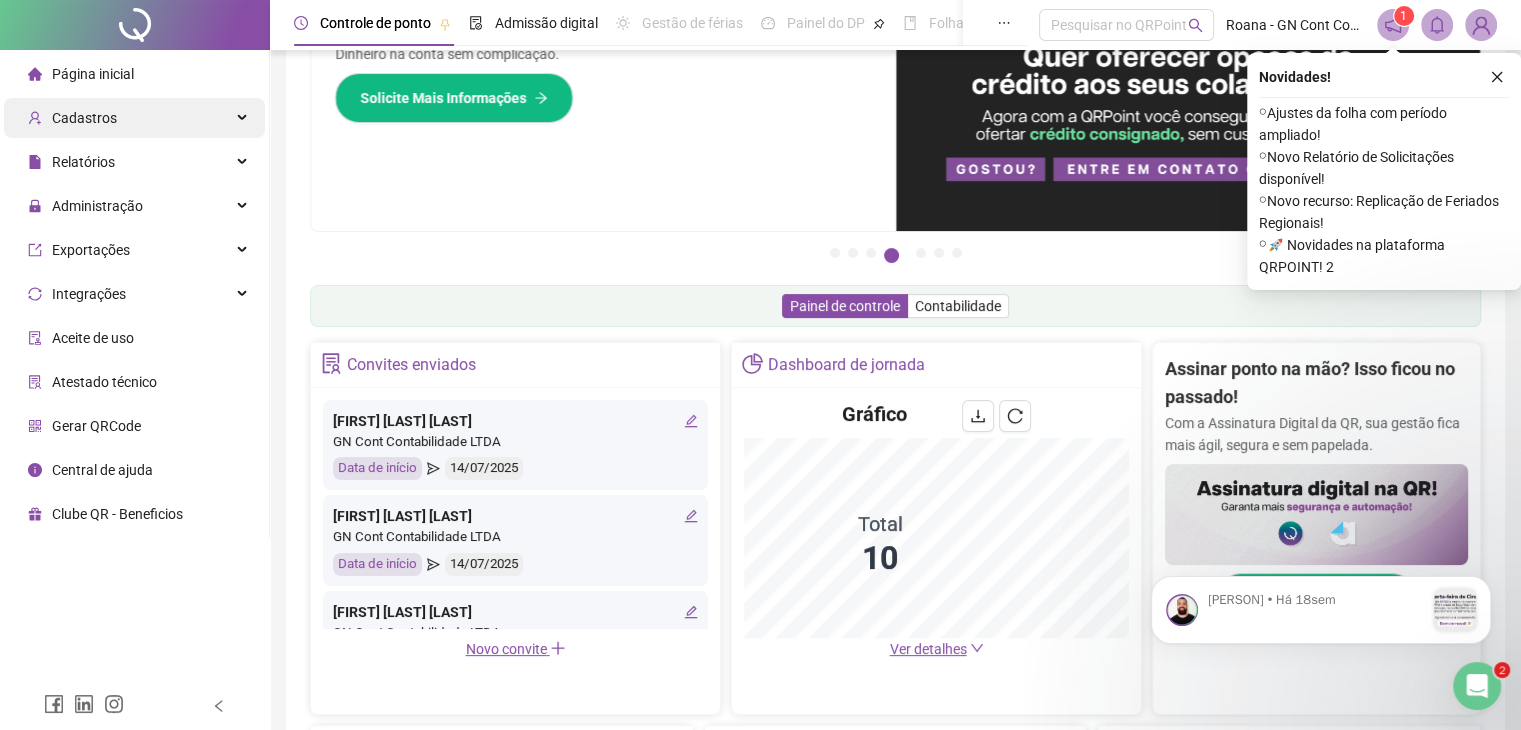 click on "Cadastros" at bounding box center (134, 118) 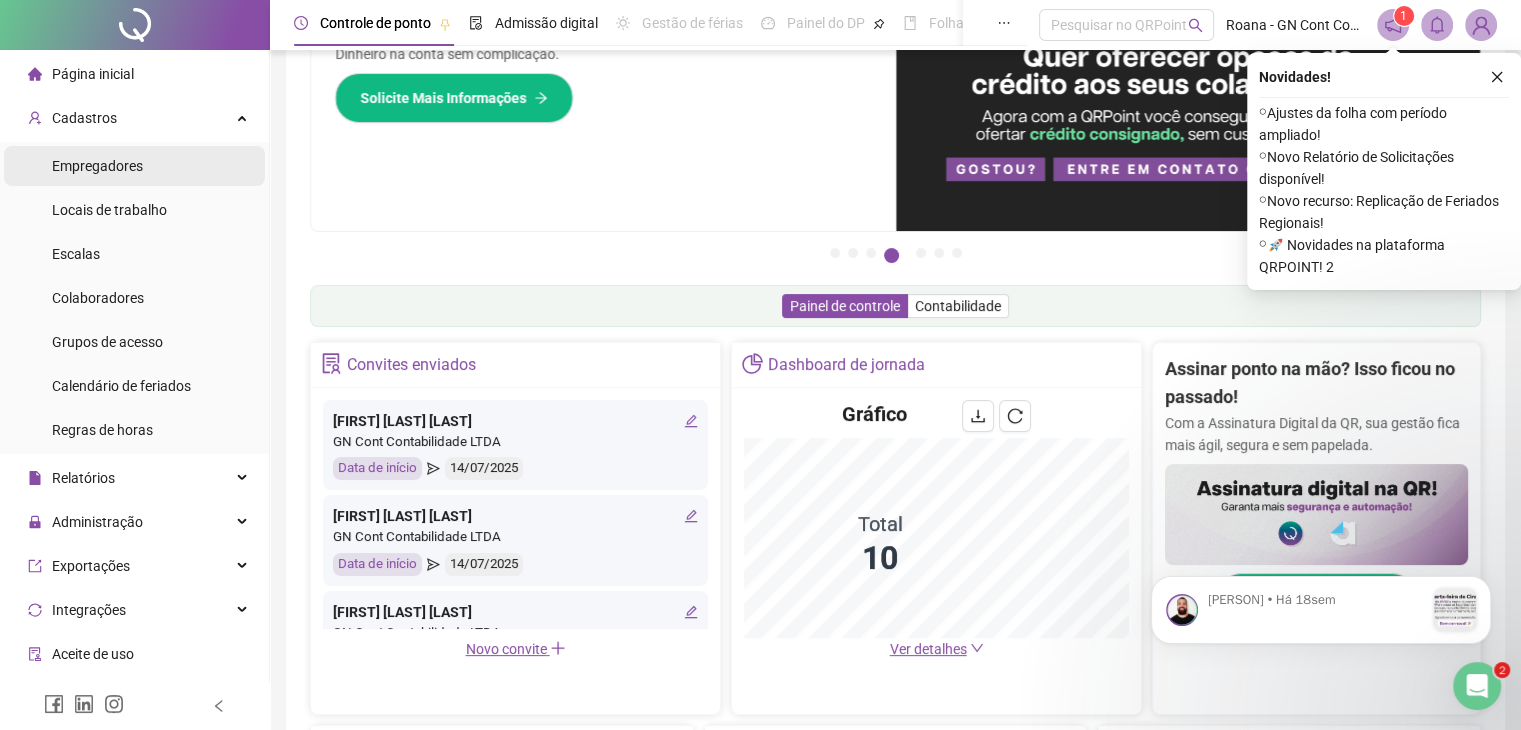 click on "Empregadores" at bounding box center (97, 166) 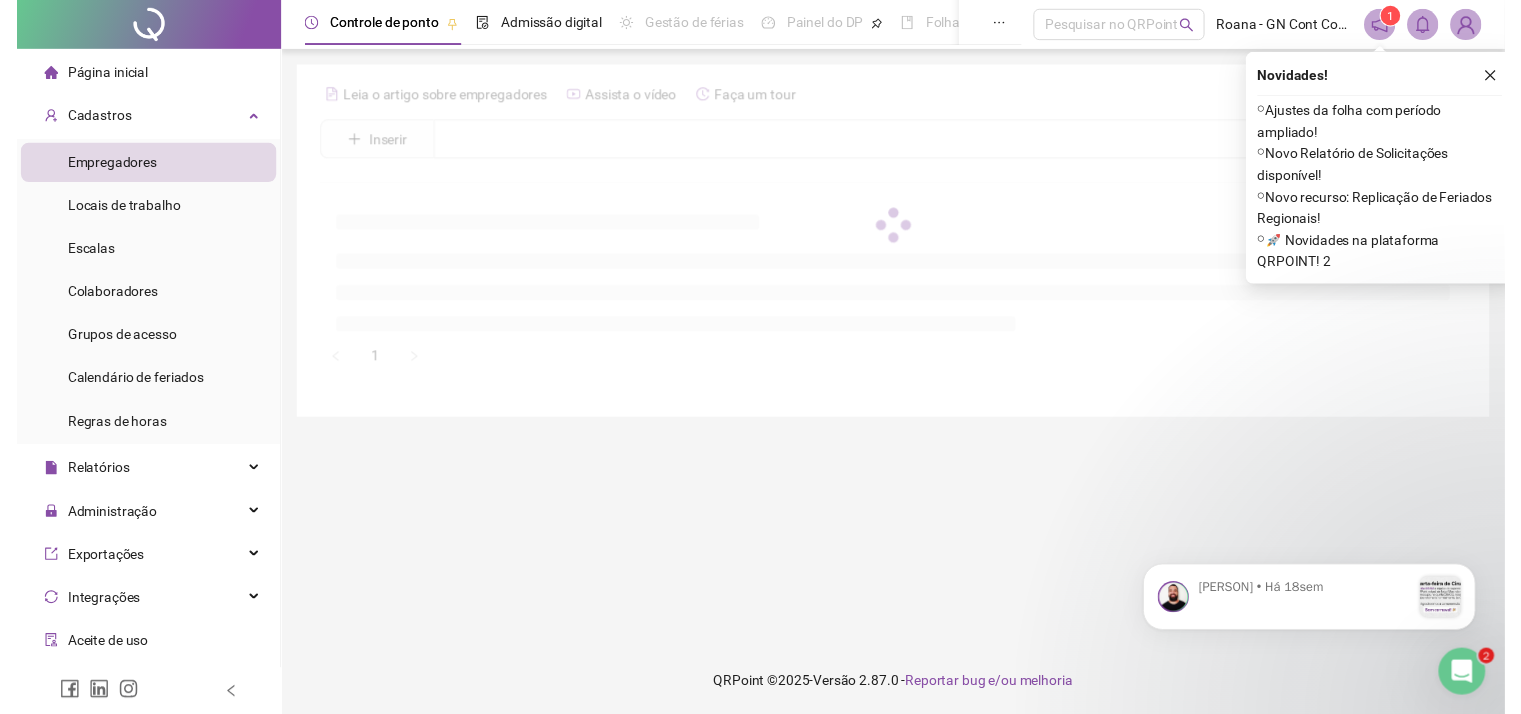 scroll, scrollTop: 0, scrollLeft: 0, axis: both 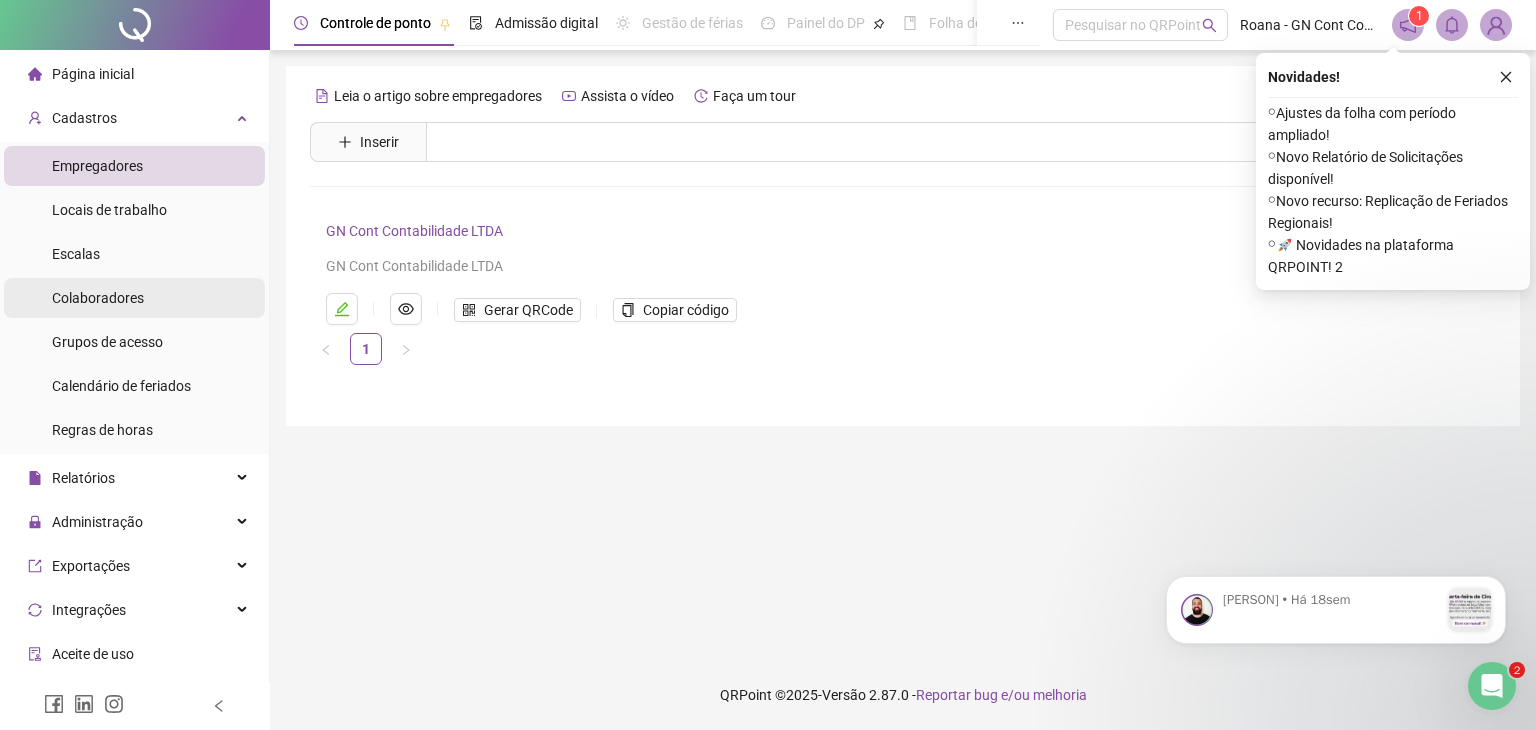 click on "Colaboradores" at bounding box center (98, 298) 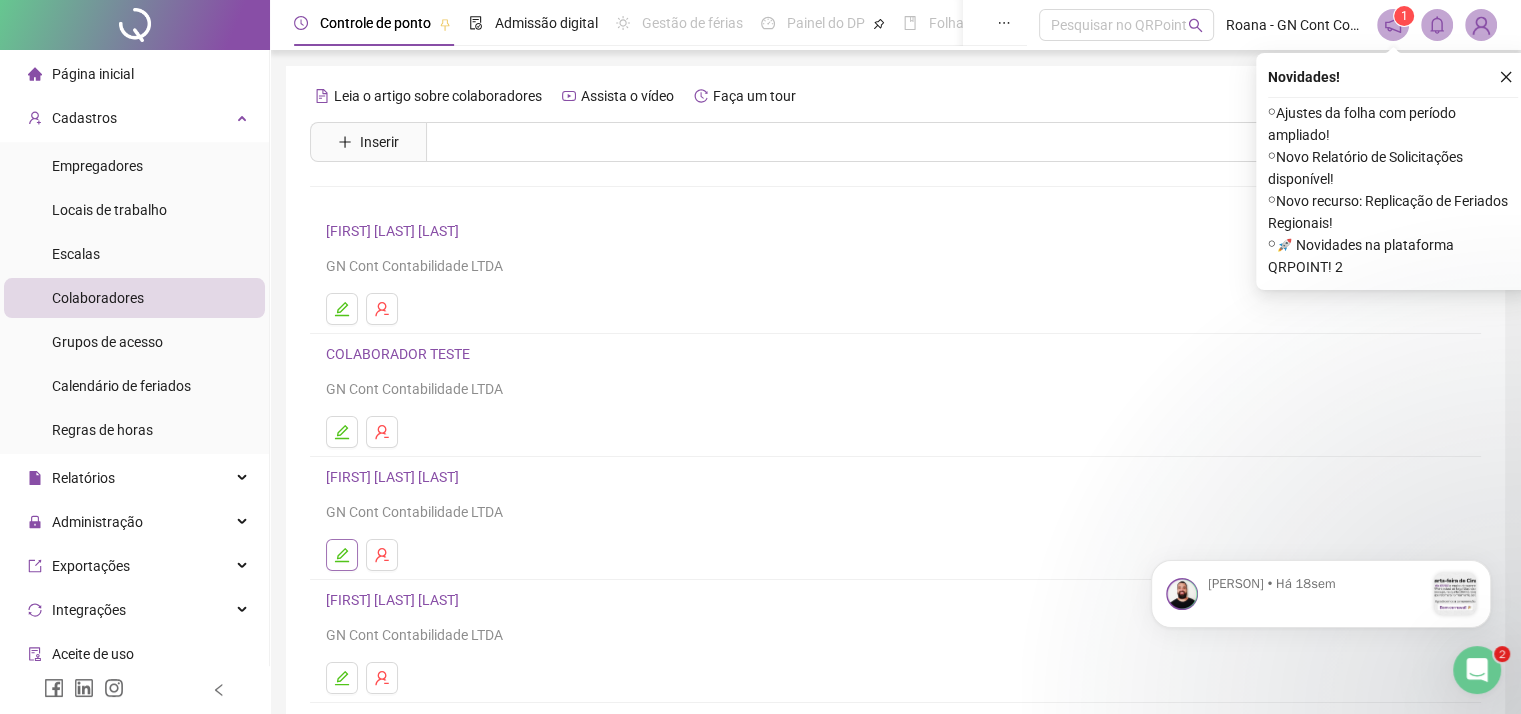 click 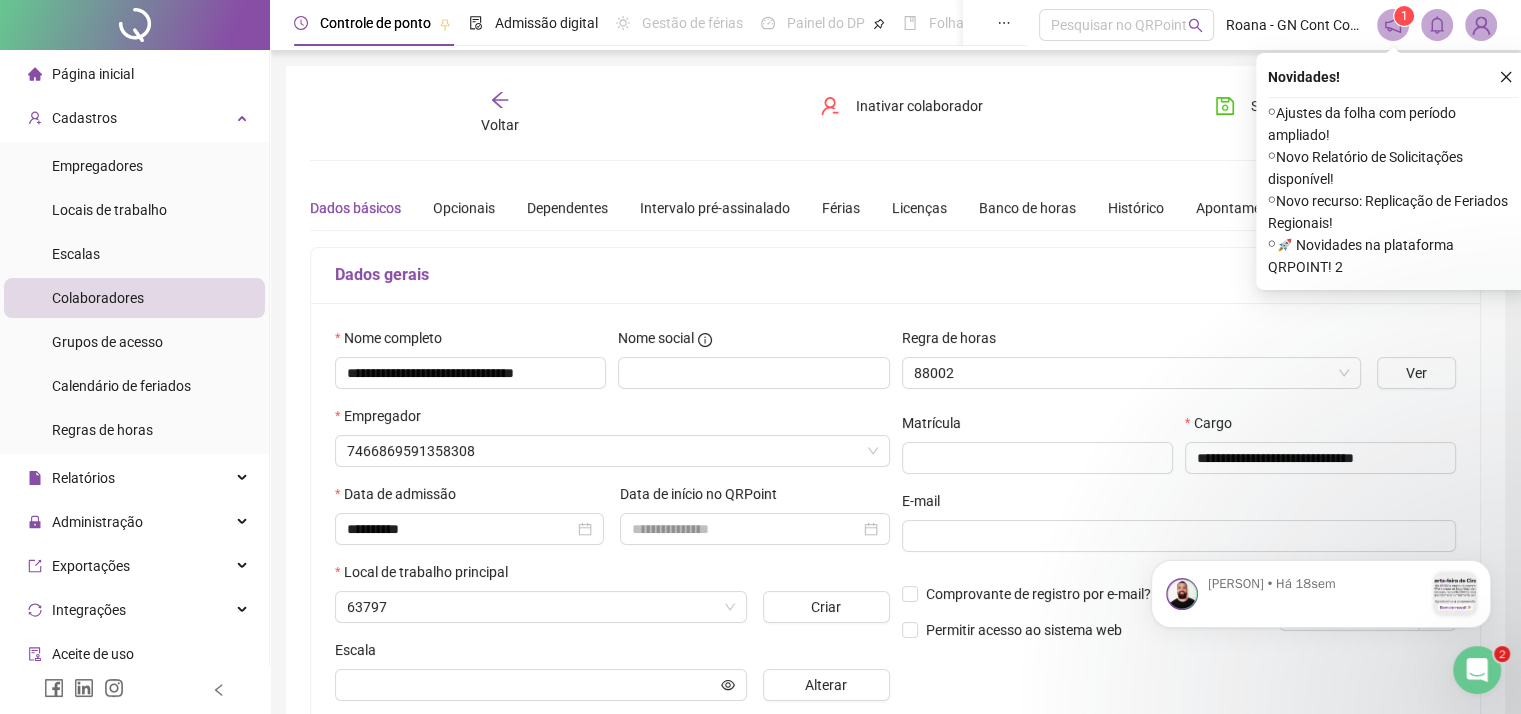 type on "**********" 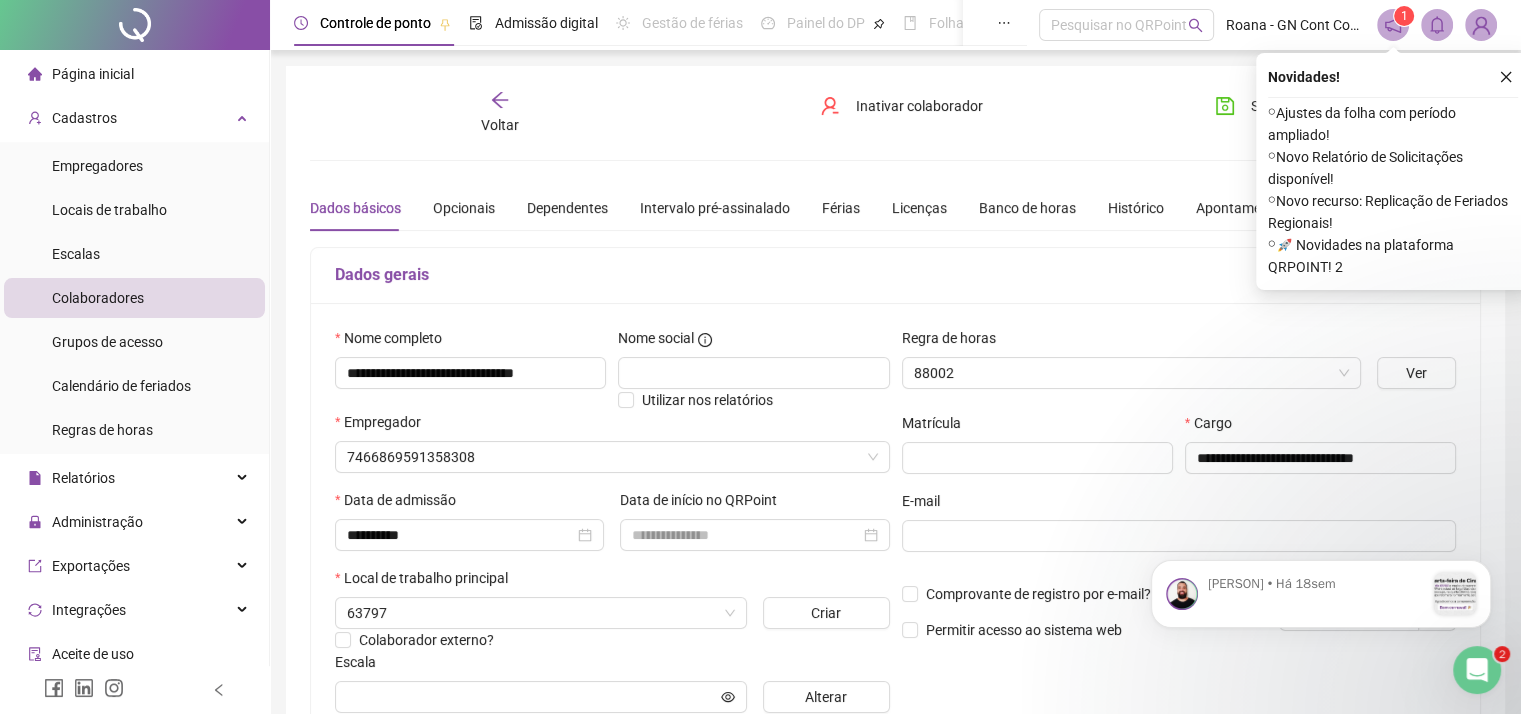 type on "**********" 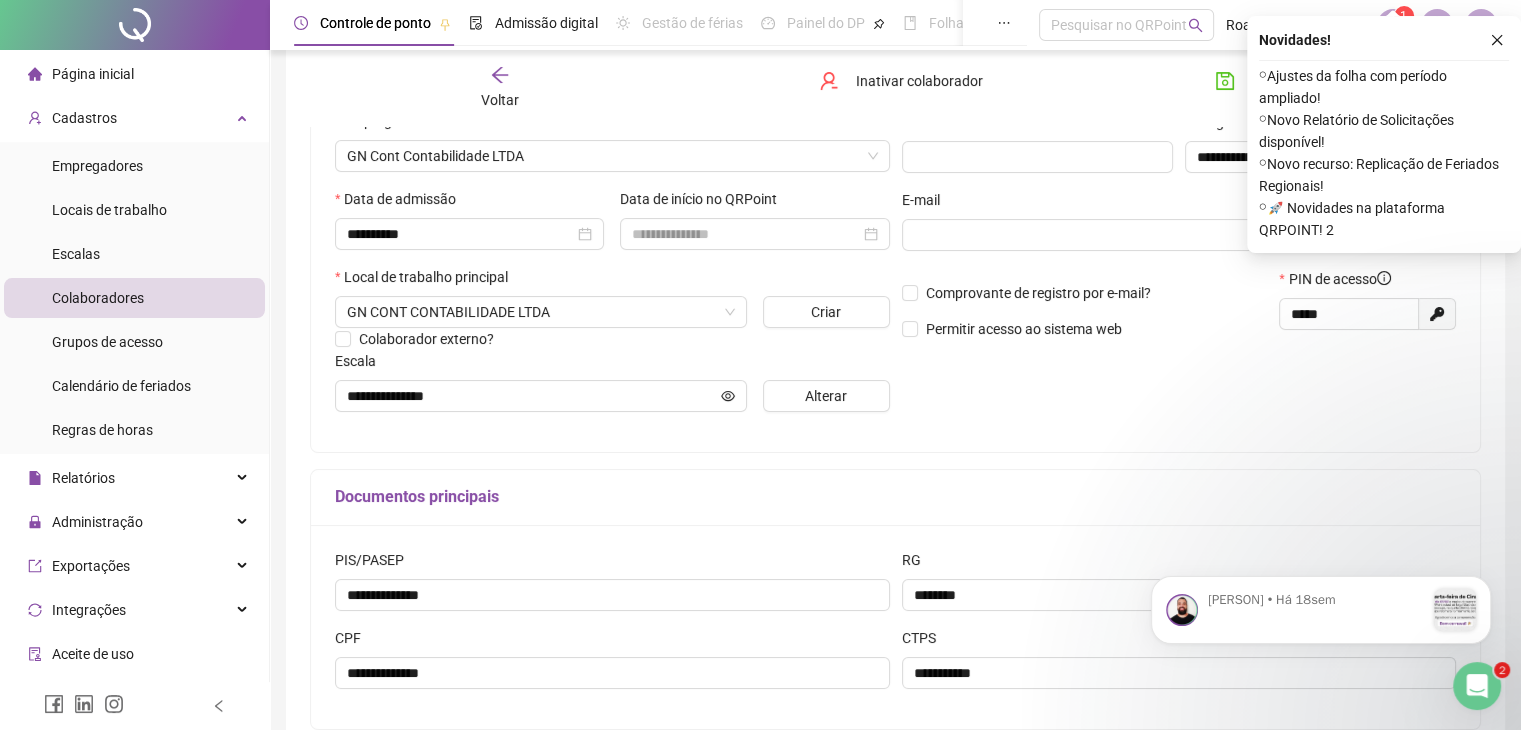 scroll, scrollTop: 200, scrollLeft: 0, axis: vertical 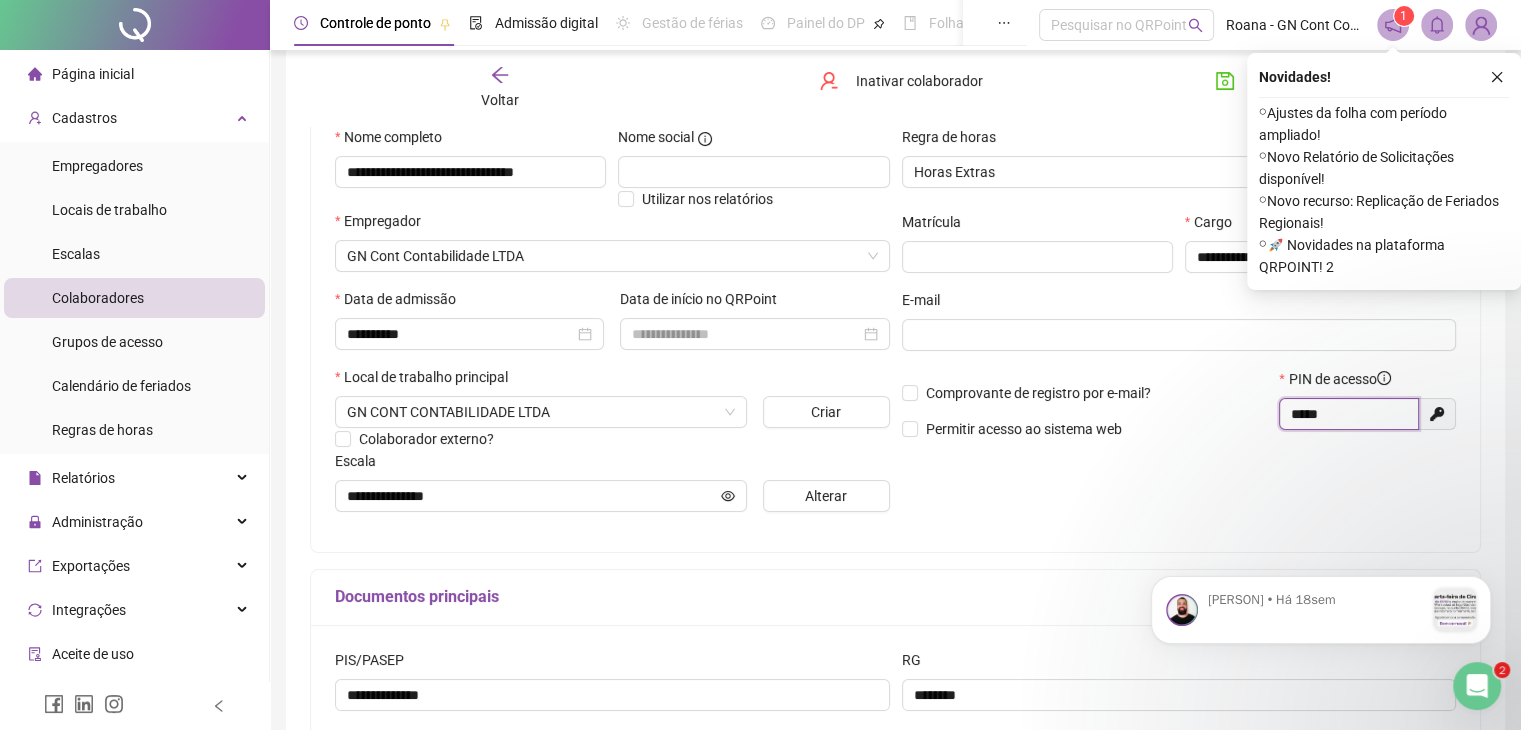drag, startPoint x: 1392, startPoint y: 416, endPoint x: 1226, endPoint y: 417, distance: 166.003 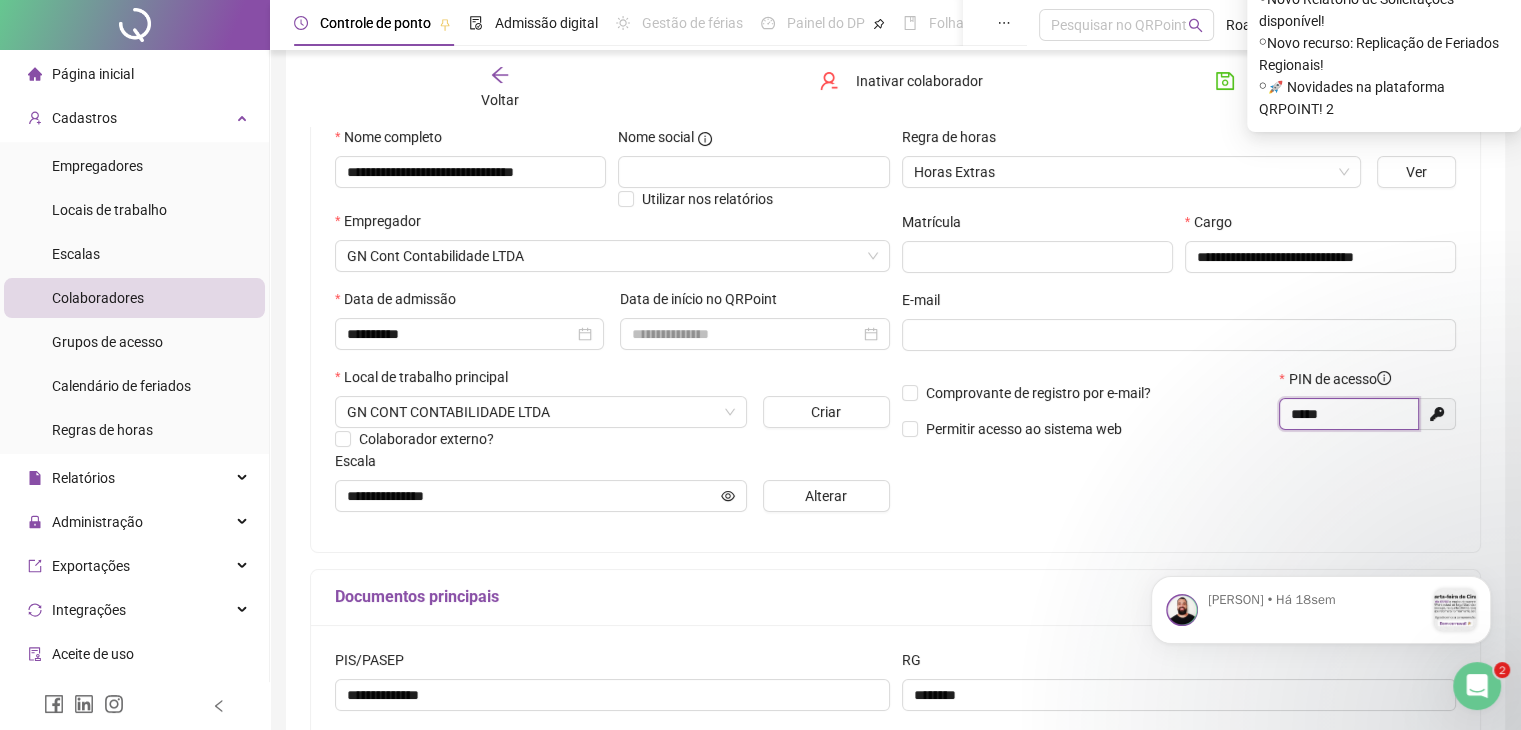 scroll, scrollTop: 0, scrollLeft: 0, axis: both 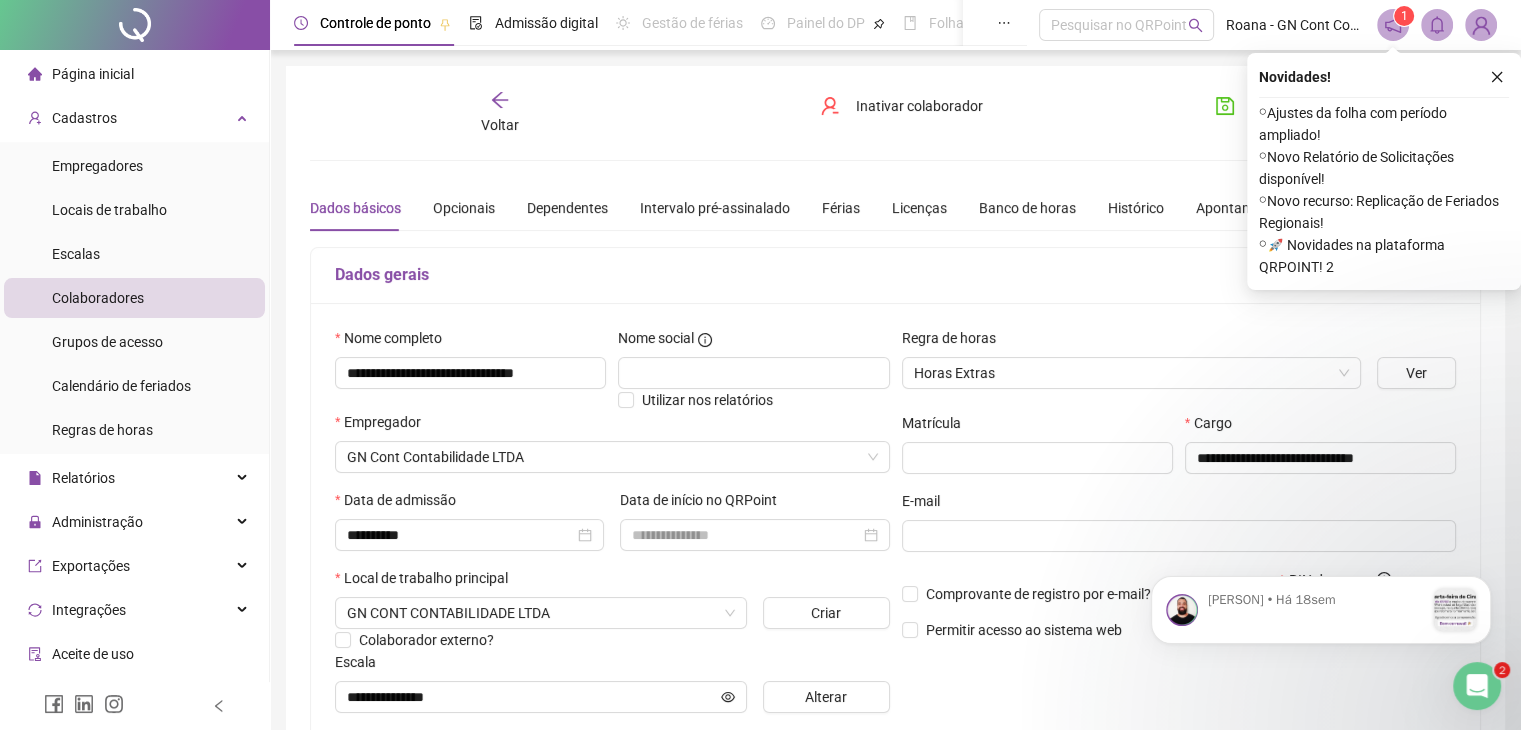 type on "*****" 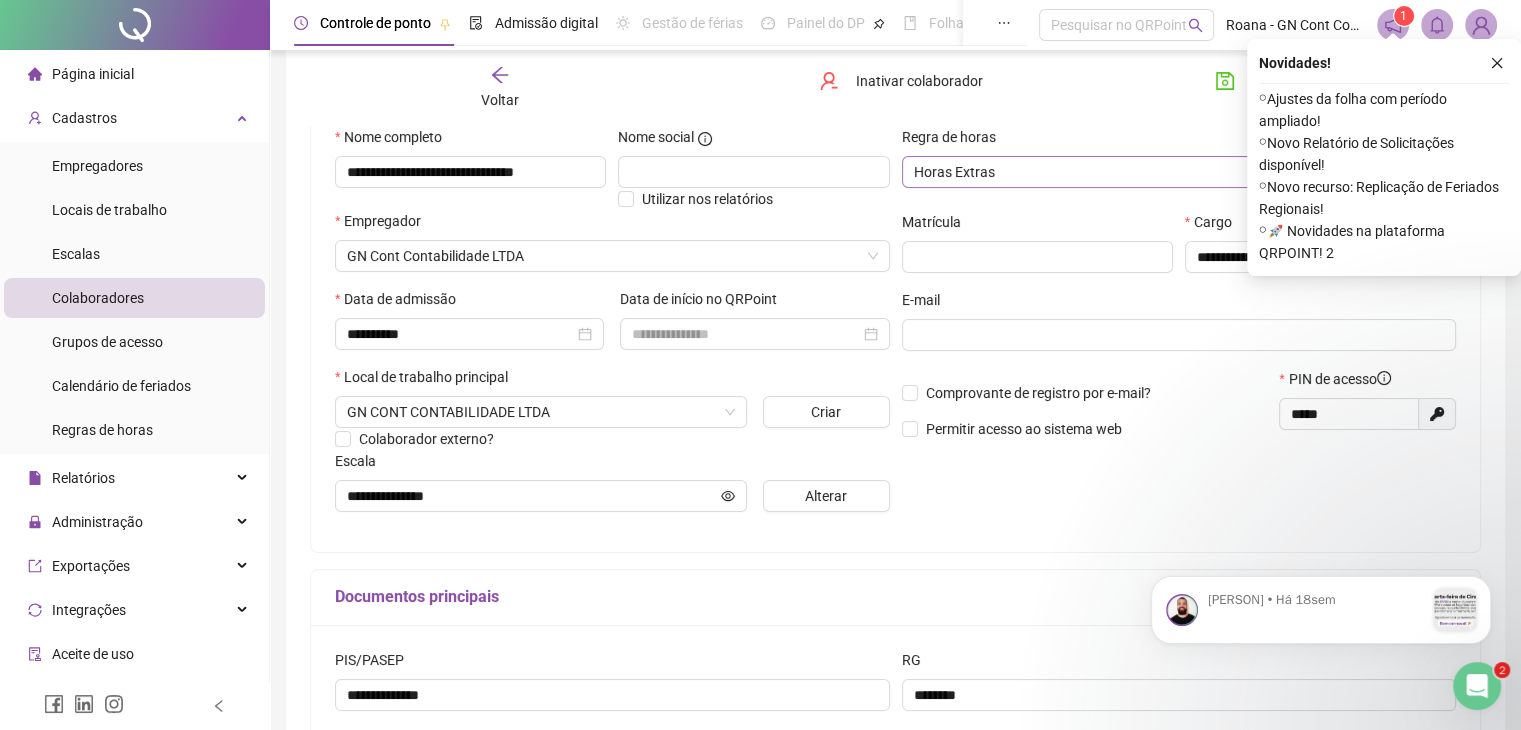 scroll, scrollTop: 0, scrollLeft: 0, axis: both 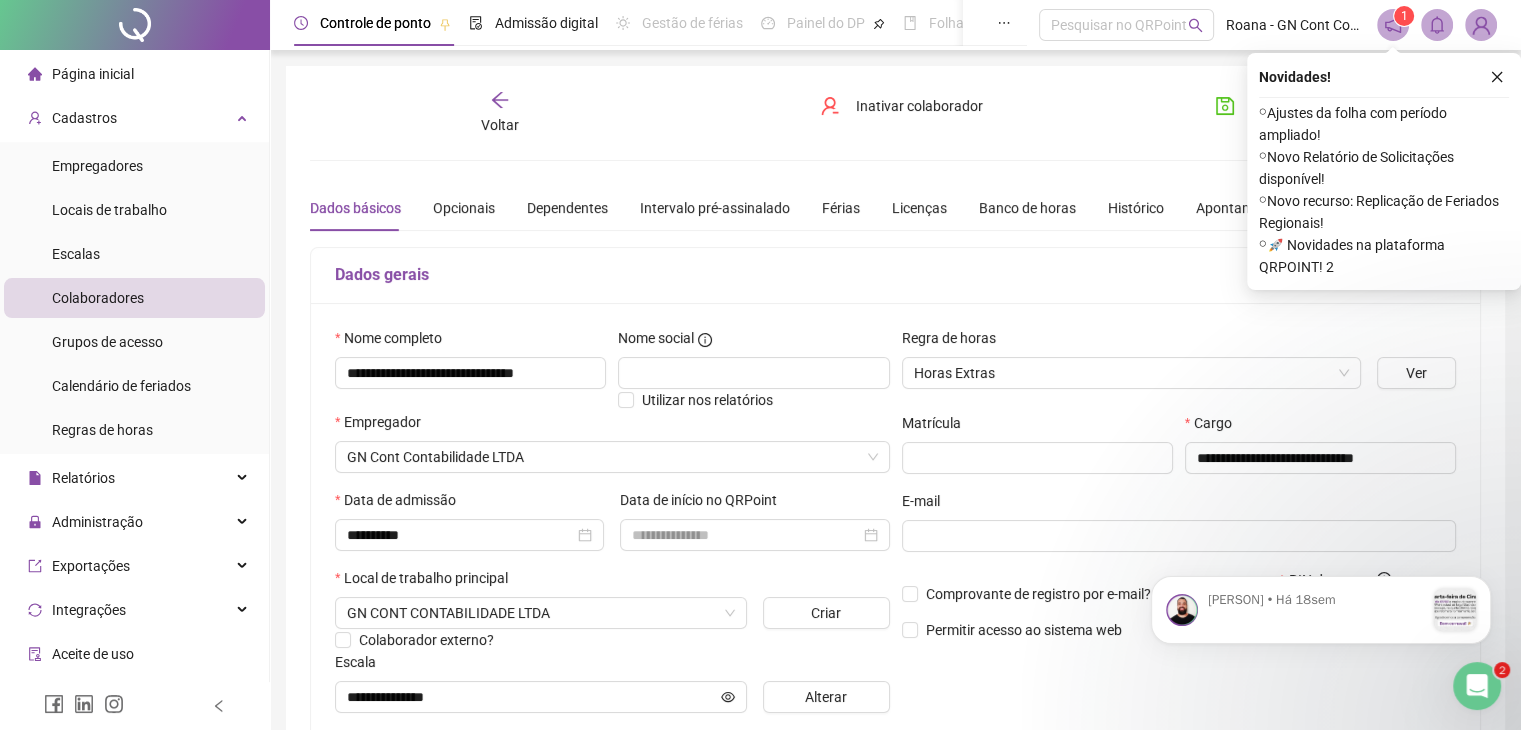 click 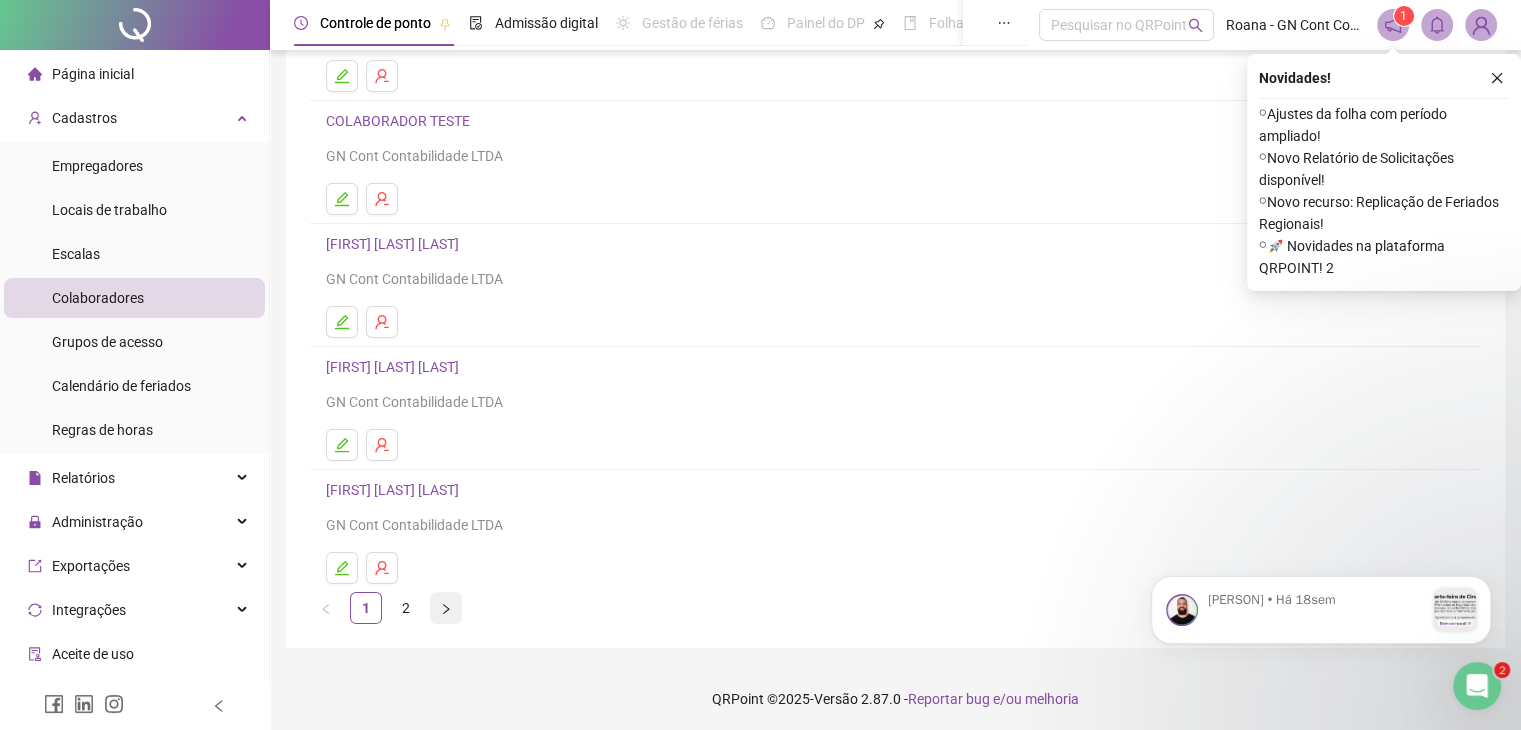 scroll, scrollTop: 236, scrollLeft: 0, axis: vertical 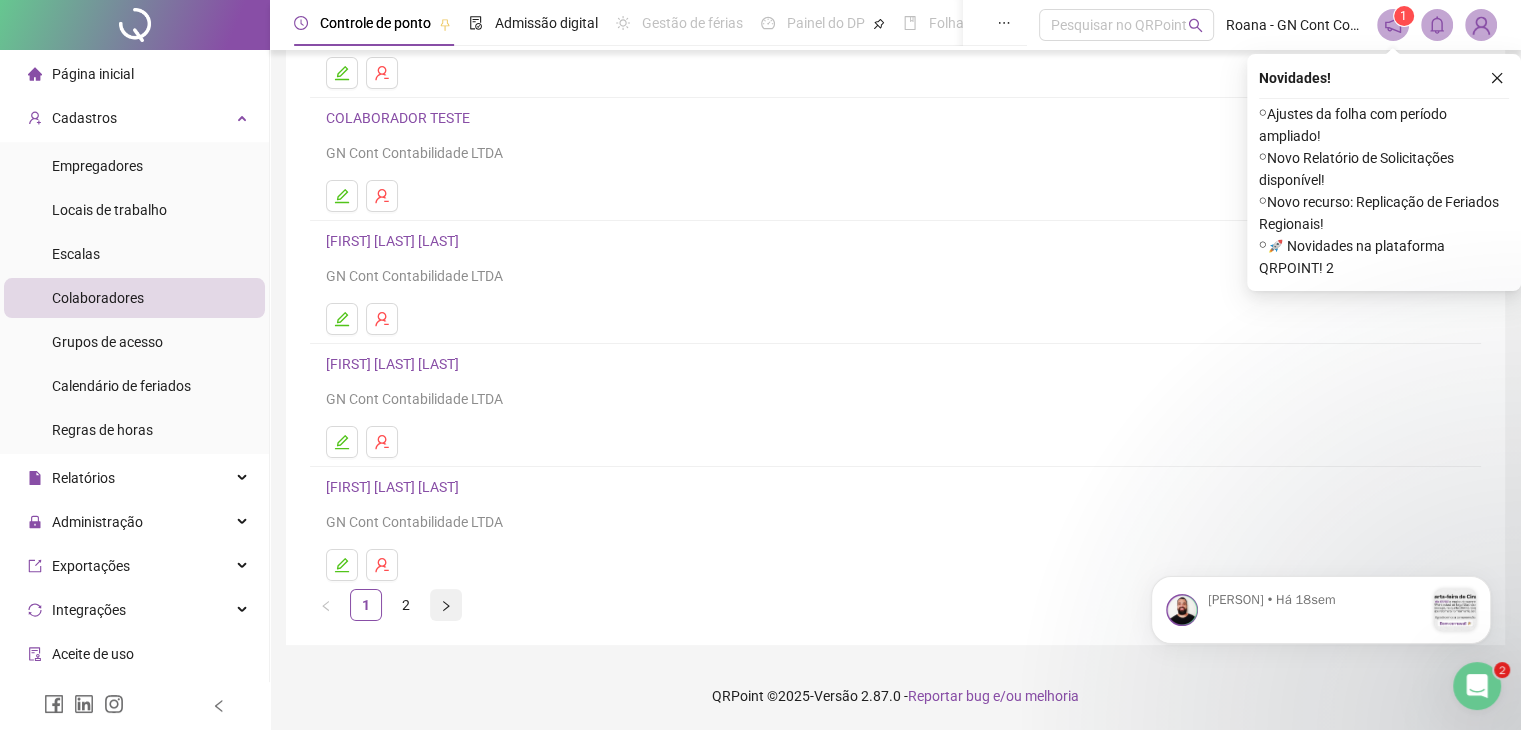 click 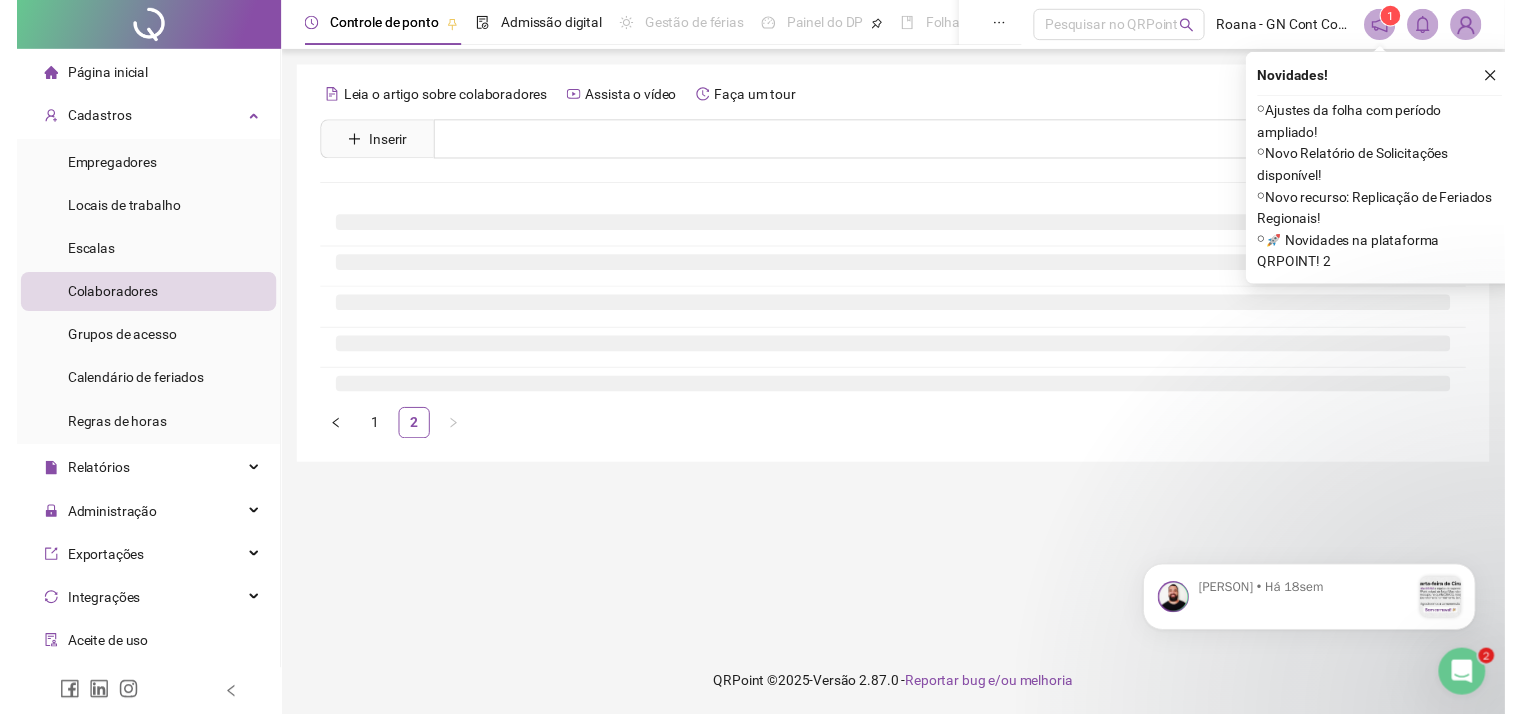 scroll, scrollTop: 0, scrollLeft: 0, axis: both 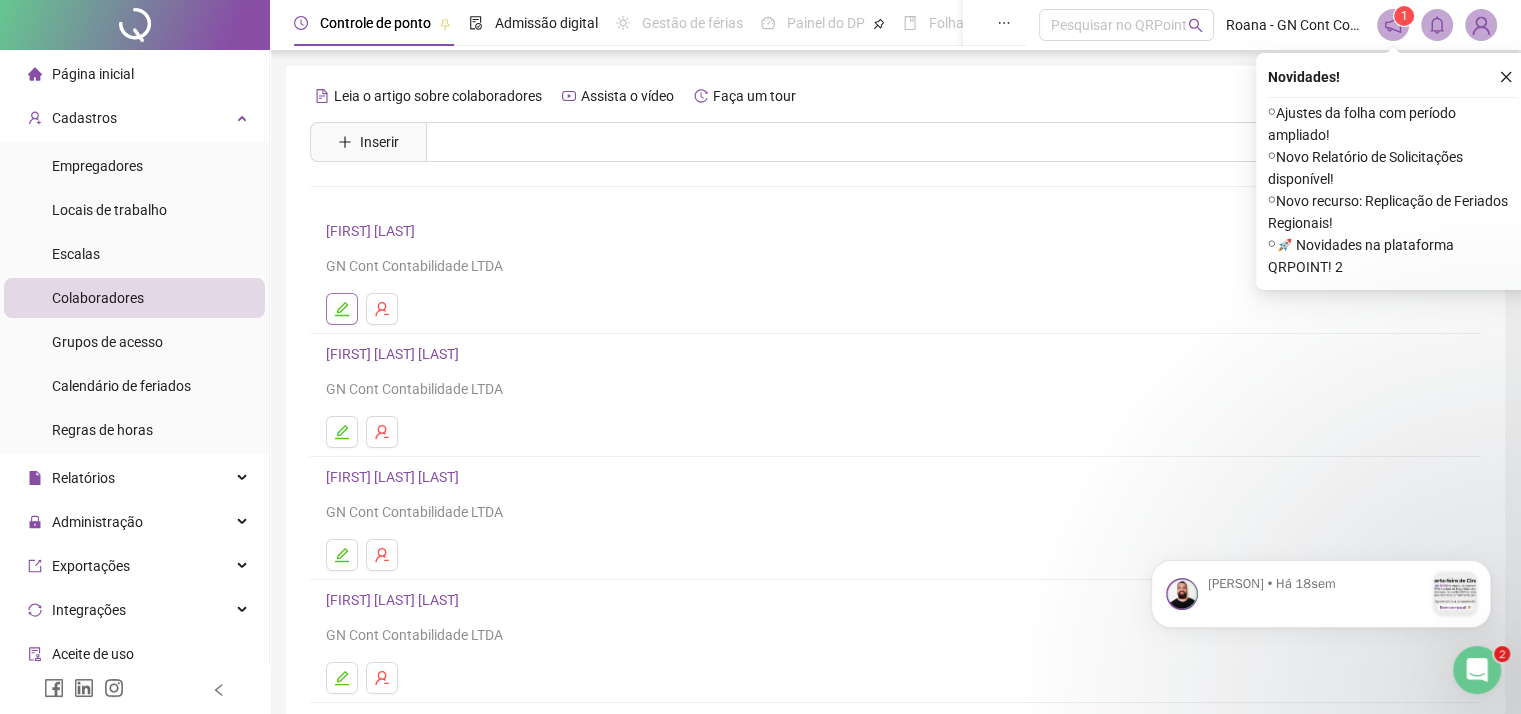 click 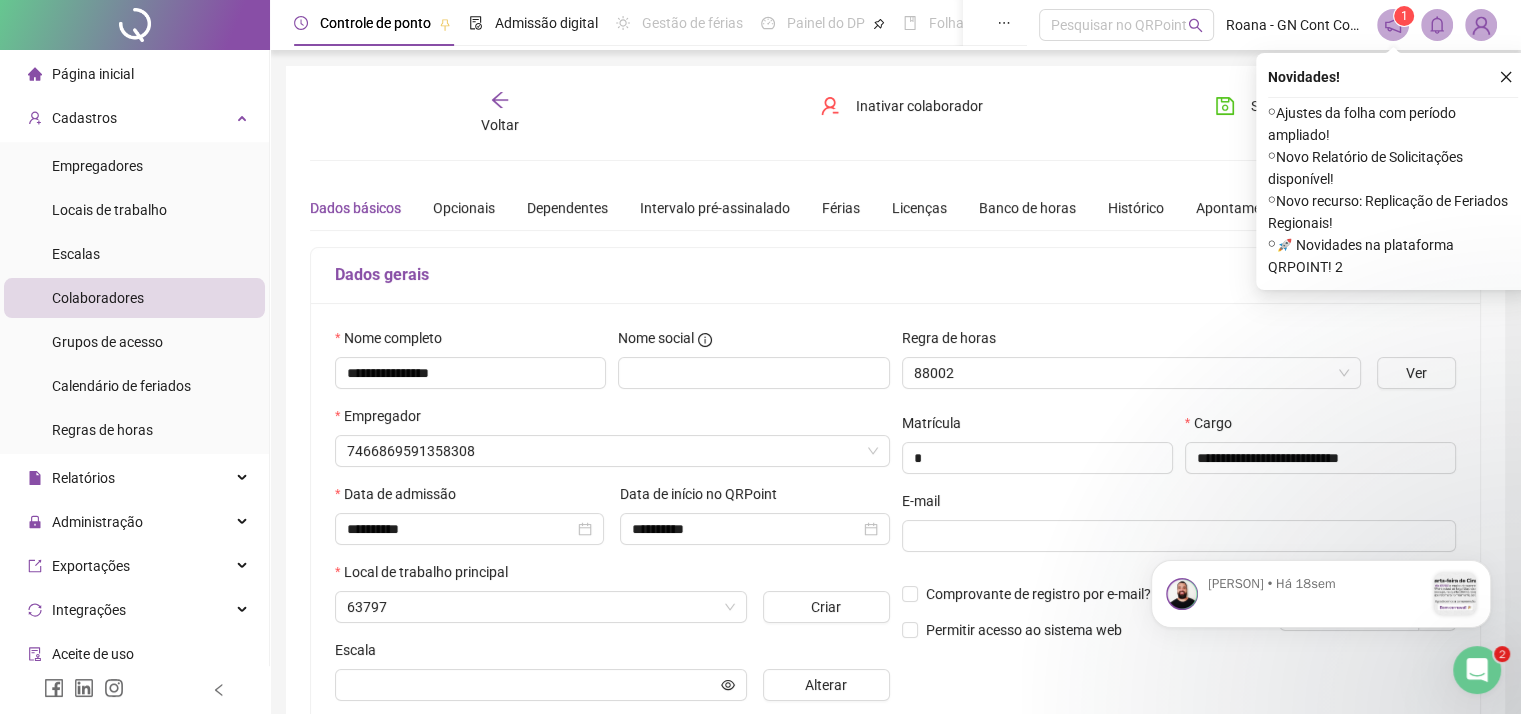 type on "**********" 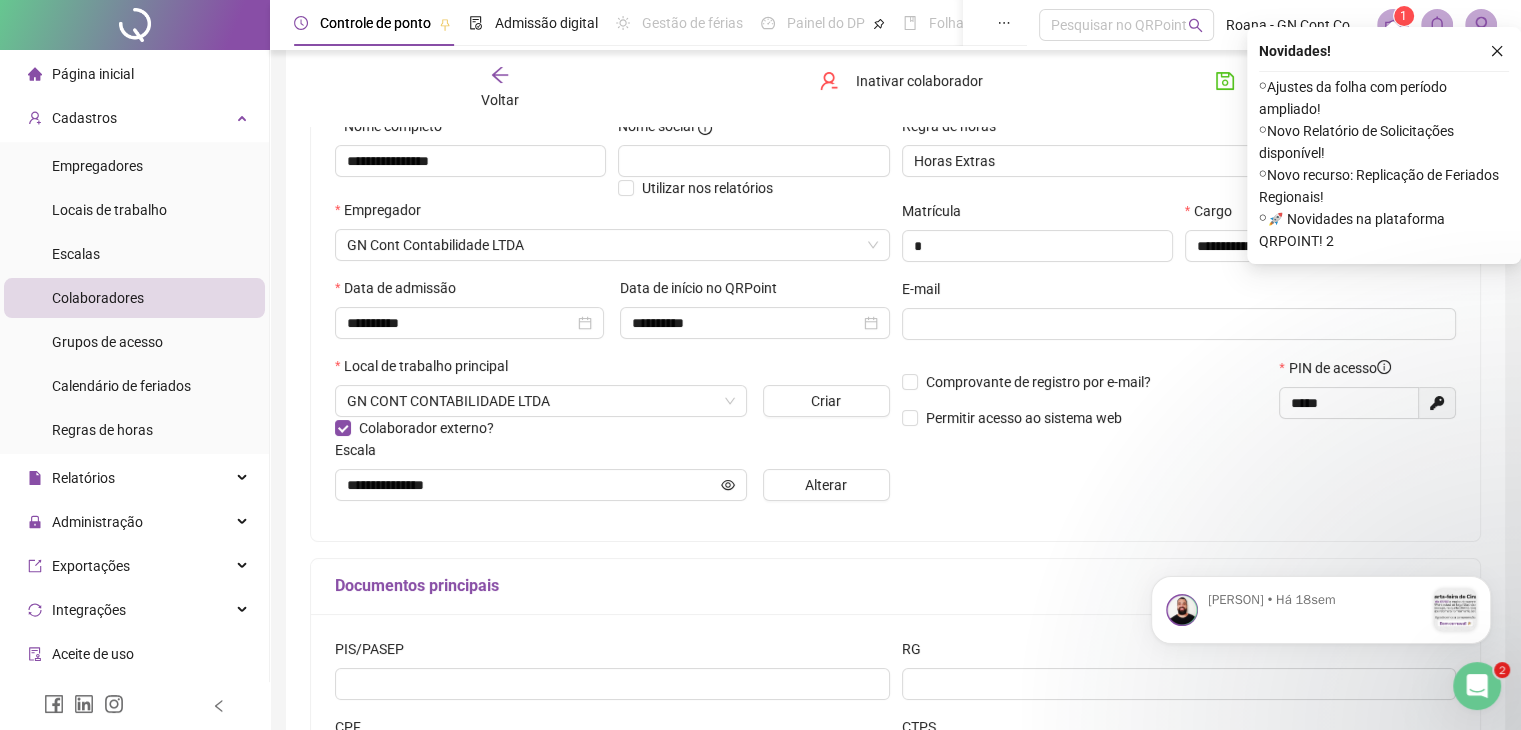 scroll, scrollTop: 11, scrollLeft: 0, axis: vertical 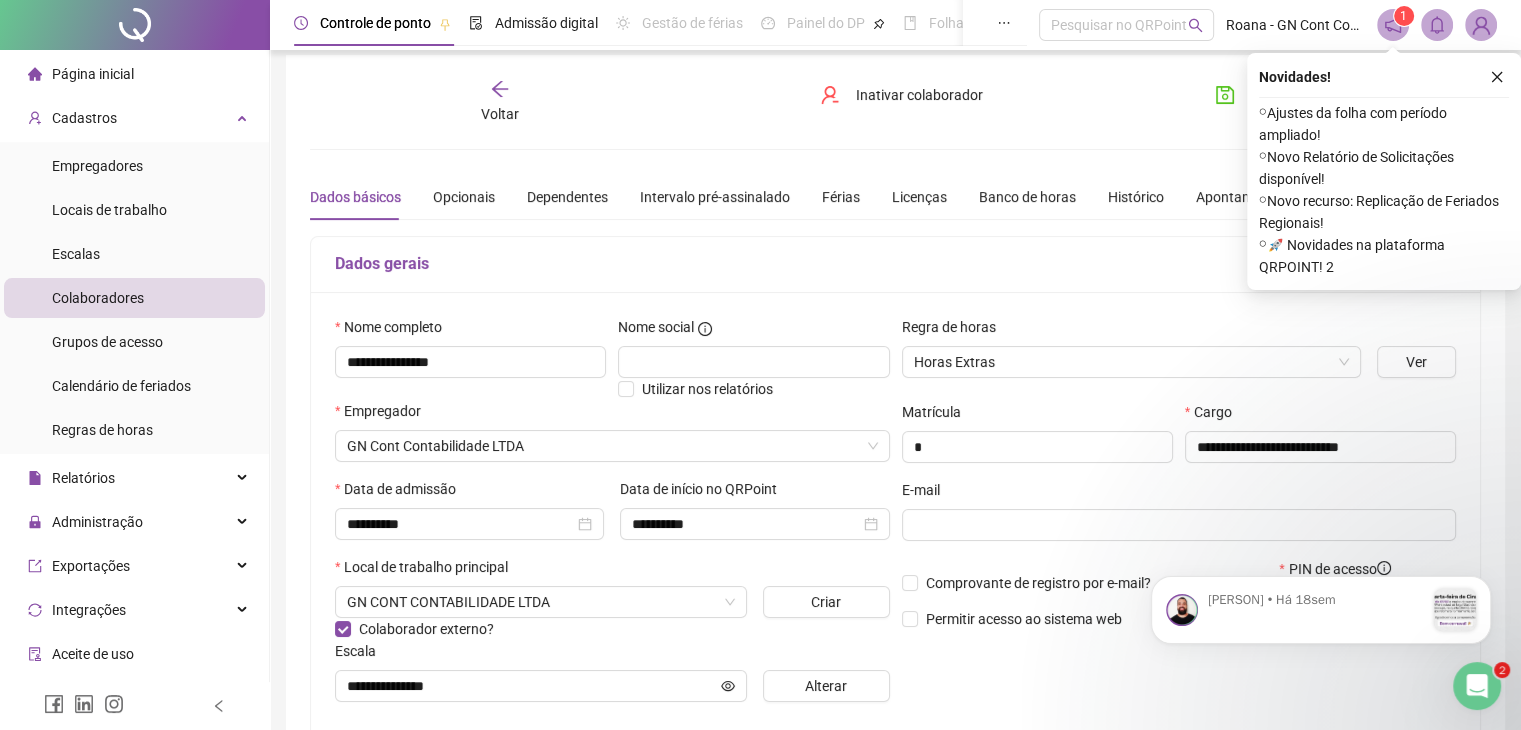 click 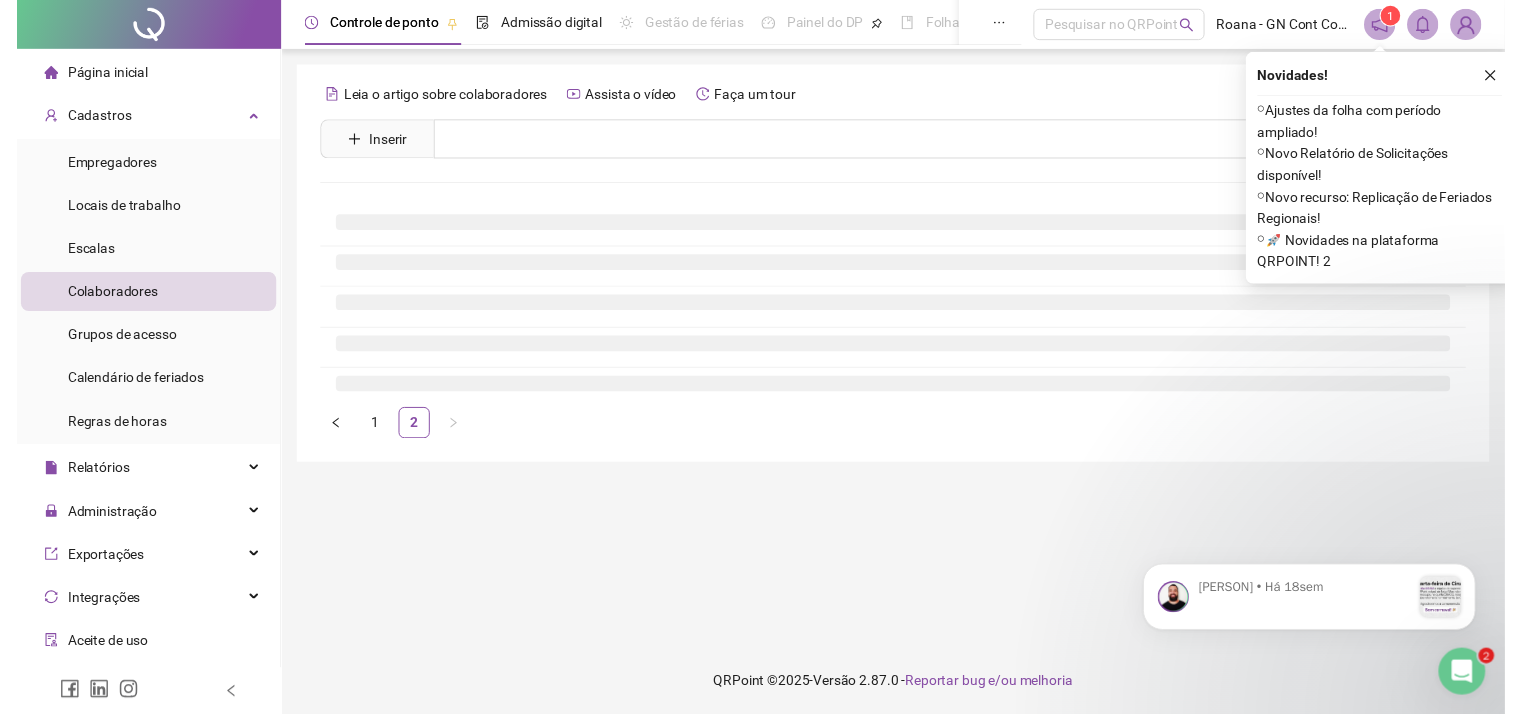 scroll, scrollTop: 0, scrollLeft: 0, axis: both 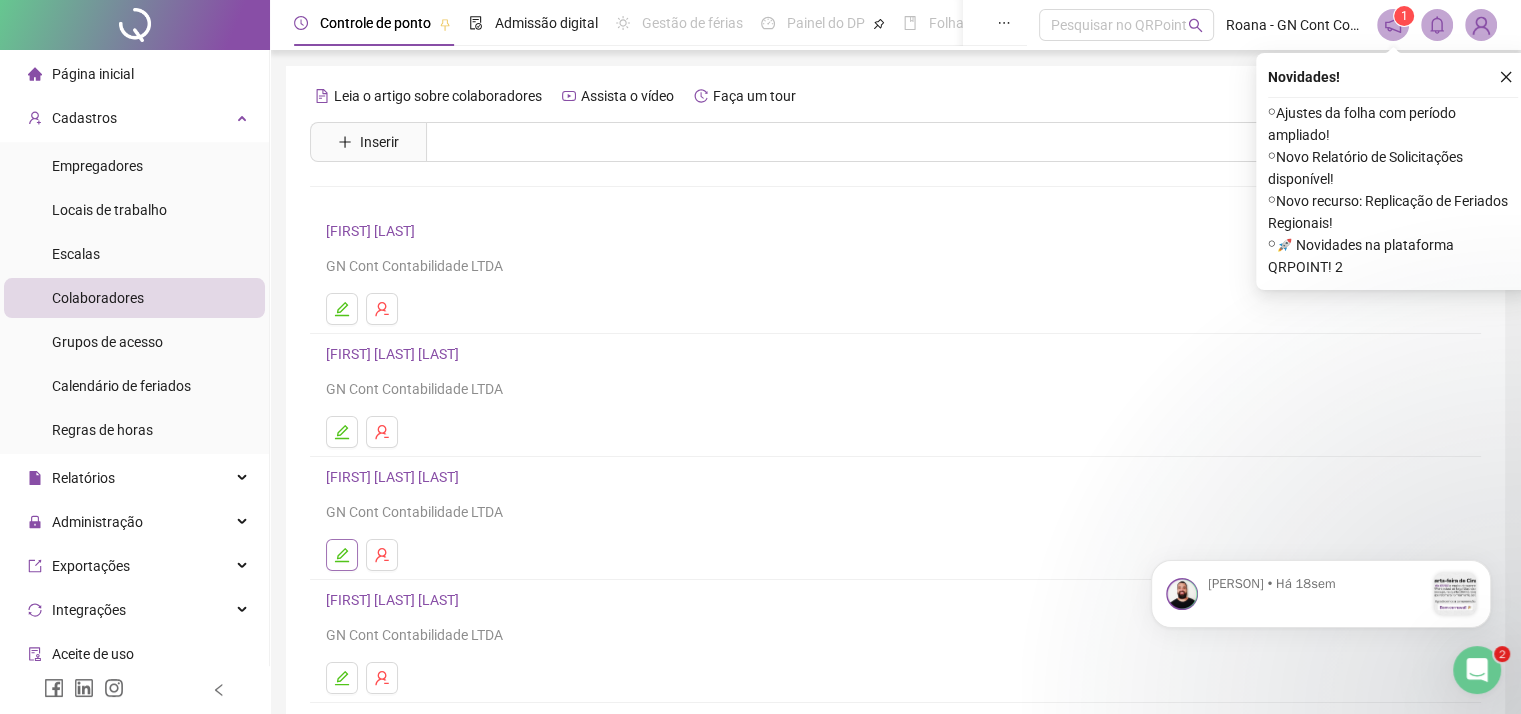 click at bounding box center (342, 555) 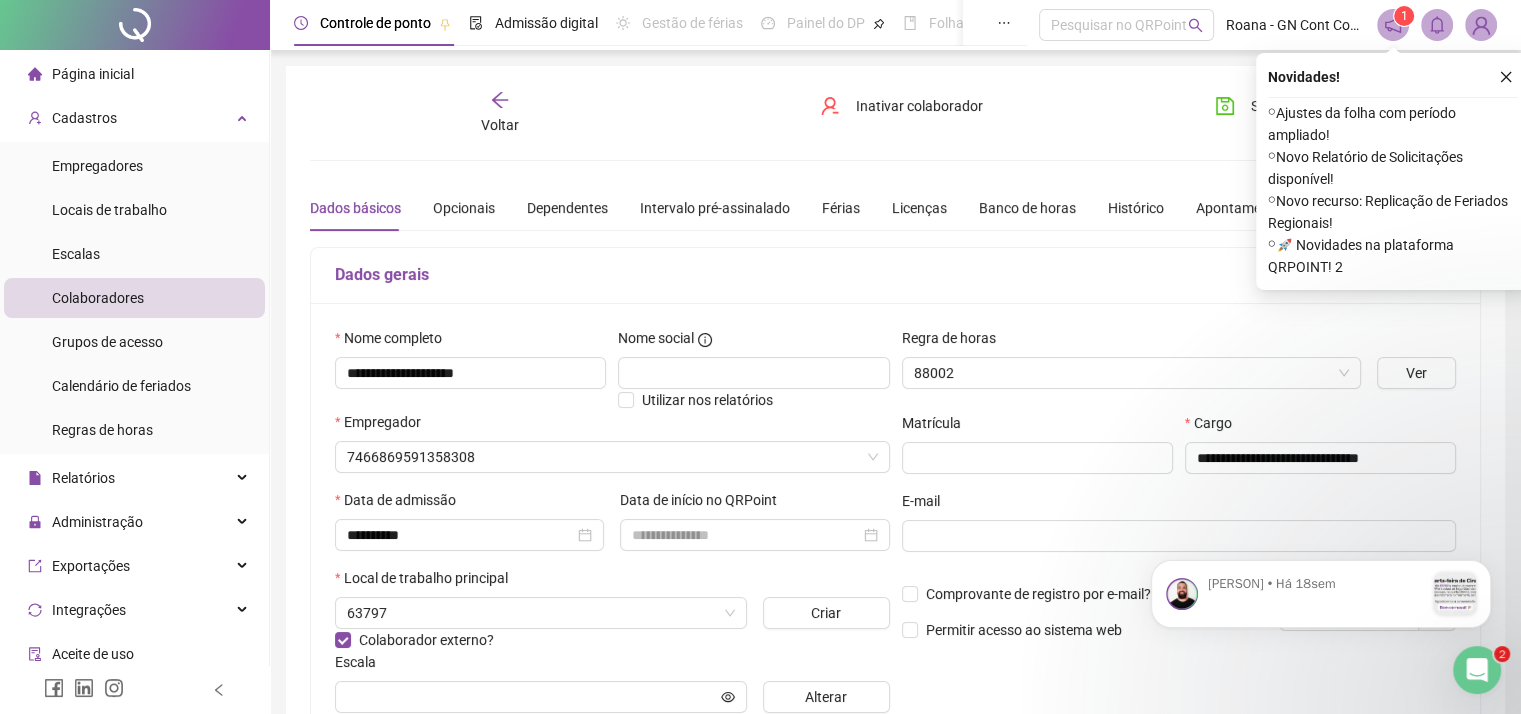 type on "**********" 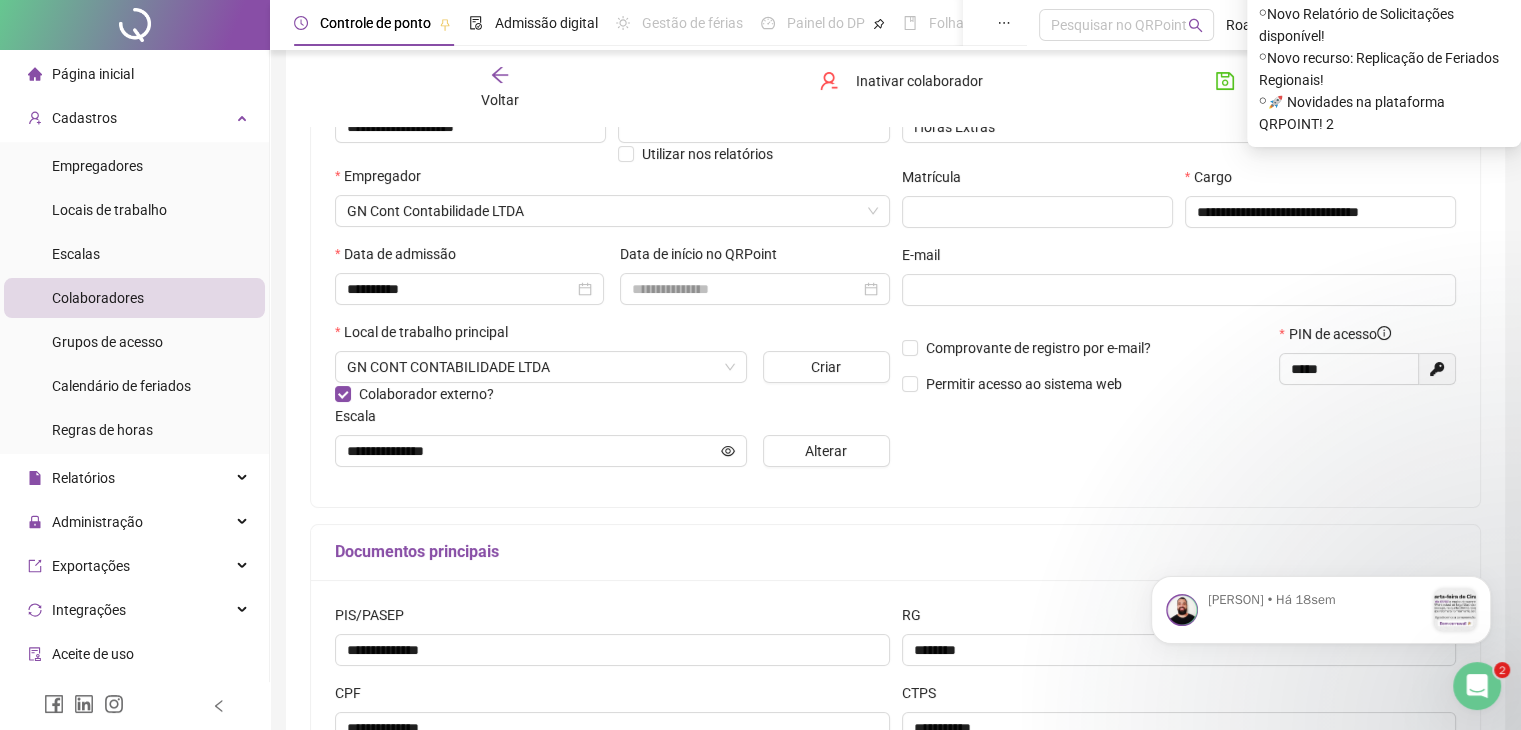 scroll, scrollTop: 100, scrollLeft: 0, axis: vertical 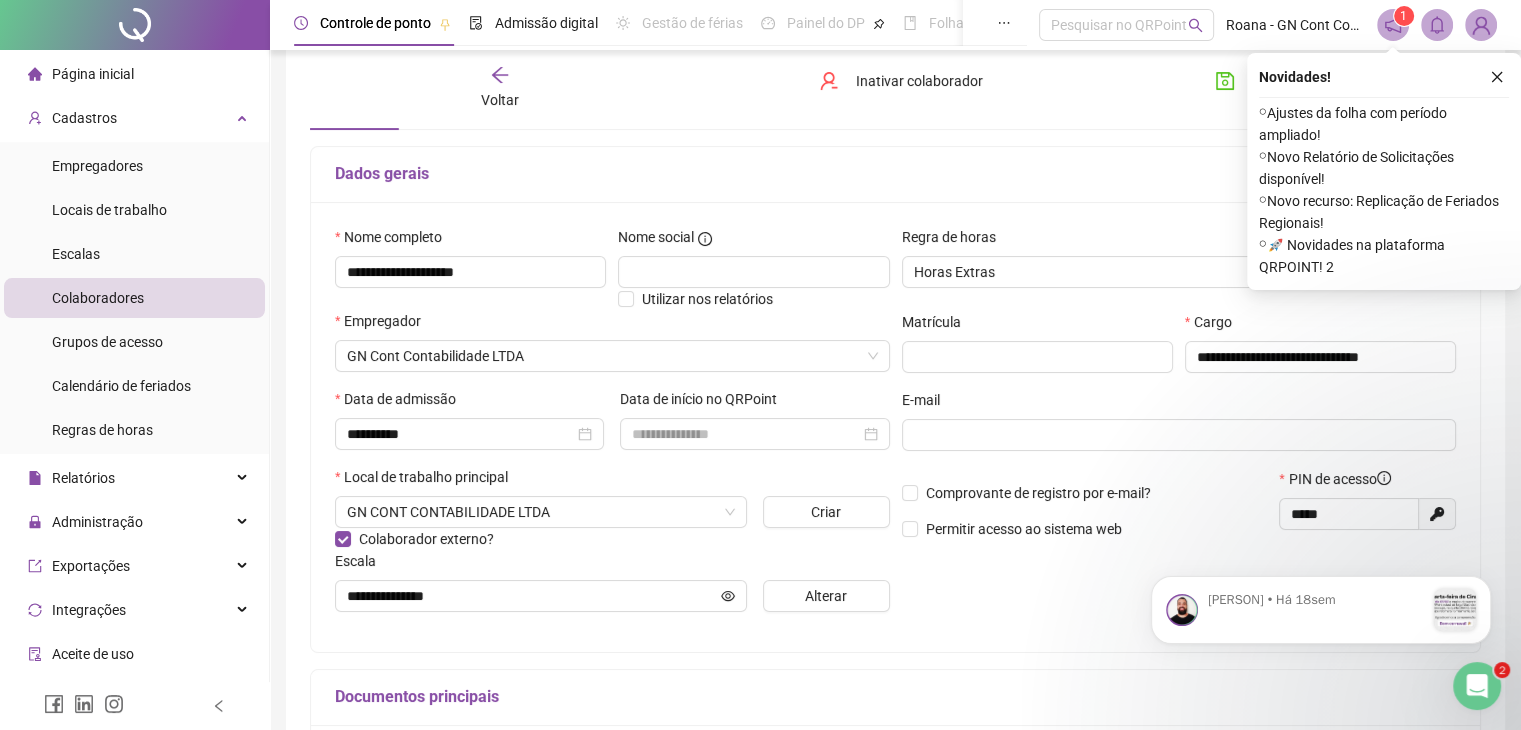 drag, startPoint x: 1331, startPoint y: 507, endPoint x: 1289, endPoint y: 511, distance: 42.190044 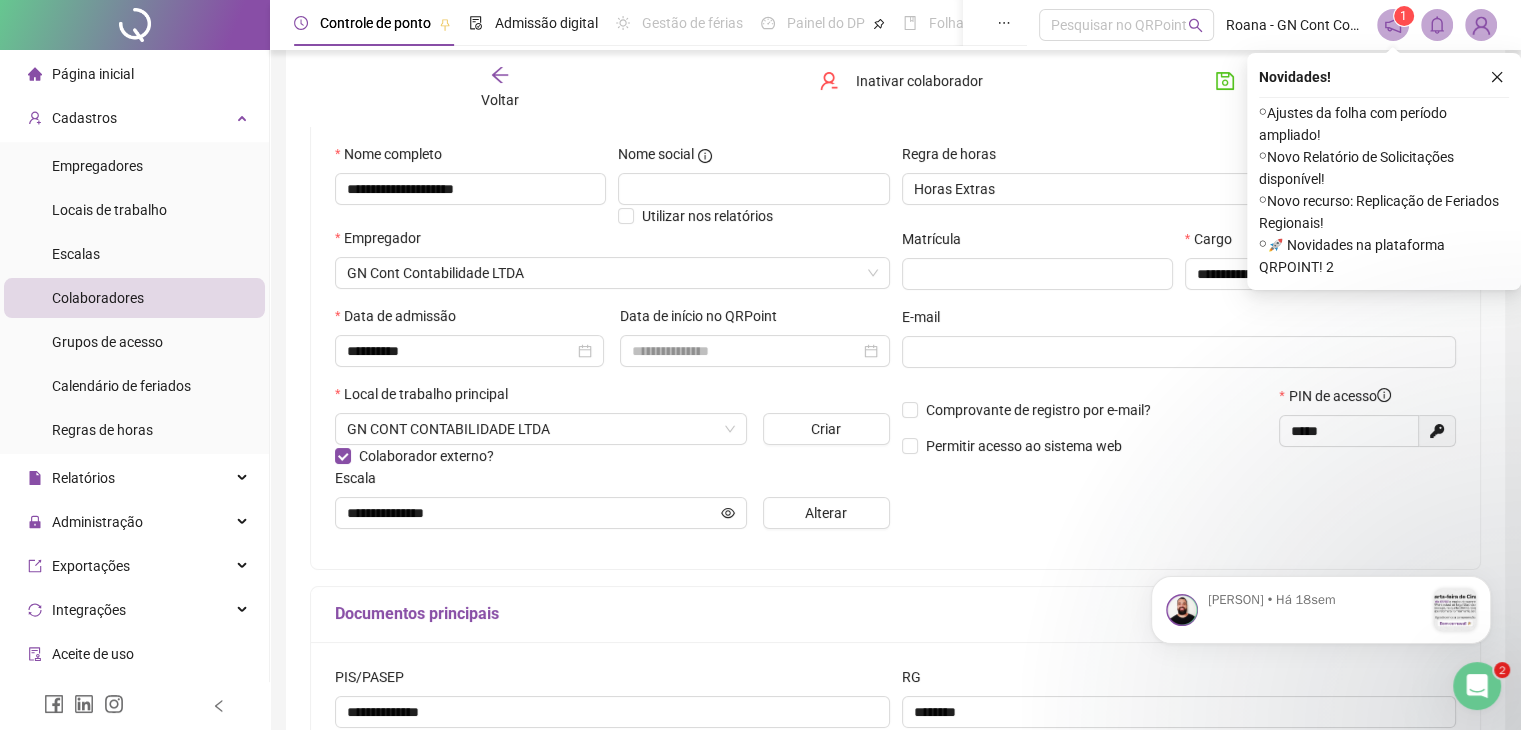 scroll, scrollTop: 200, scrollLeft: 0, axis: vertical 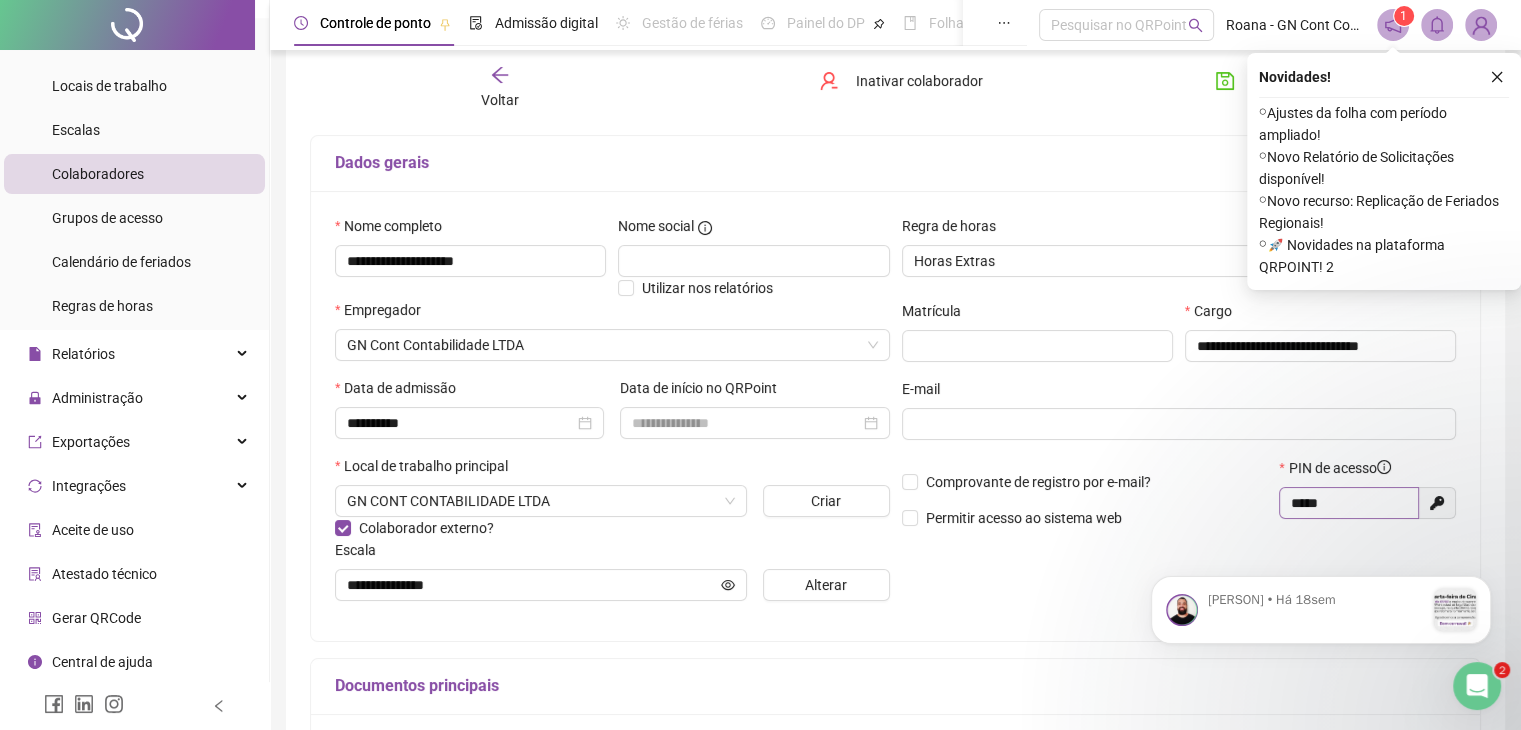 drag, startPoint x: 1267, startPoint y: 501, endPoint x: 1328, endPoint y: 501, distance: 61 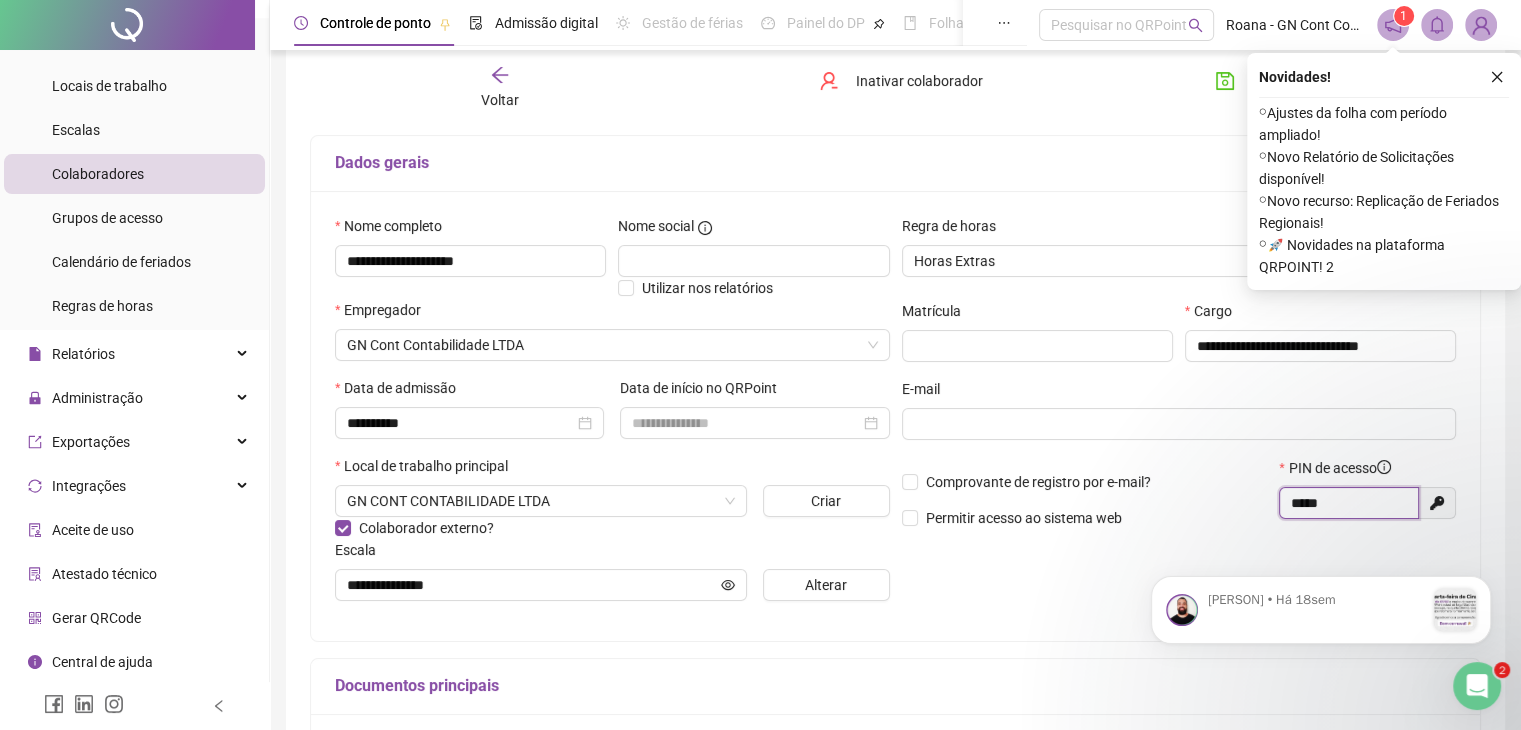 click on "*****" at bounding box center [1347, 503] 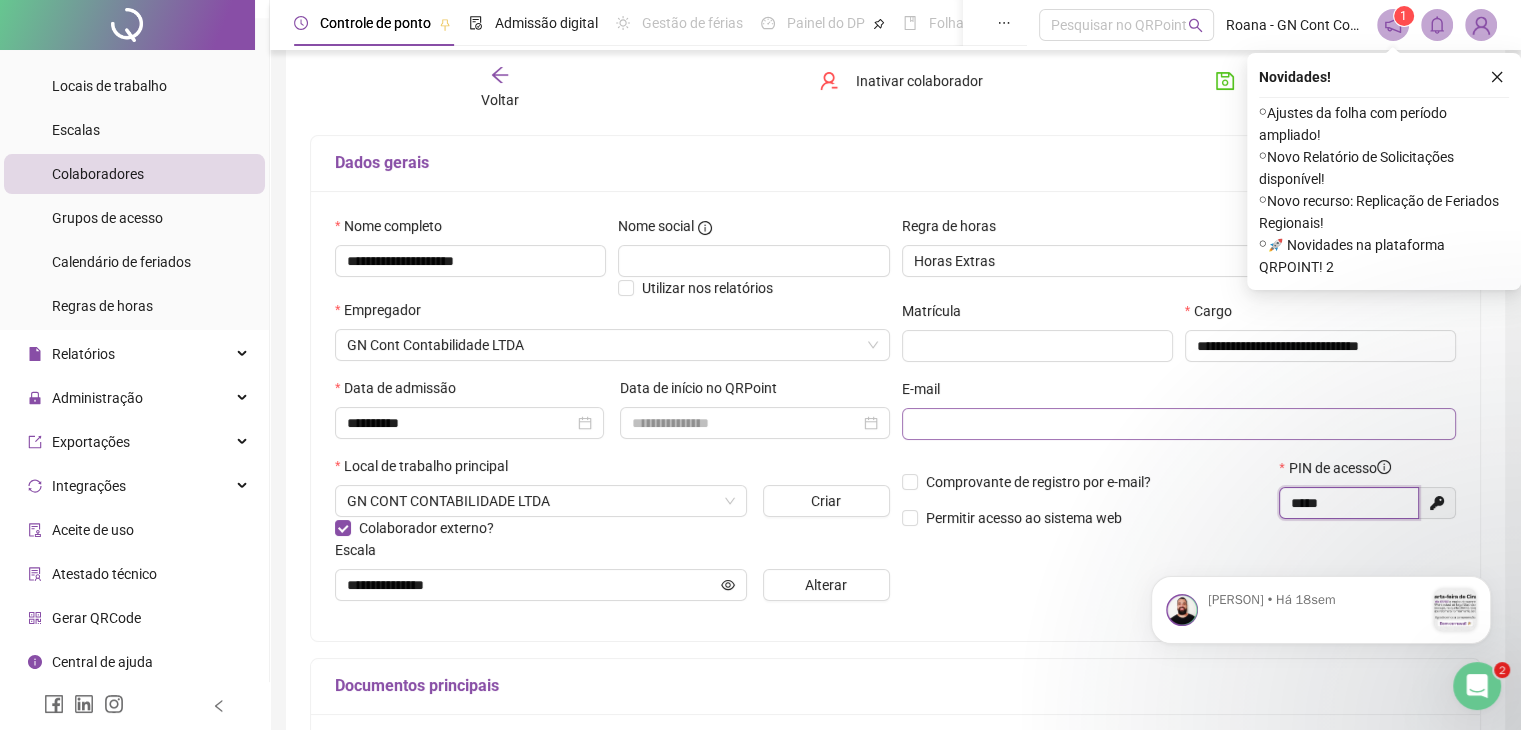drag, startPoint x: 1356, startPoint y: 497, endPoint x: 1184, endPoint y: 412, distance: 191.85672 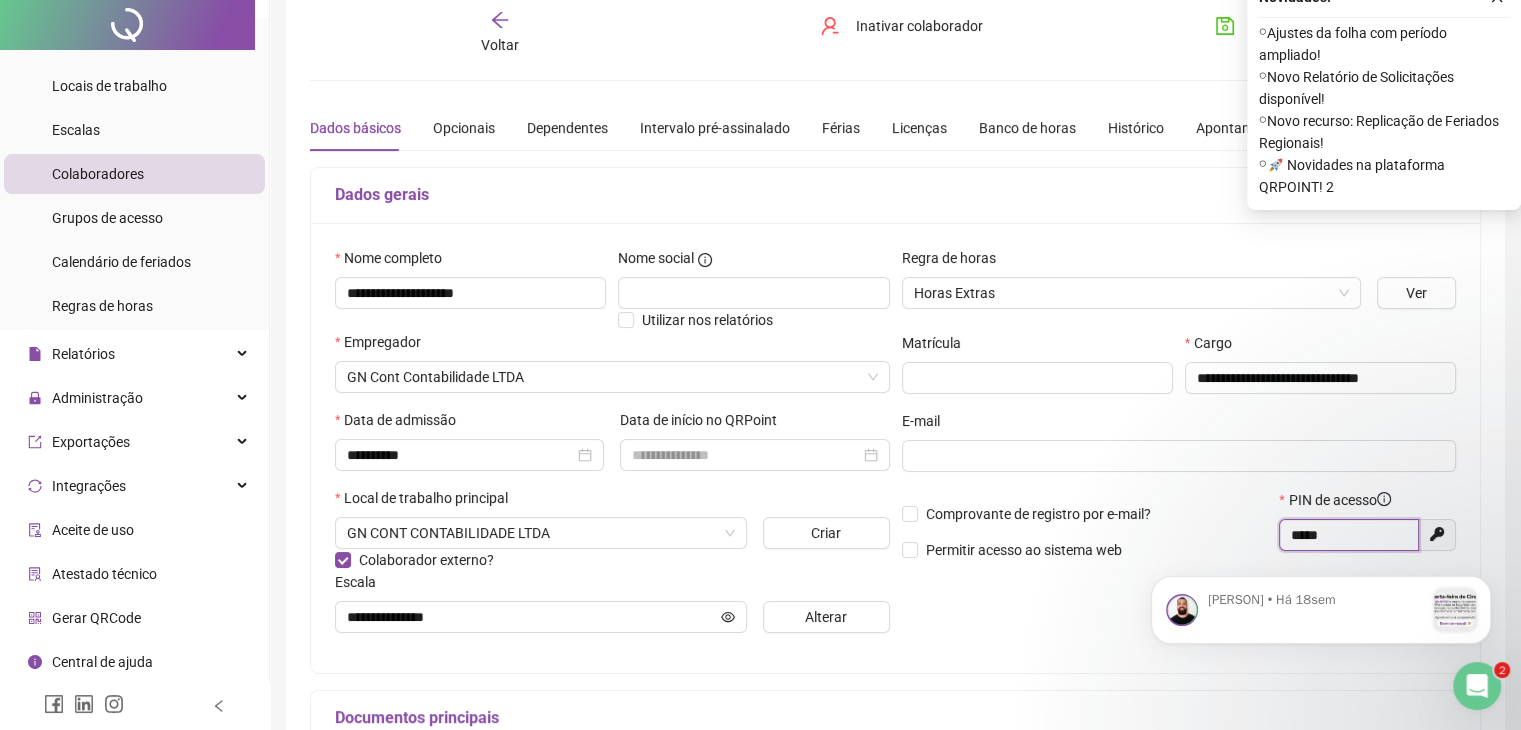 scroll, scrollTop: 0, scrollLeft: 0, axis: both 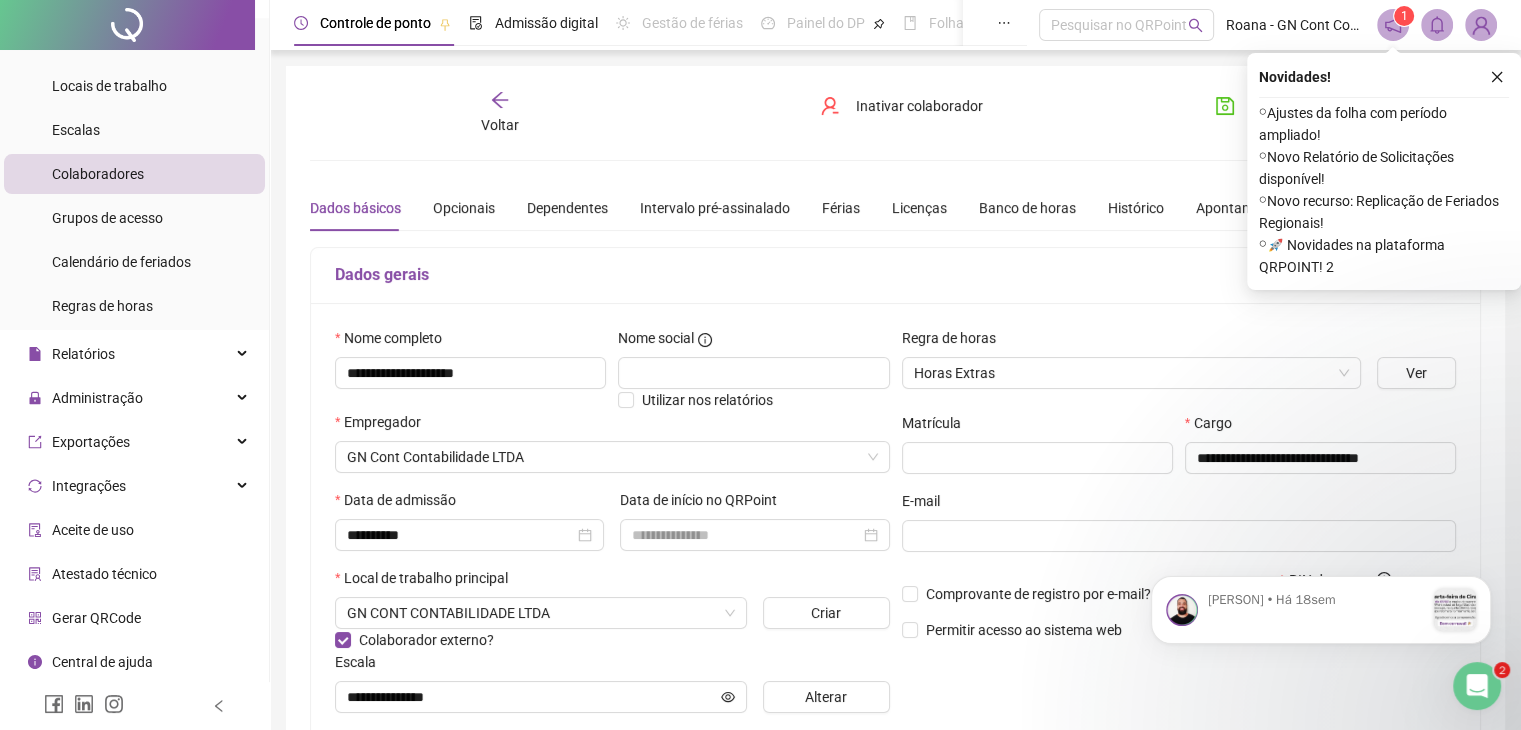 type on "*****" 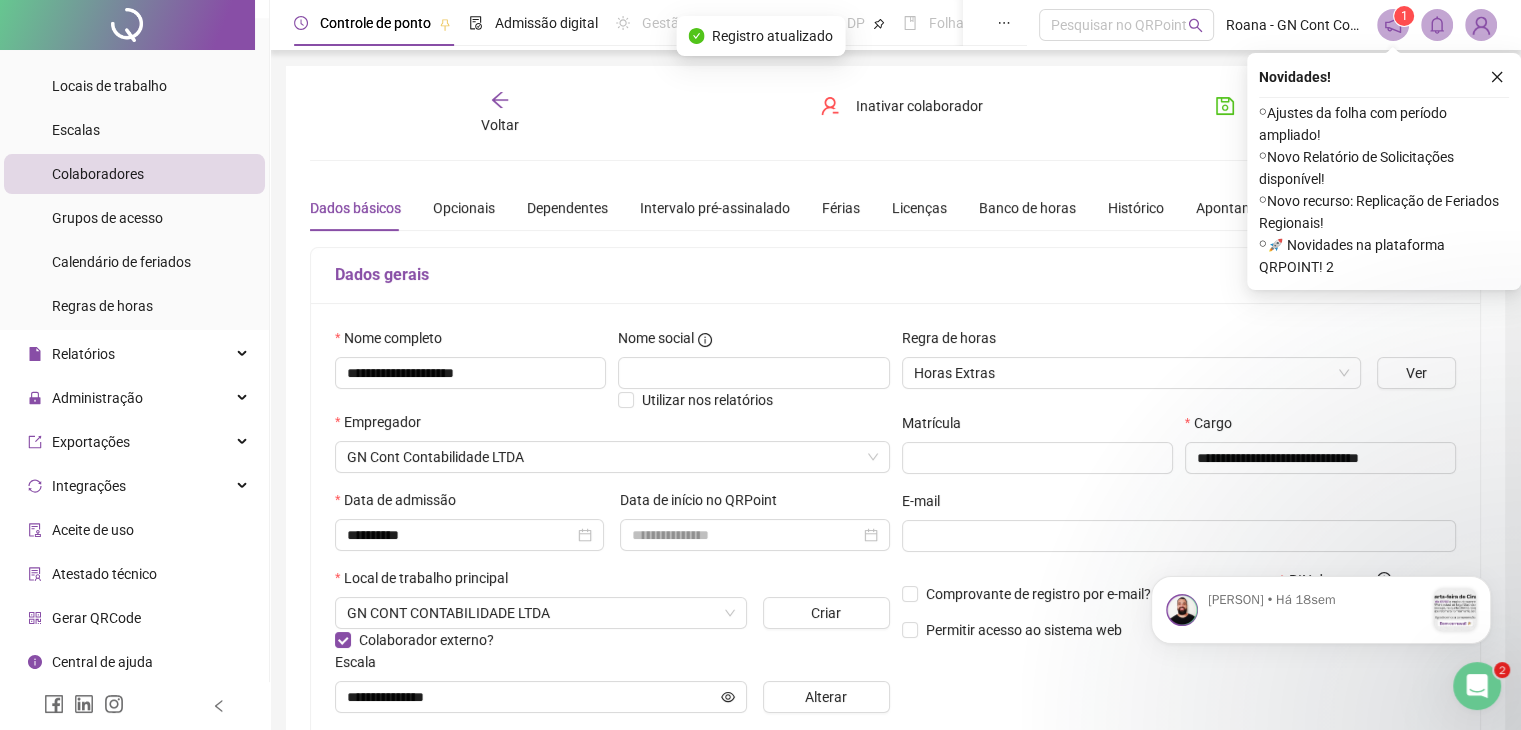 click 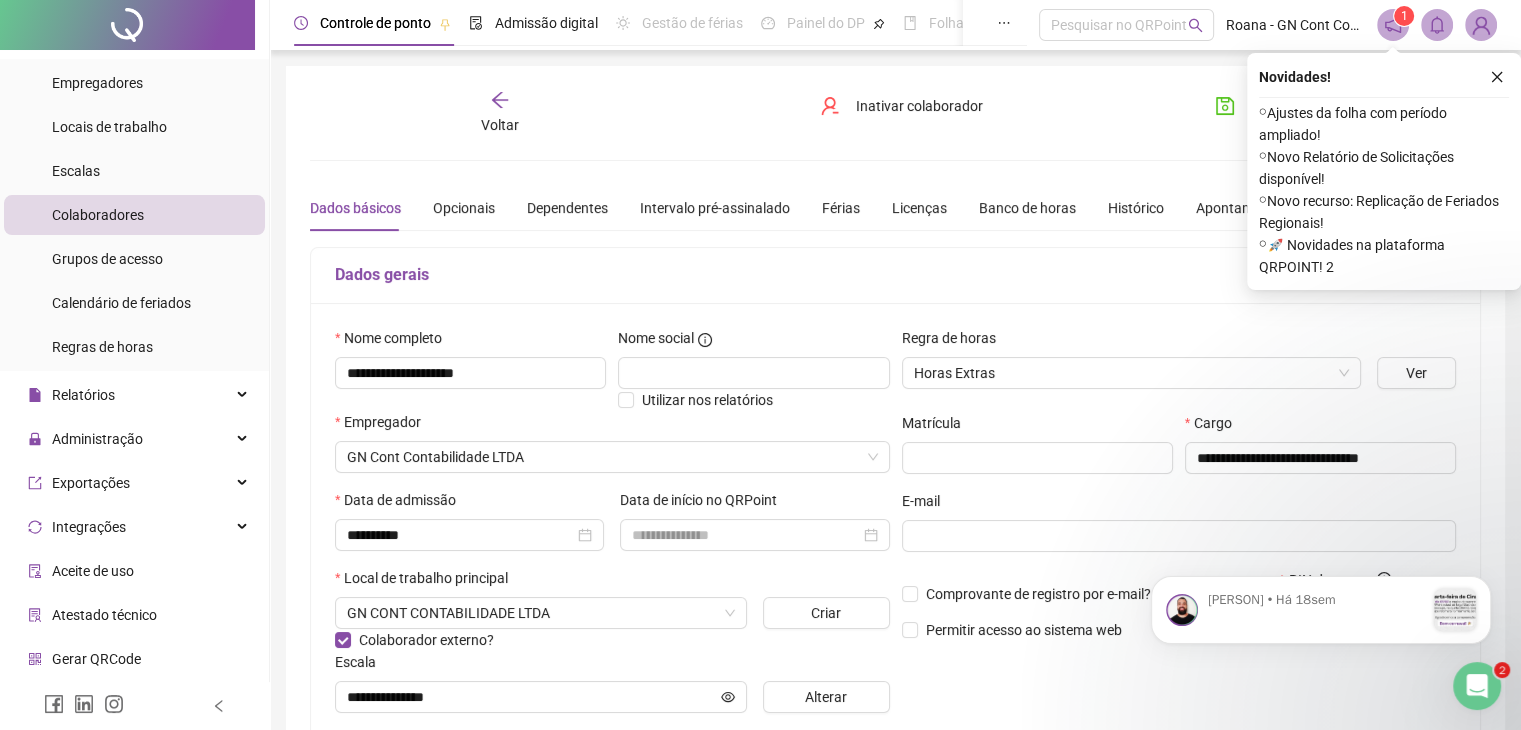 scroll, scrollTop: 0, scrollLeft: 0, axis: both 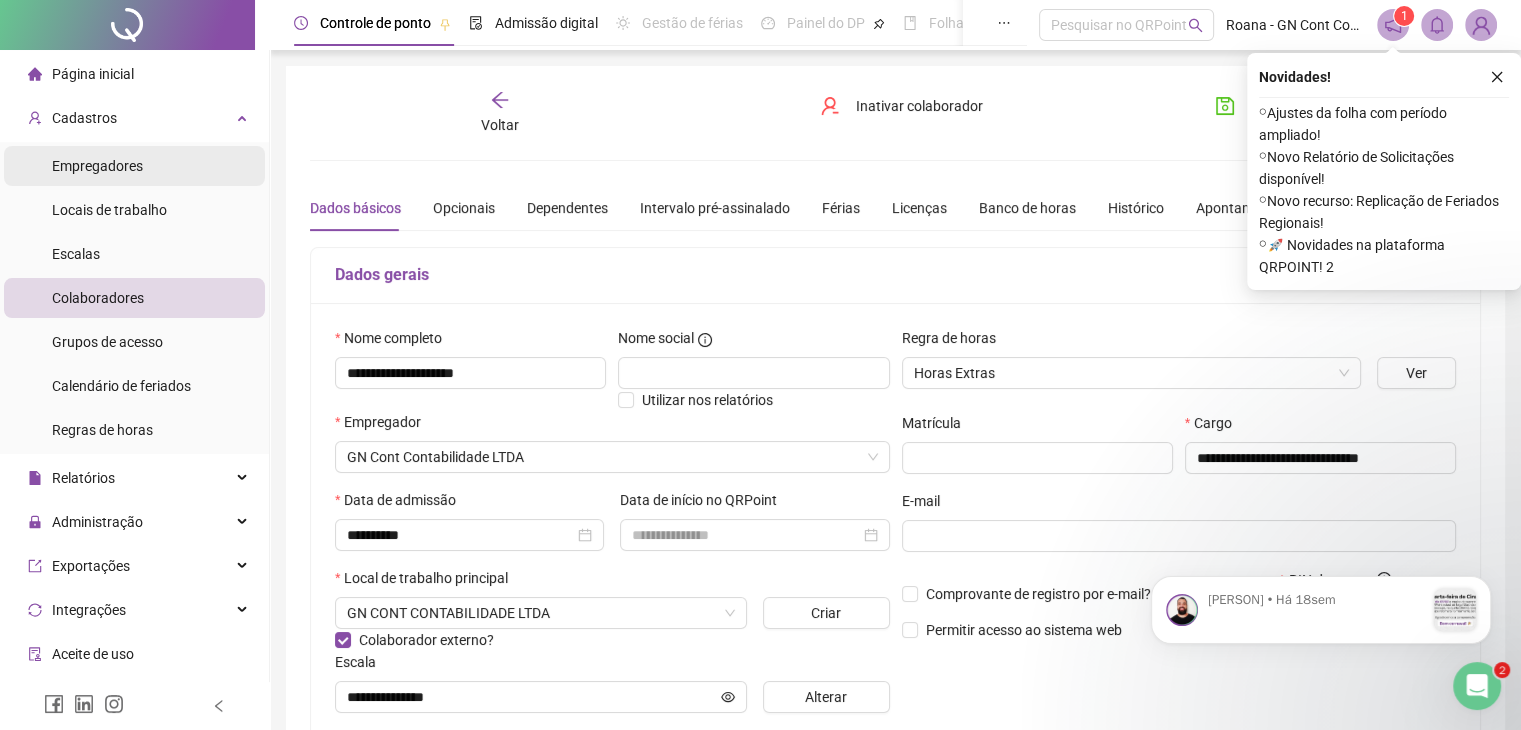 click on "Empregadores" at bounding box center [134, 166] 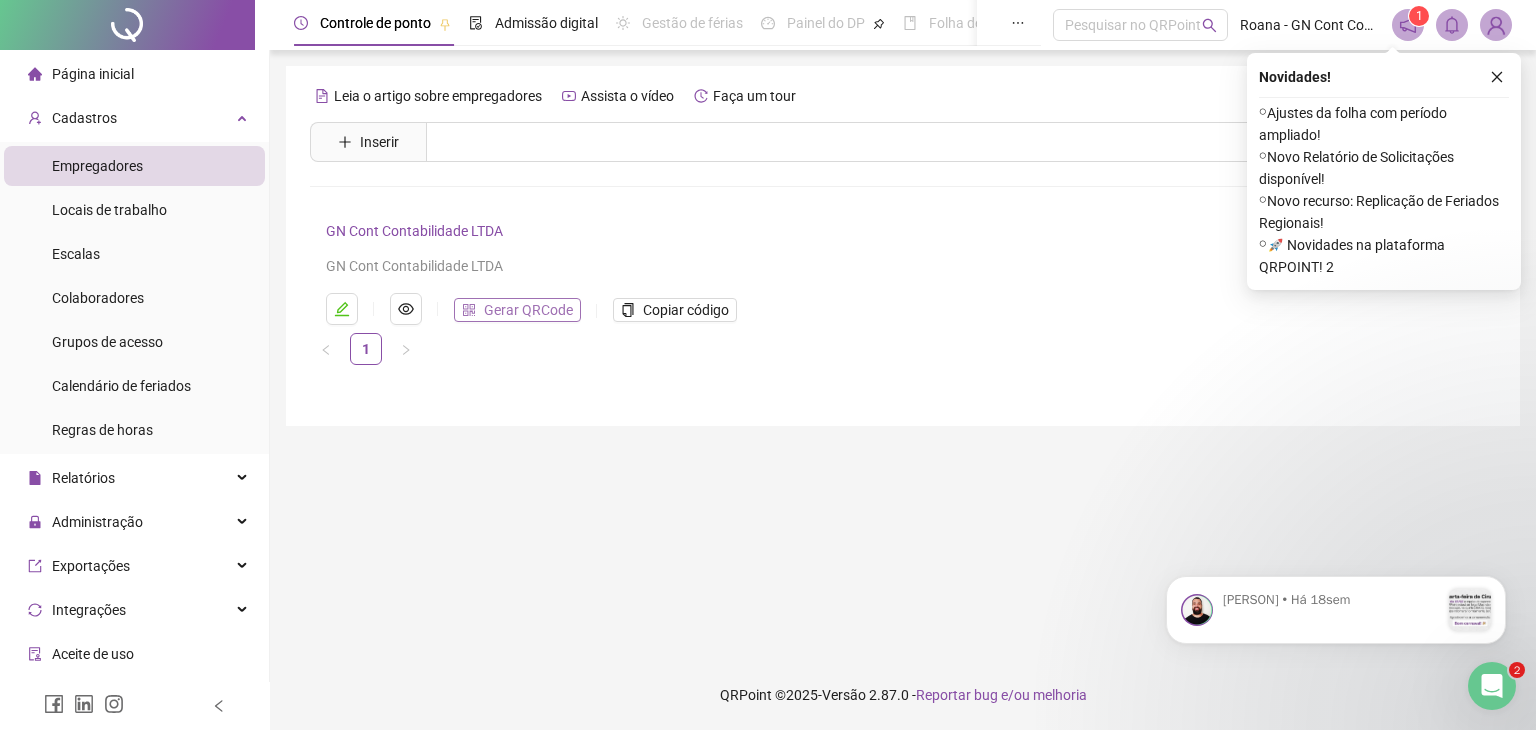 click on "Gerar QRCode" at bounding box center [528, 310] 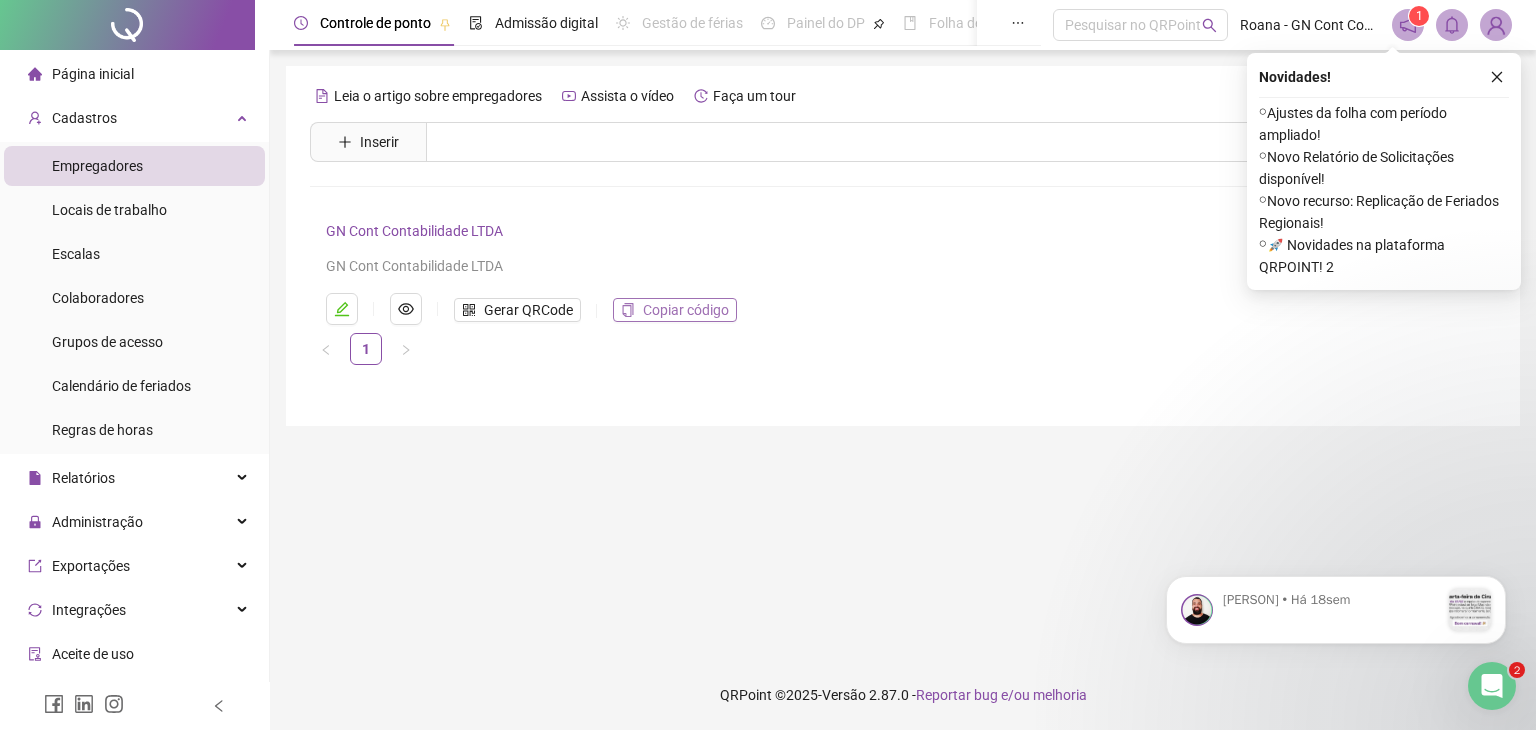 click on "Copiar código" at bounding box center (686, 310) 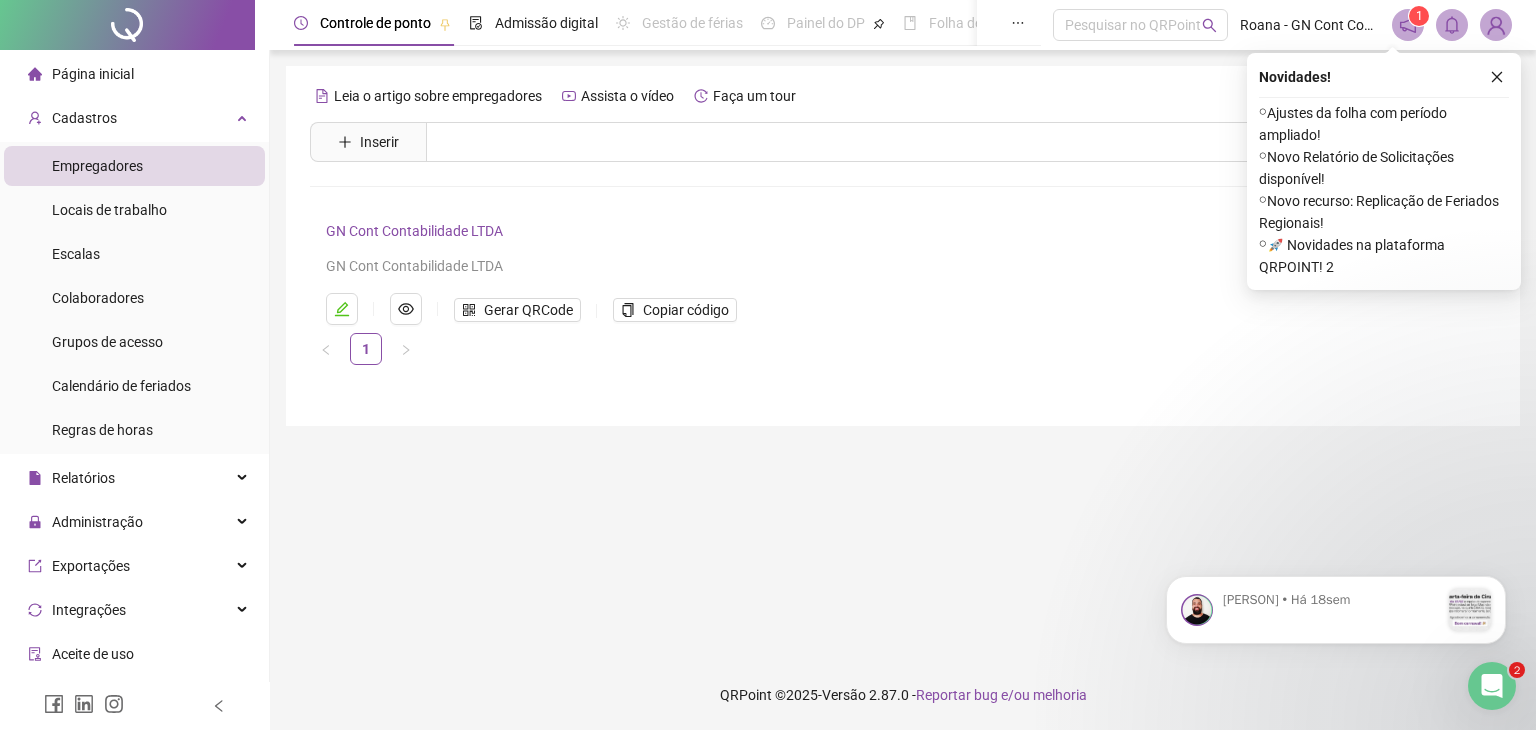 click on "Leia o artigo sobre empregadores Assista o vídeo Faça um tour Inserir Nenhum resultado GN Cont Contabilidade LTDA   GN Cont Contabilidade LTDA Gerar QRCode Copiar código 1" at bounding box center (903, 222) 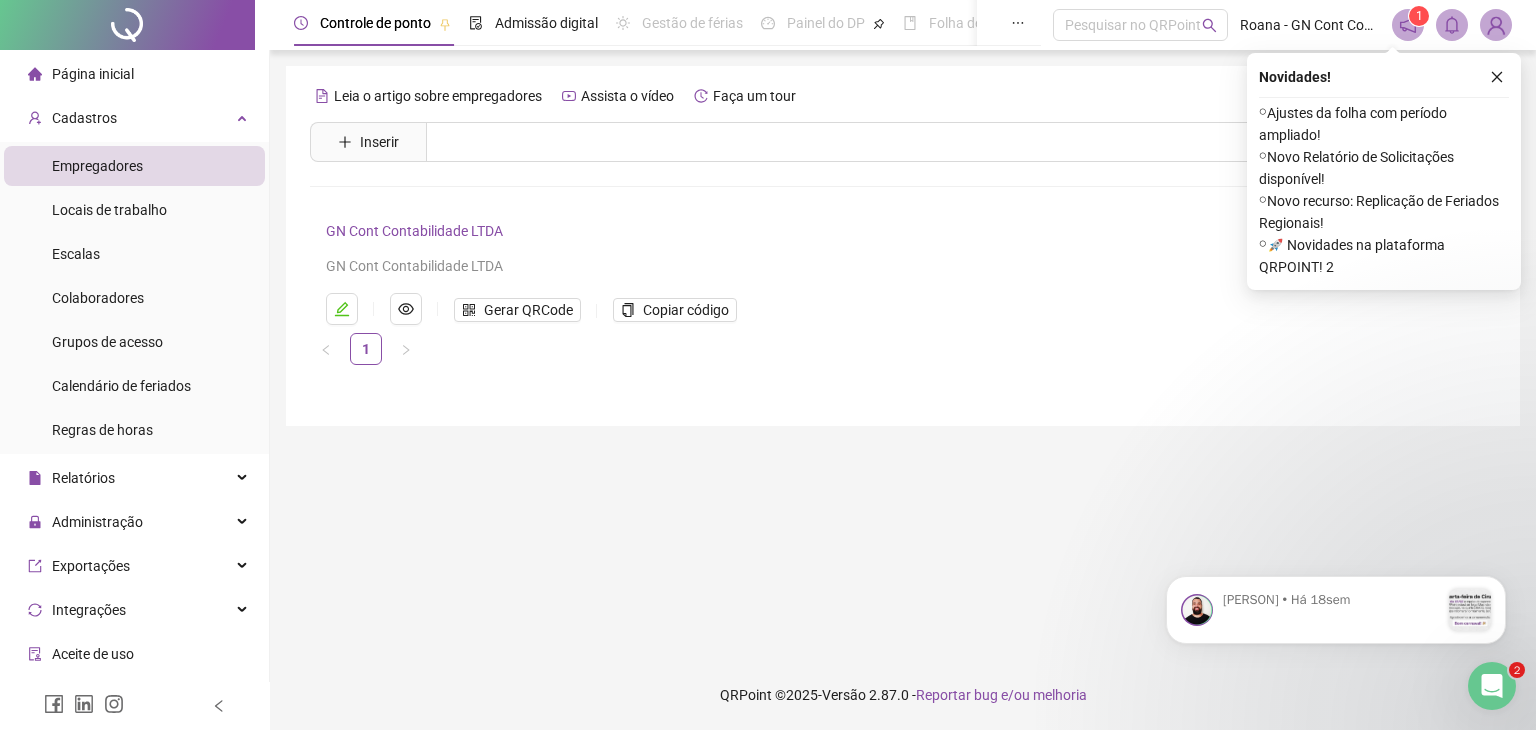 click on "Empregadores" at bounding box center [97, 166] 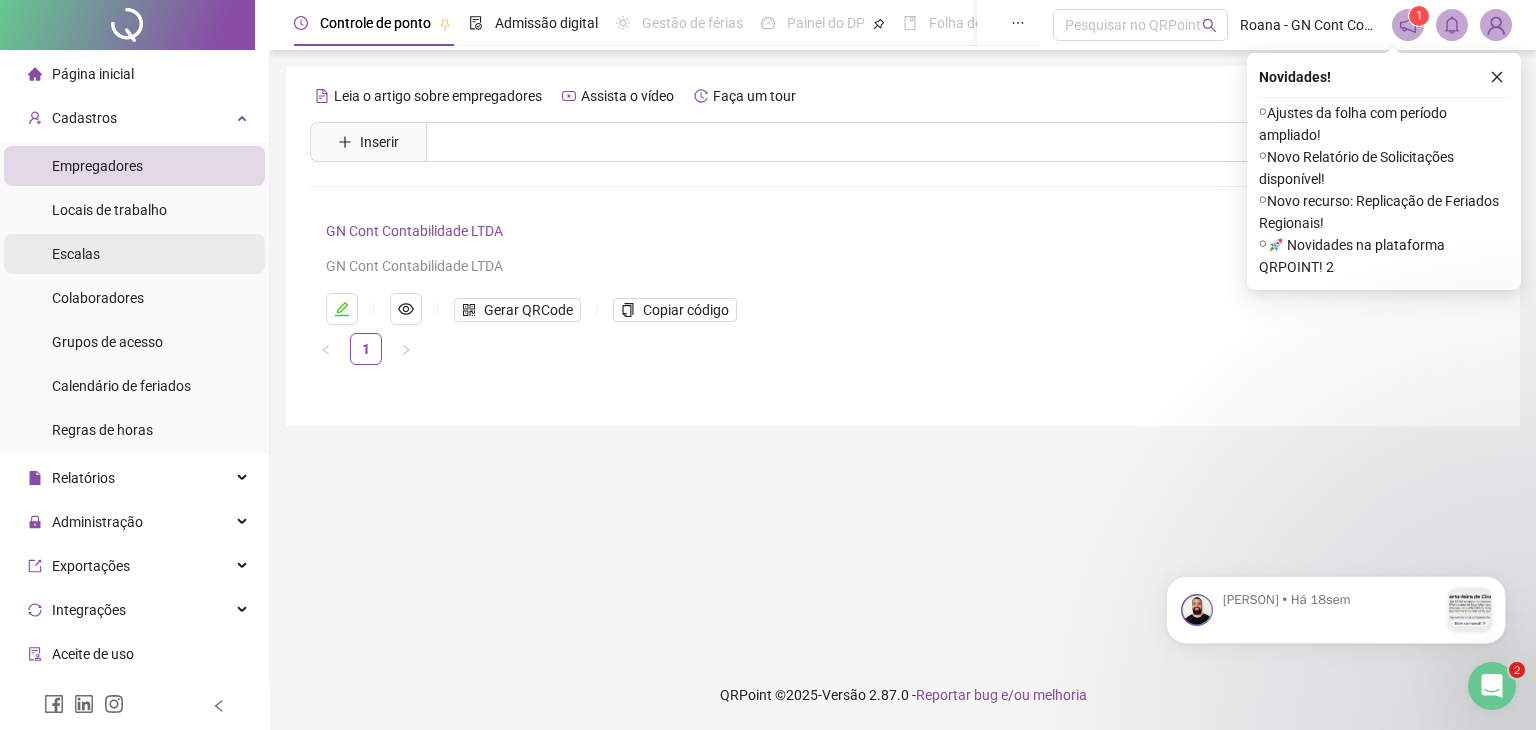 click on "Escalas" at bounding box center [76, 254] 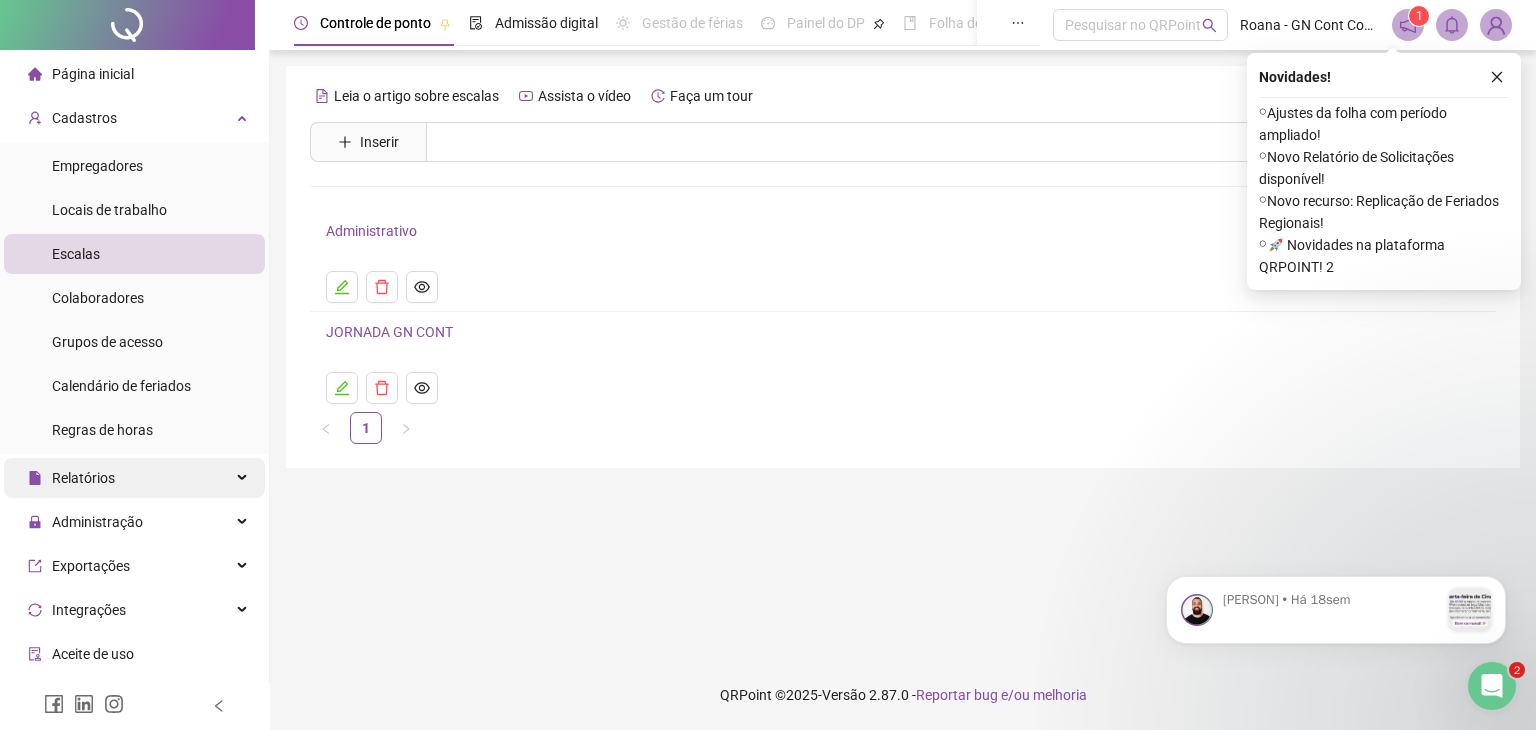click on "Relatórios" at bounding box center (71, 478) 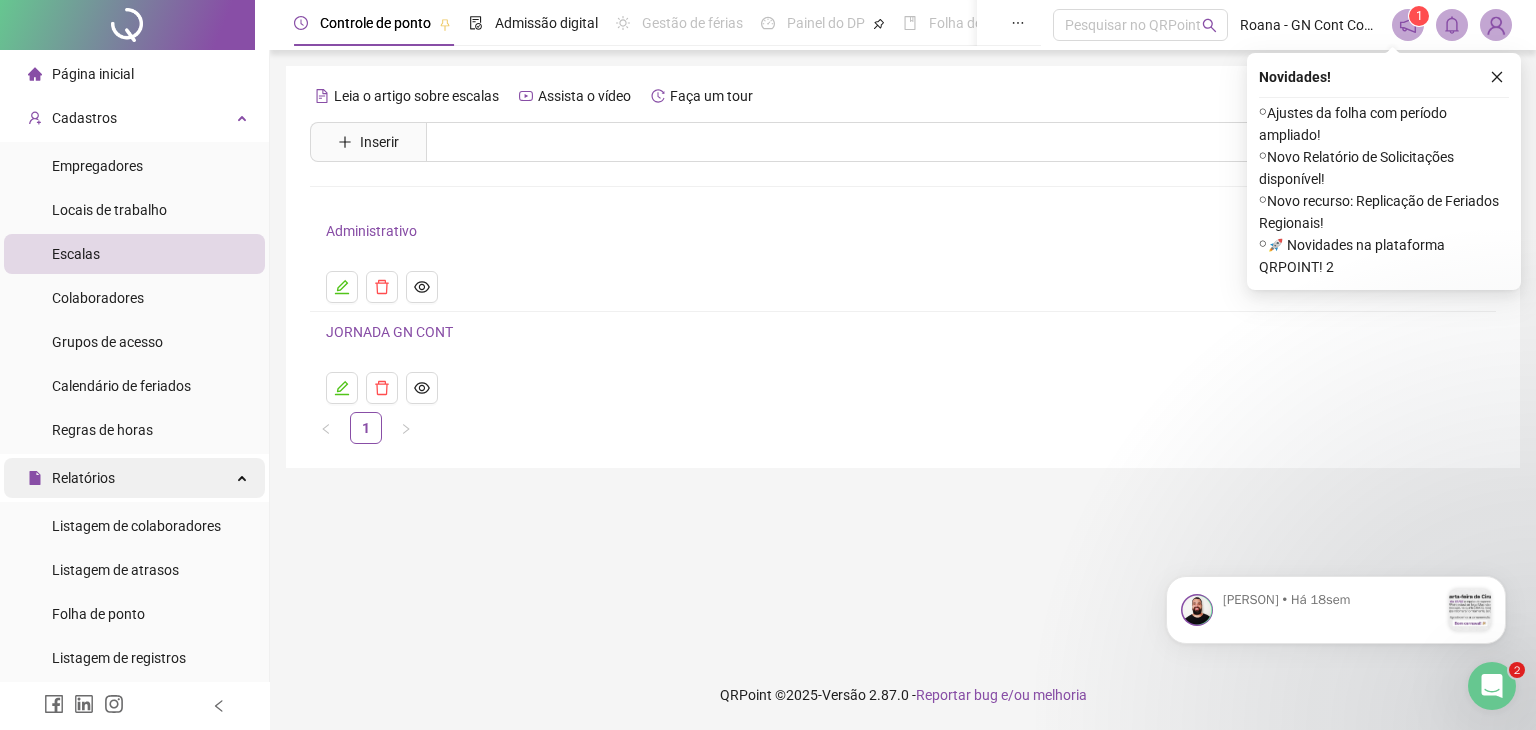 click on "Relatórios" at bounding box center [71, 478] 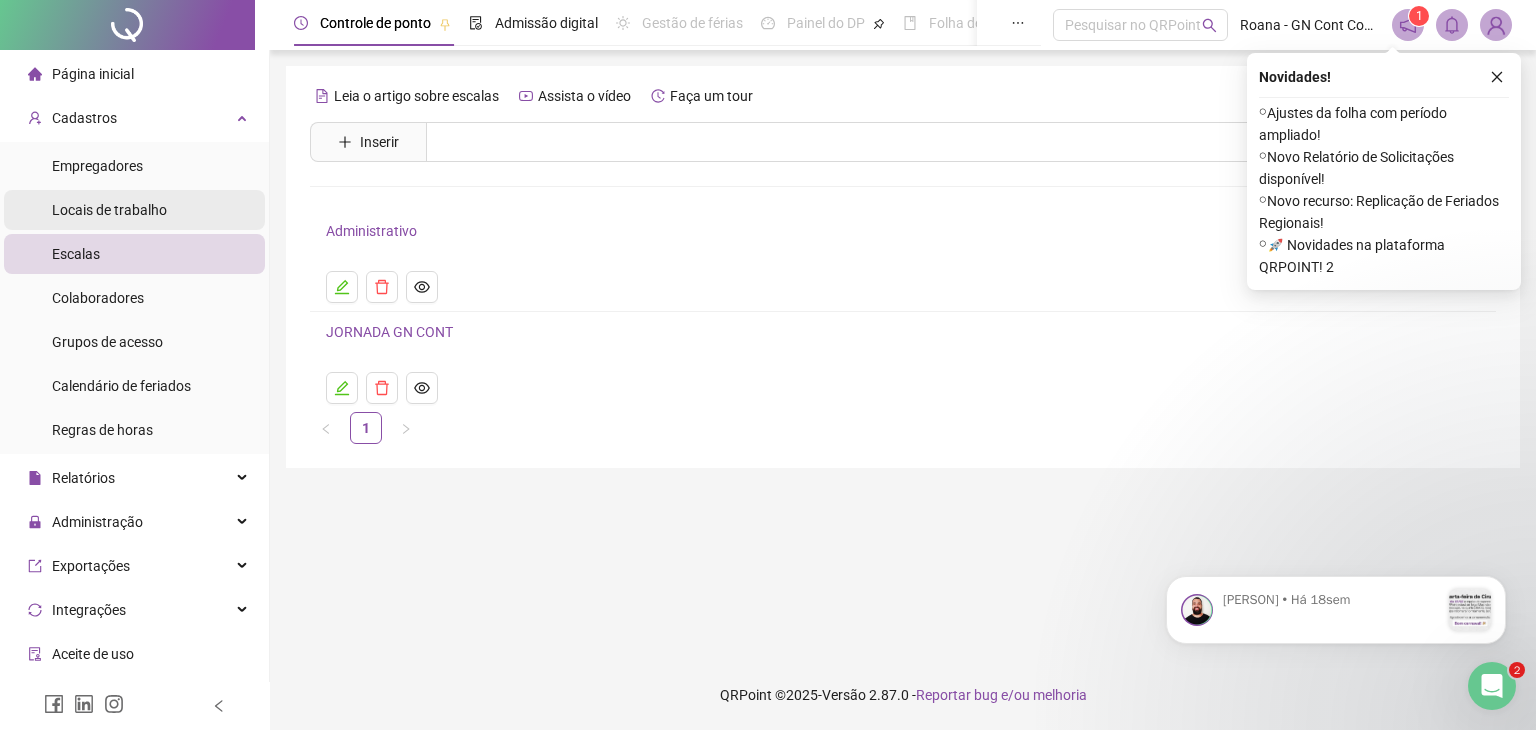 click on "Locais de trabalho" at bounding box center (109, 210) 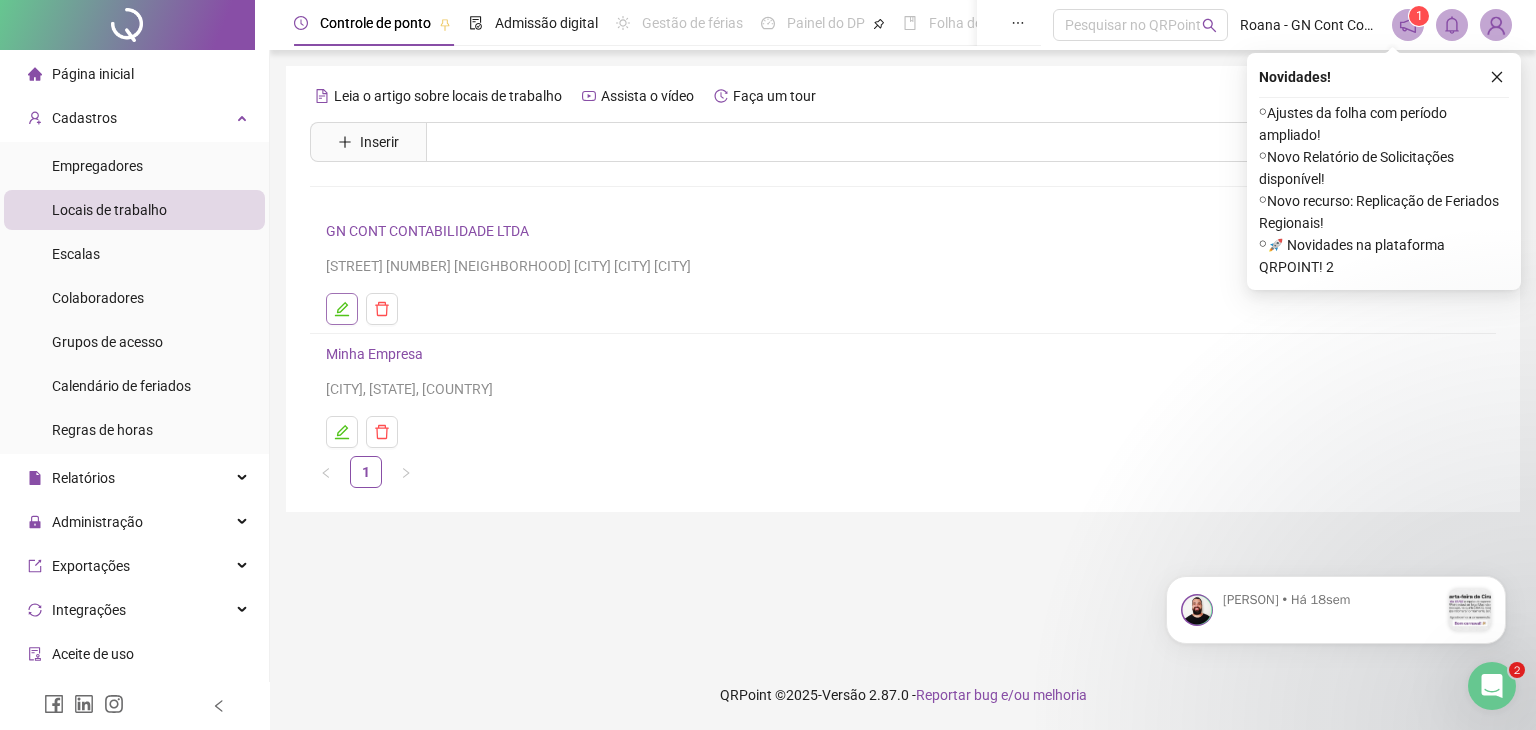 click 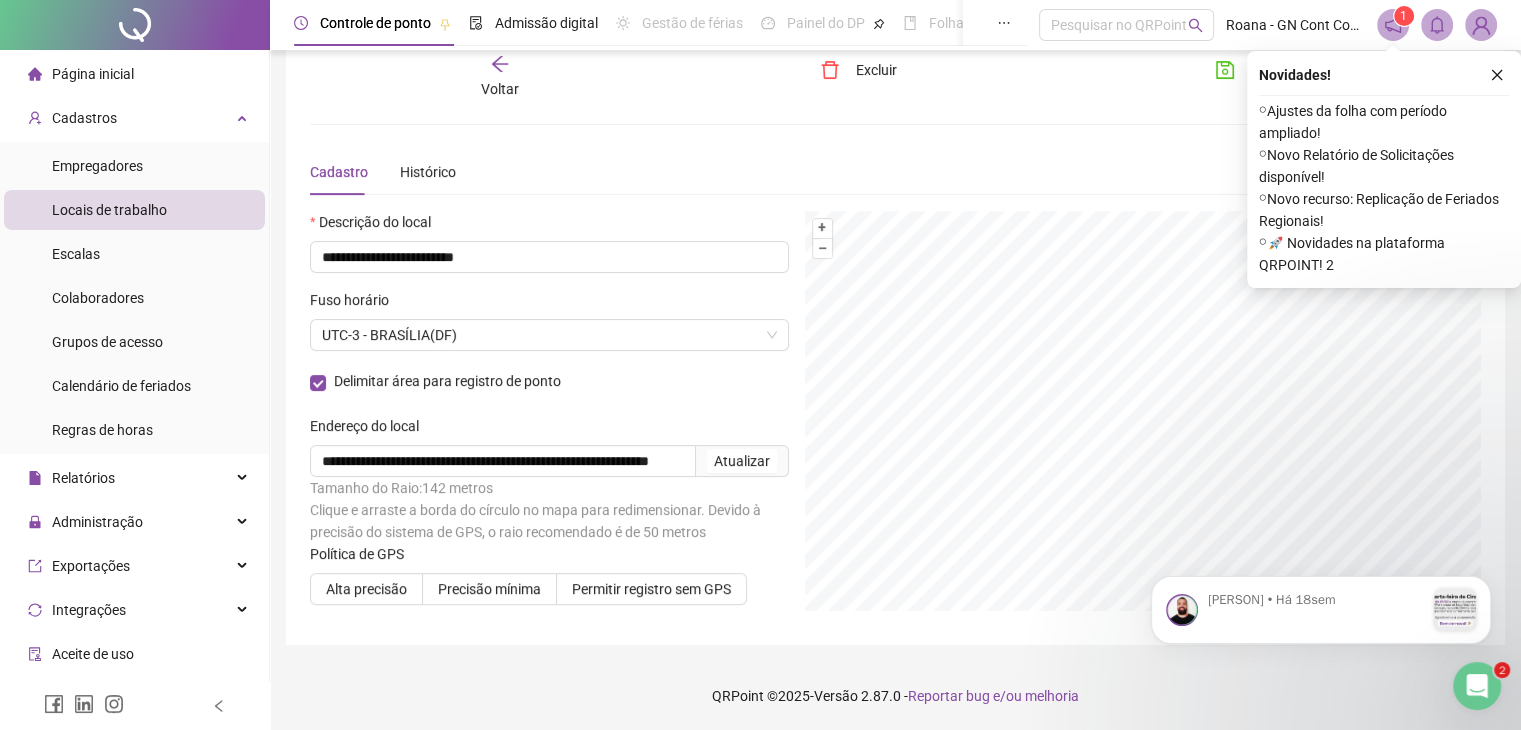 scroll, scrollTop: 0, scrollLeft: 0, axis: both 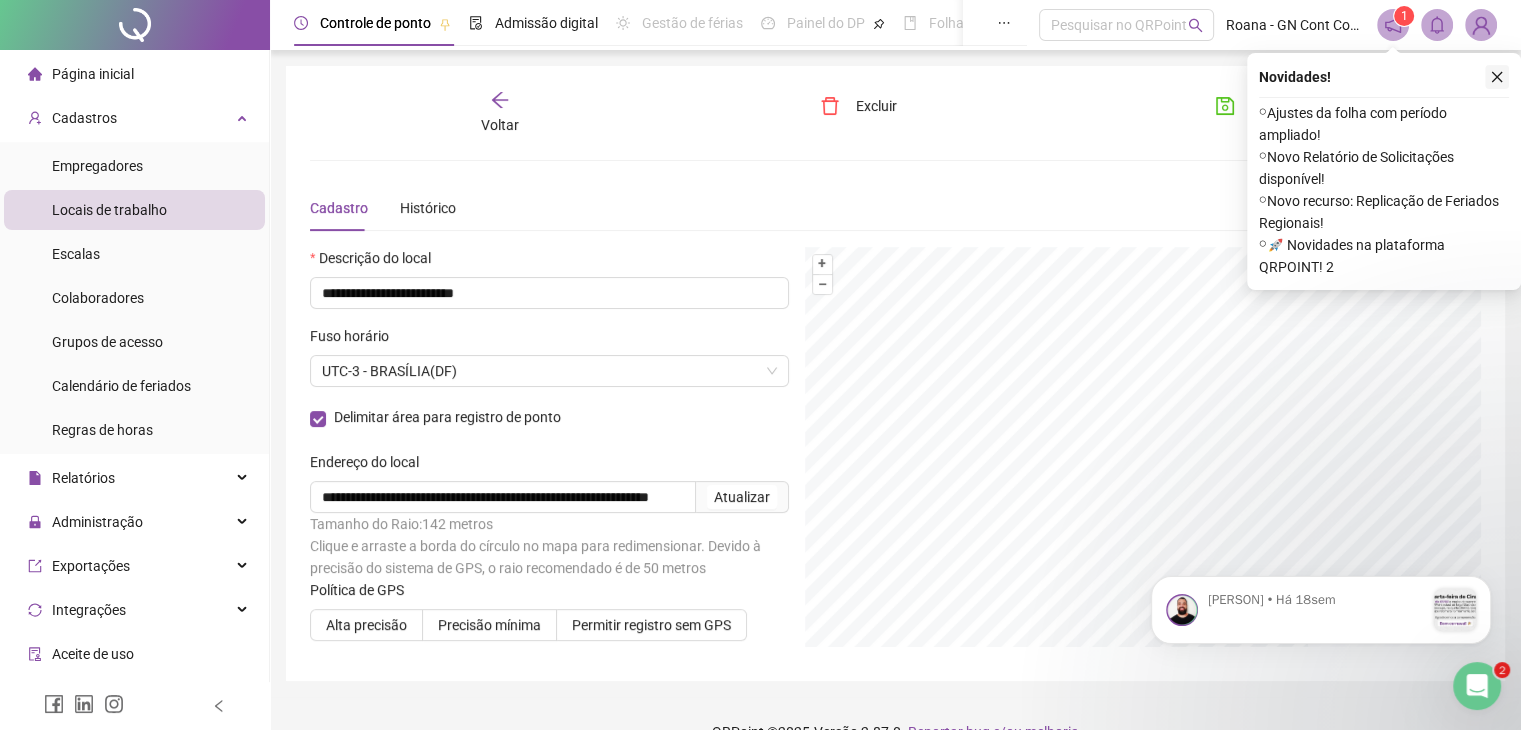 click 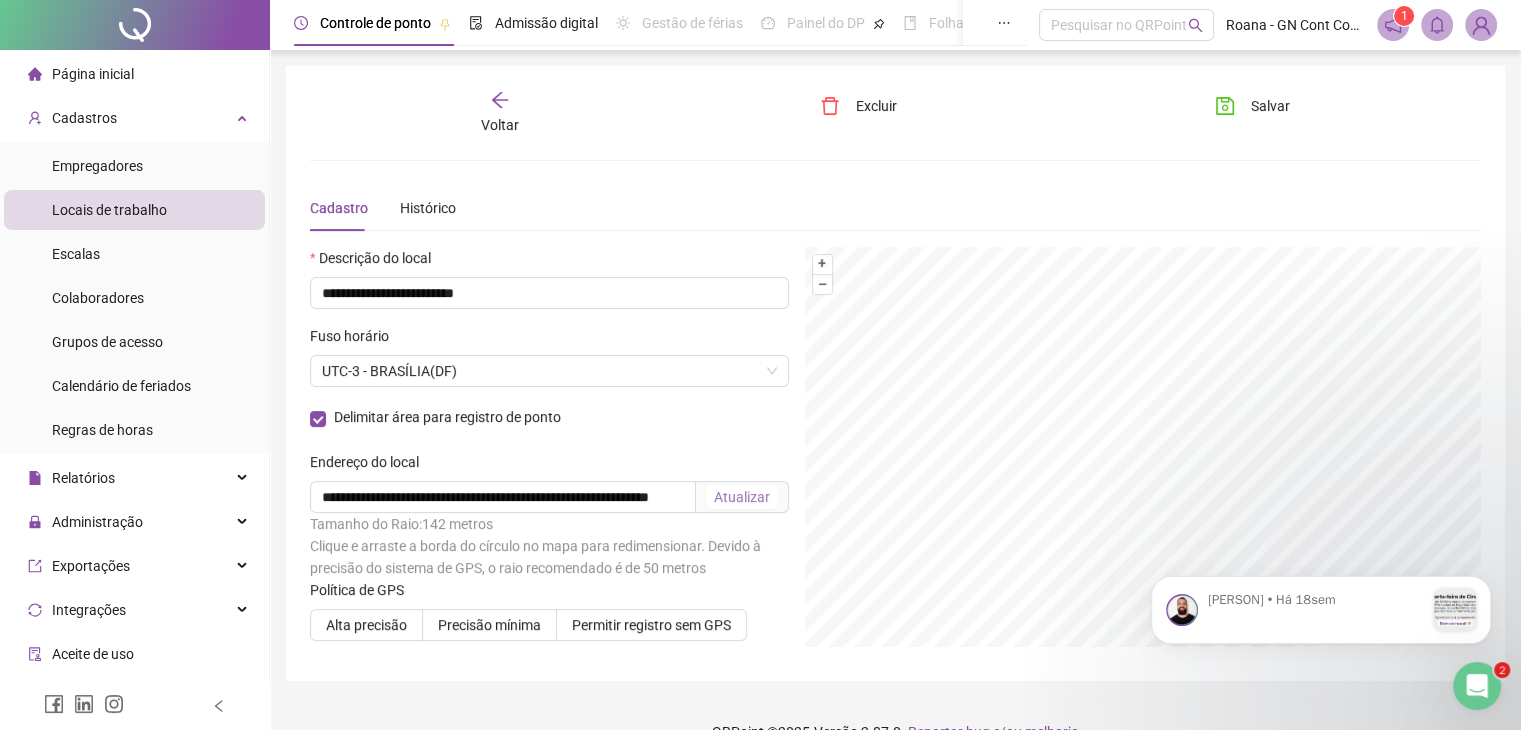 click on "Atualizar" at bounding box center (742, 497) 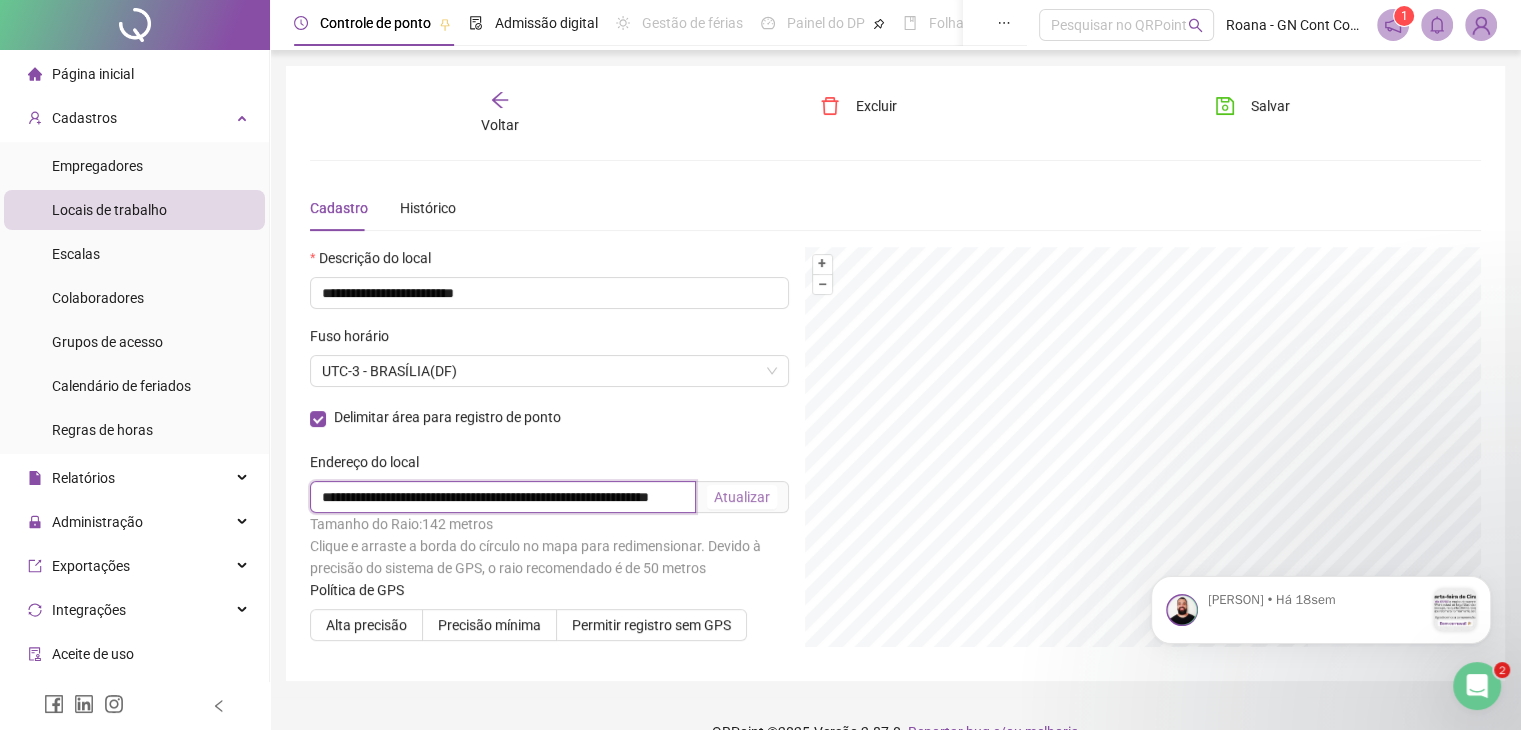 scroll, scrollTop: 0, scrollLeft: 144, axis: horizontal 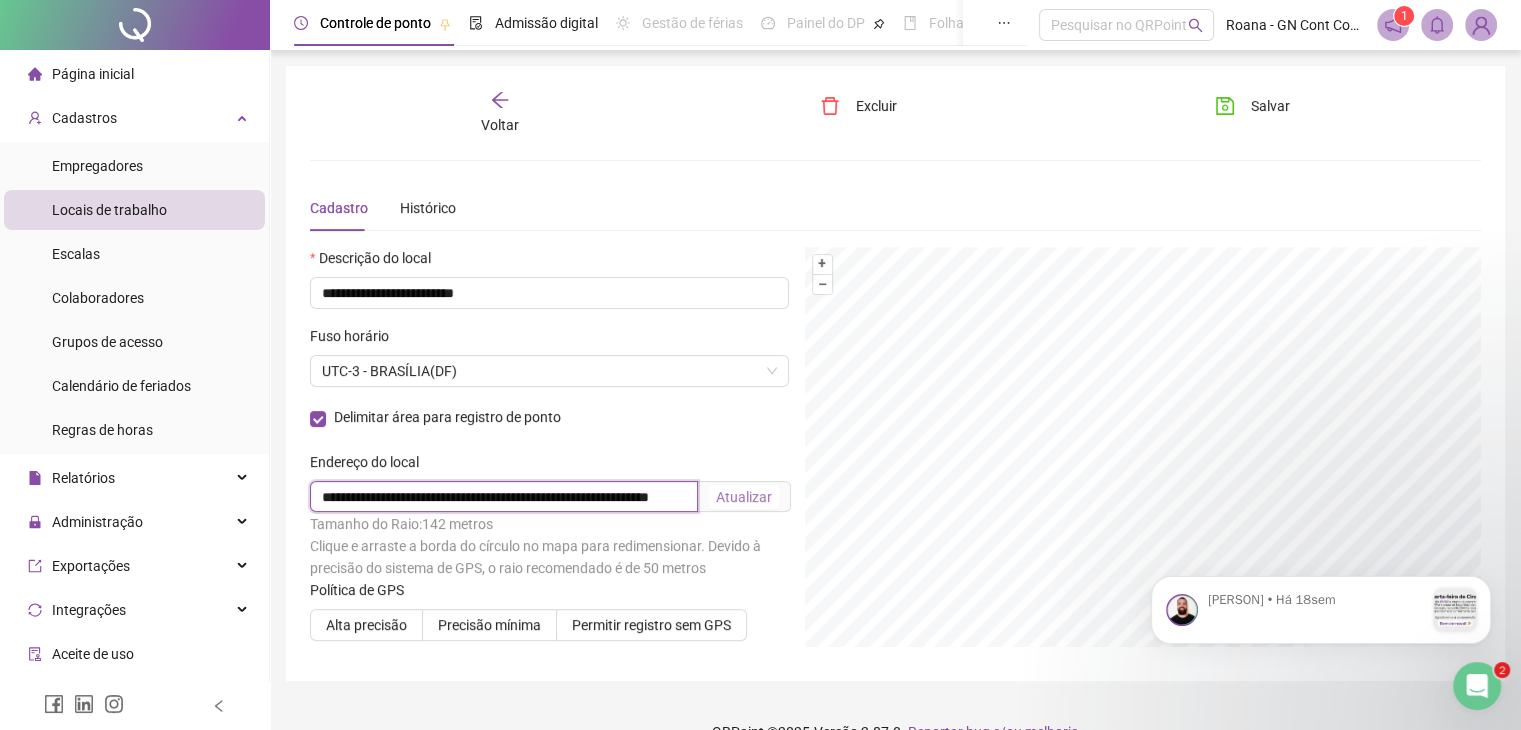 click on "**********" at bounding box center [895, 452] 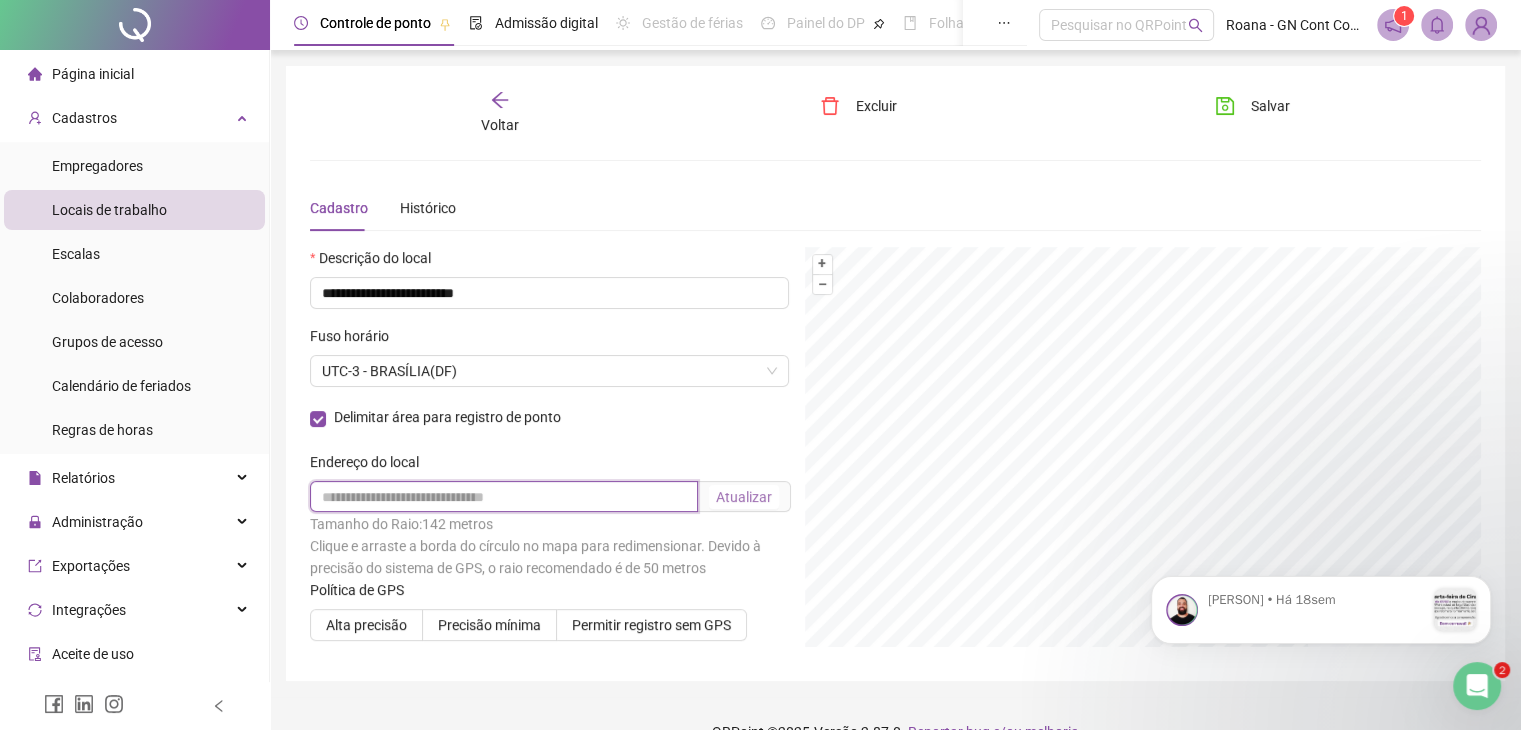 scroll, scrollTop: 0, scrollLeft: 0, axis: both 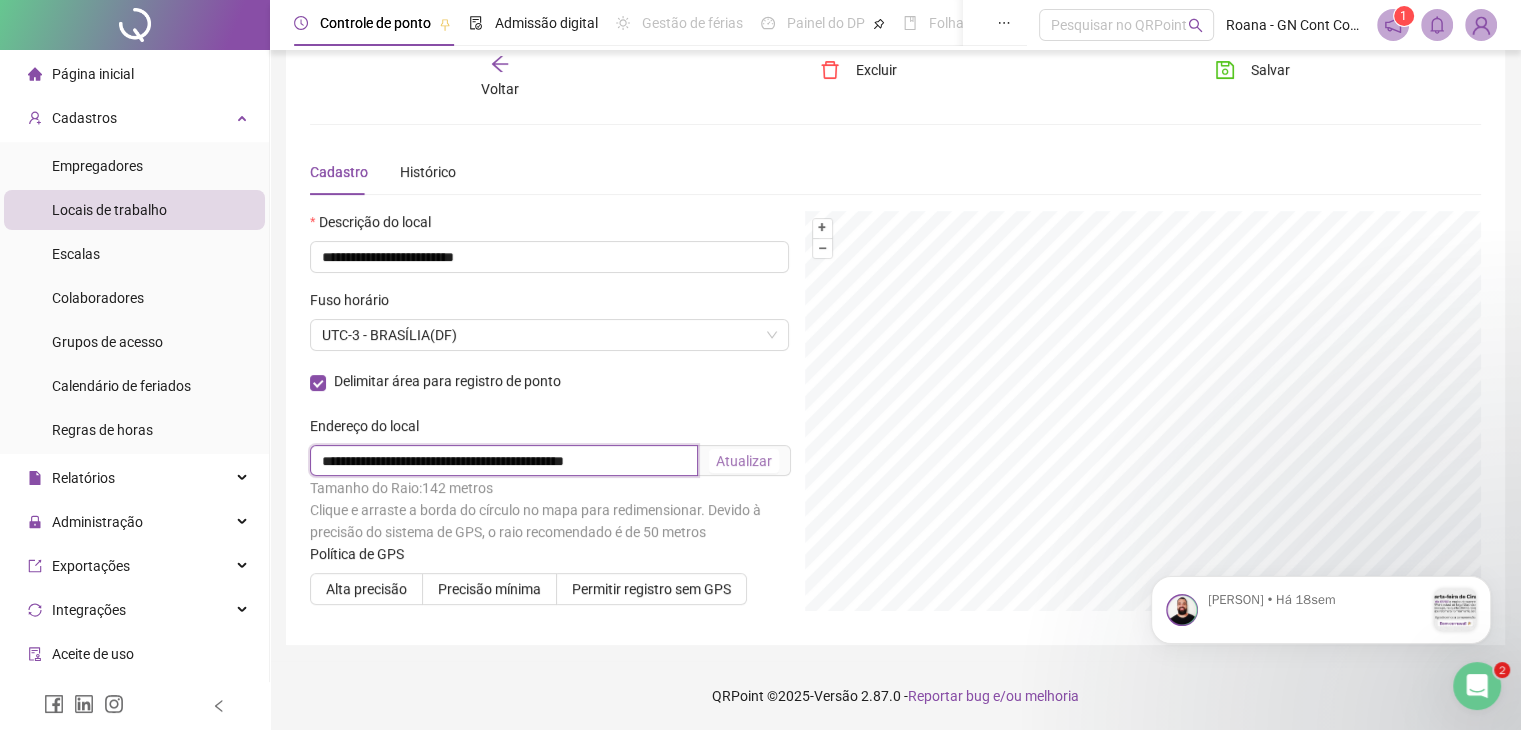 type on "**********" 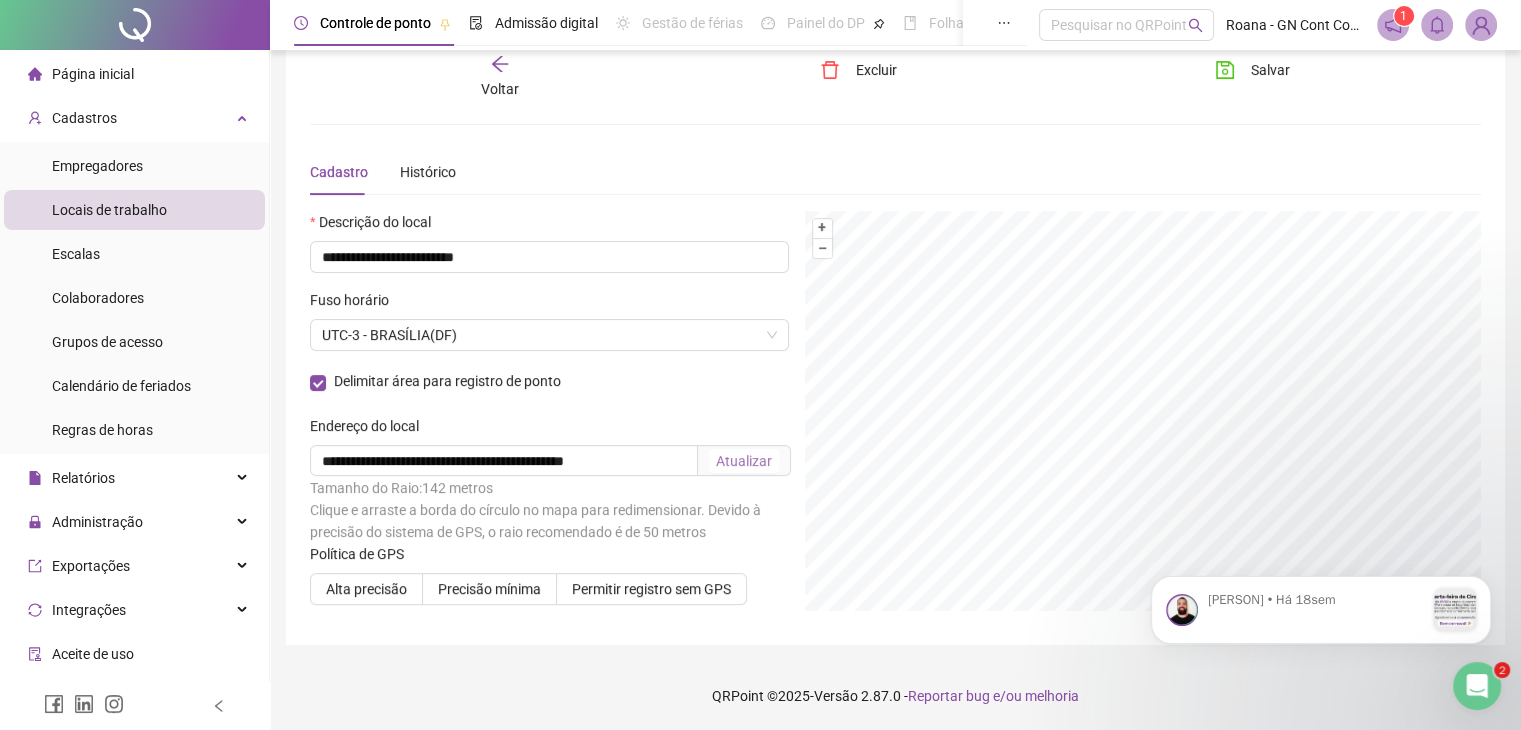 scroll, scrollTop: 0, scrollLeft: 0, axis: both 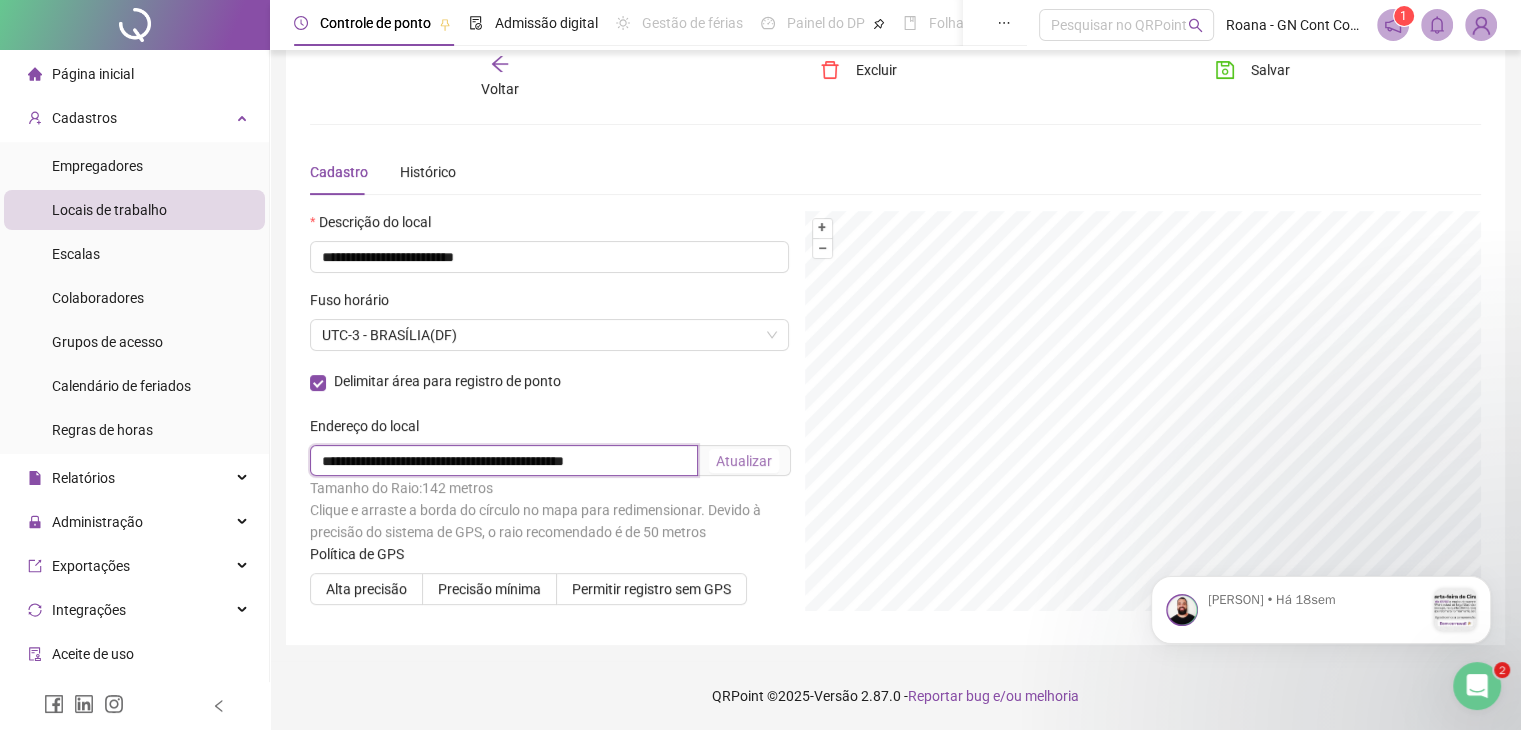 click on "**********" at bounding box center (504, 461) 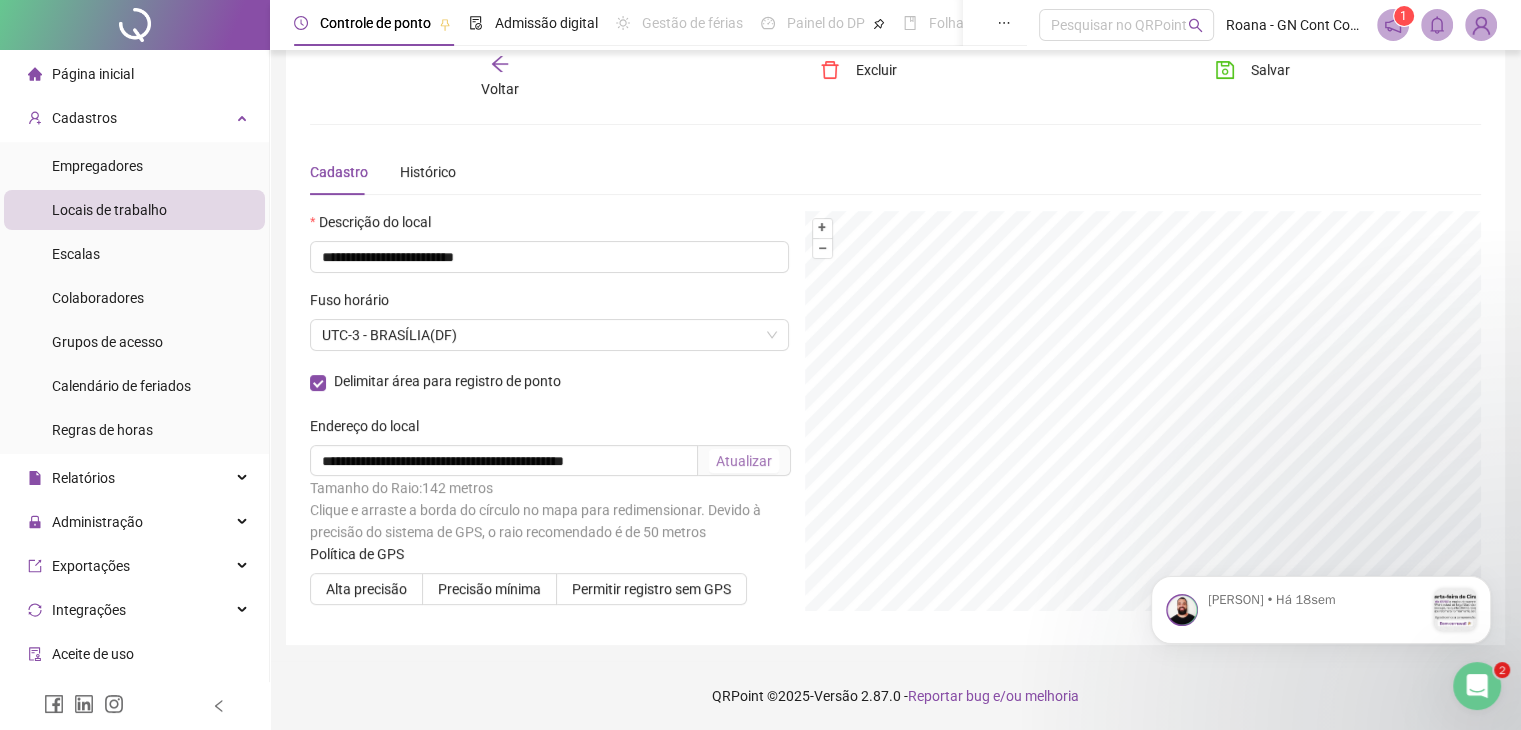 click on "Atualizar" at bounding box center [744, 461] 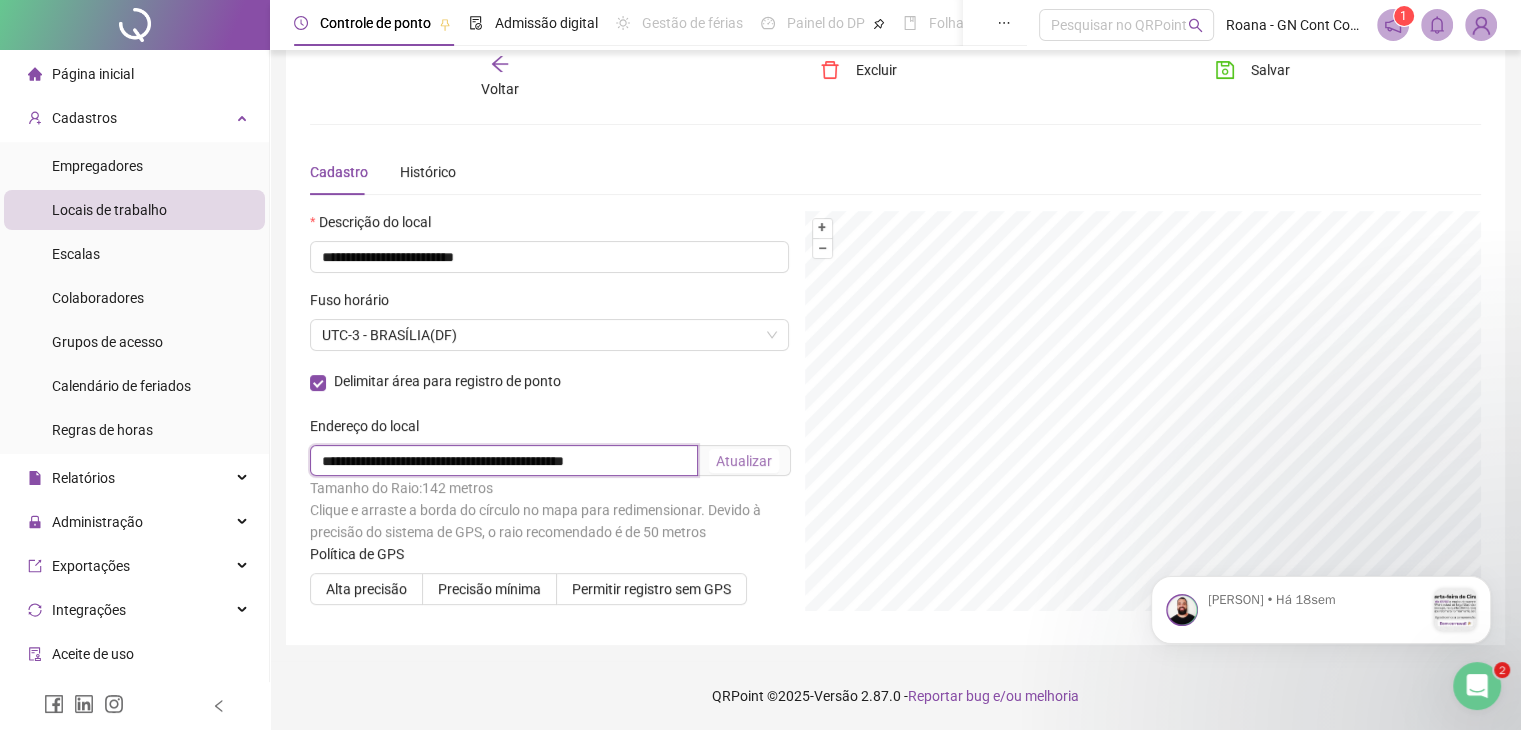 drag, startPoint x: 349, startPoint y: 461, endPoint x: 264, endPoint y: 445, distance: 86.492775 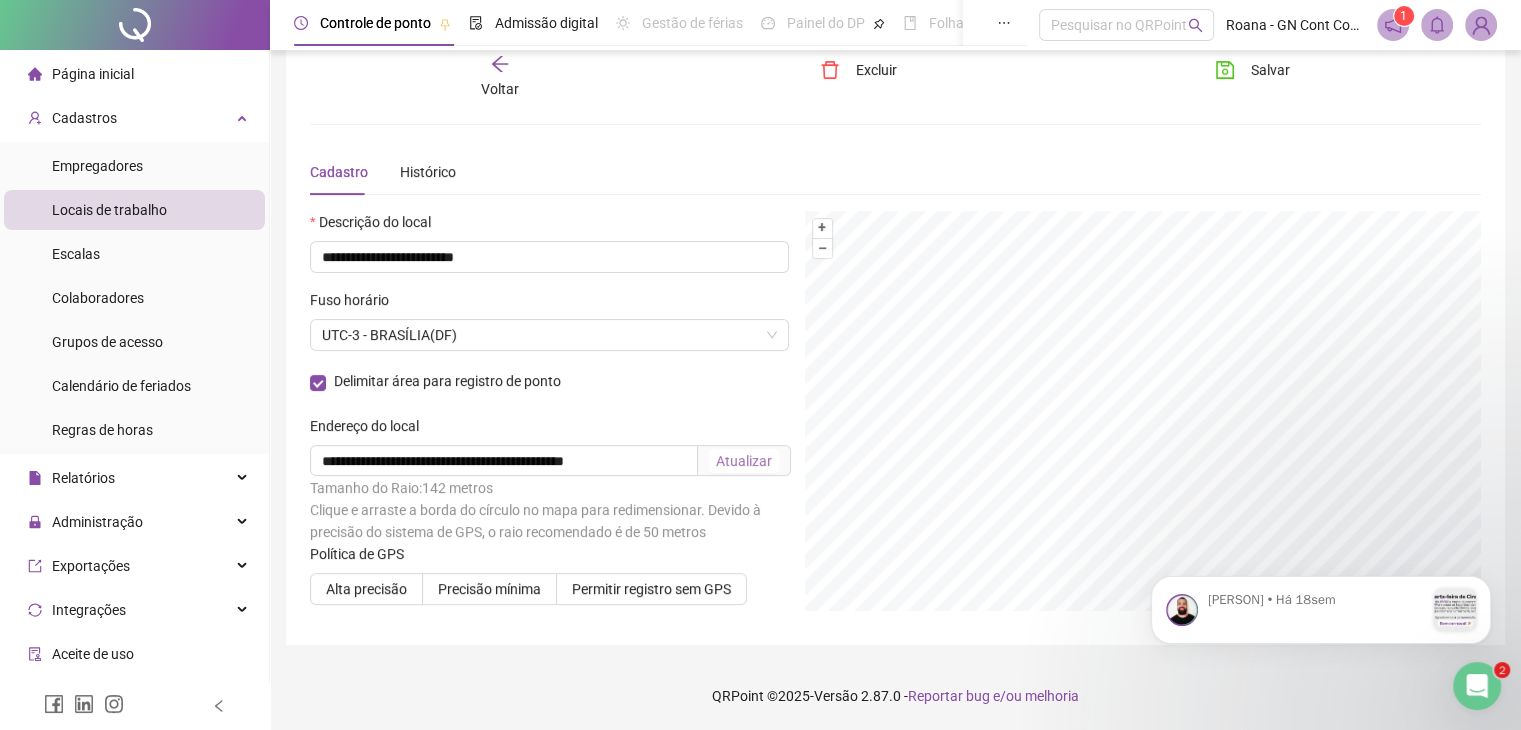 click on "Atualizar" at bounding box center (744, 461) 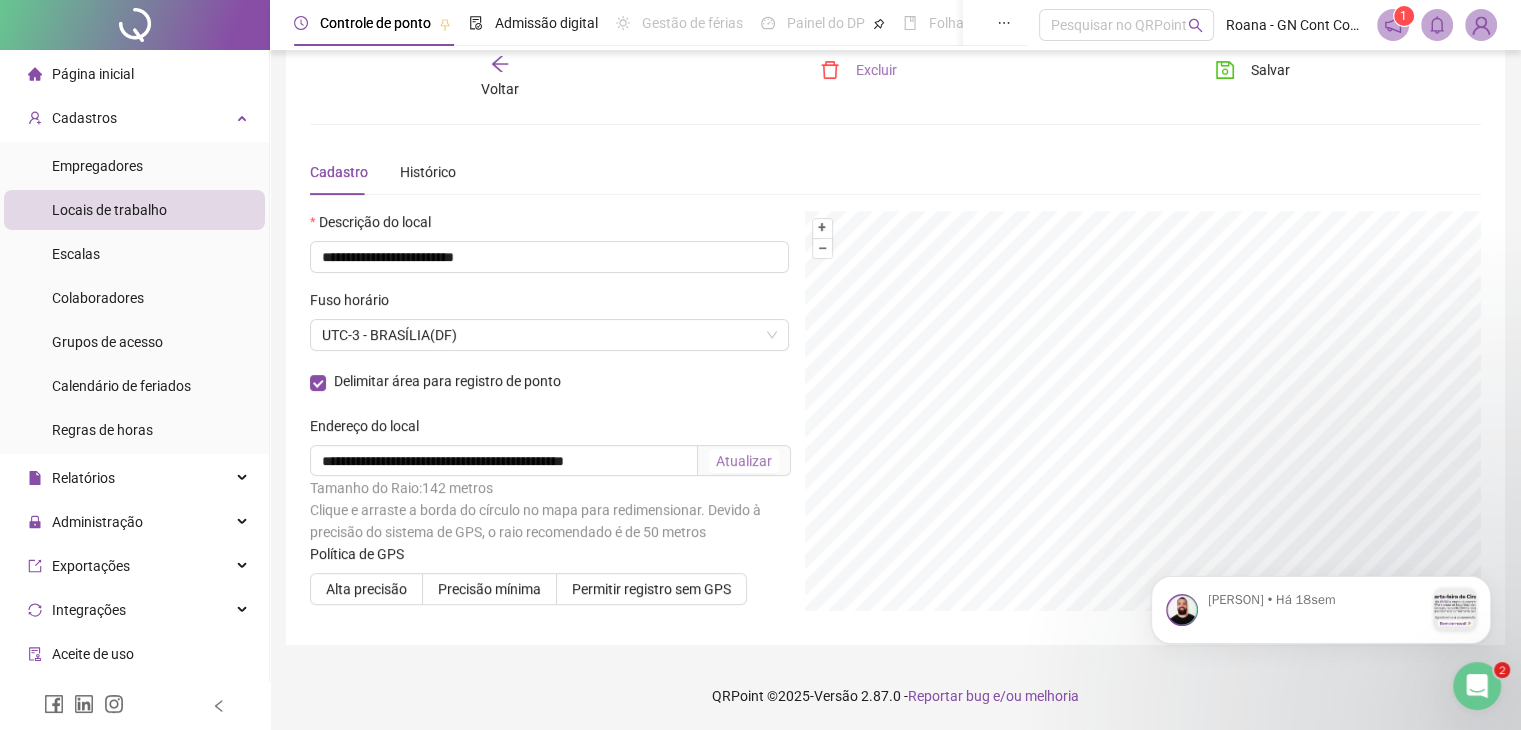 click on "Excluir" at bounding box center [876, 70] 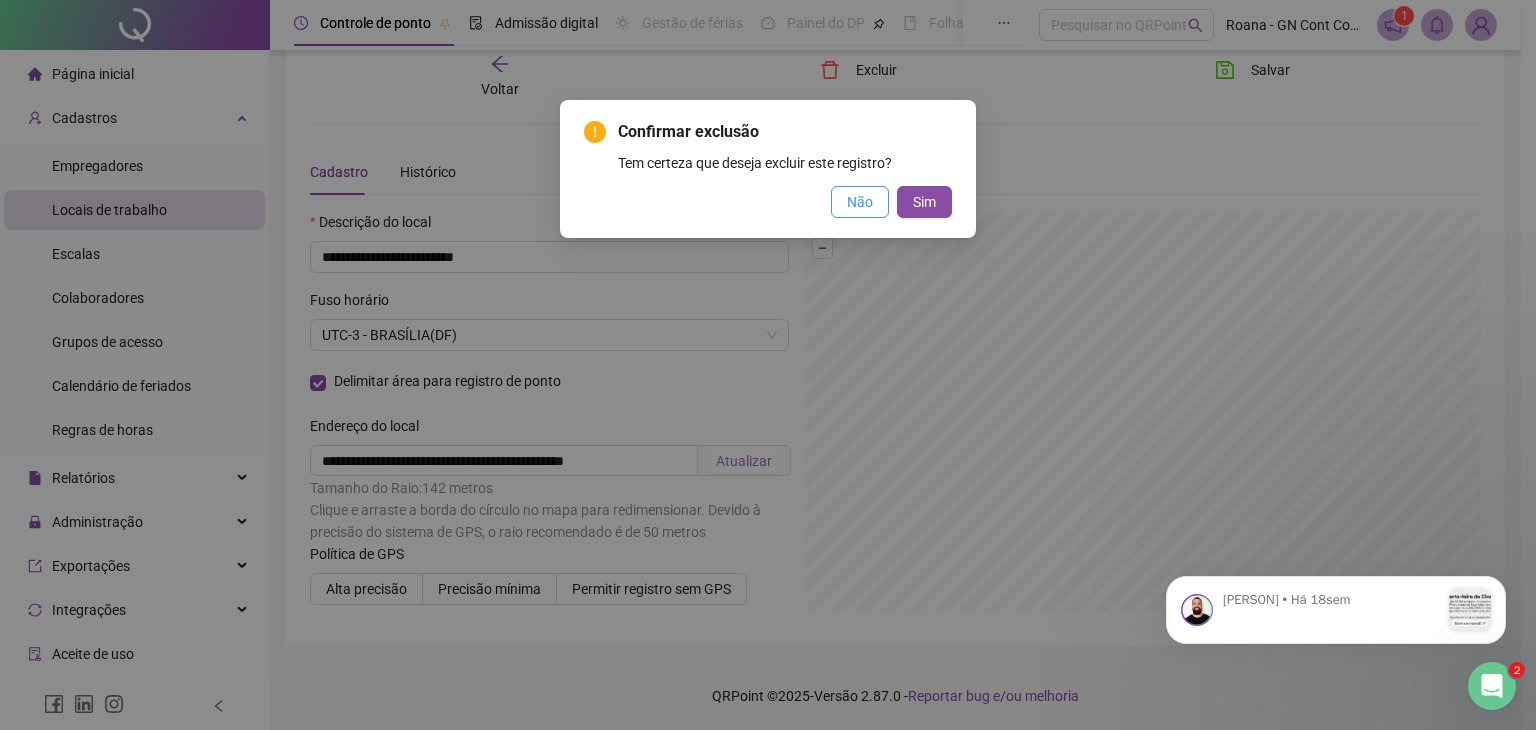 click on "Não" at bounding box center (860, 202) 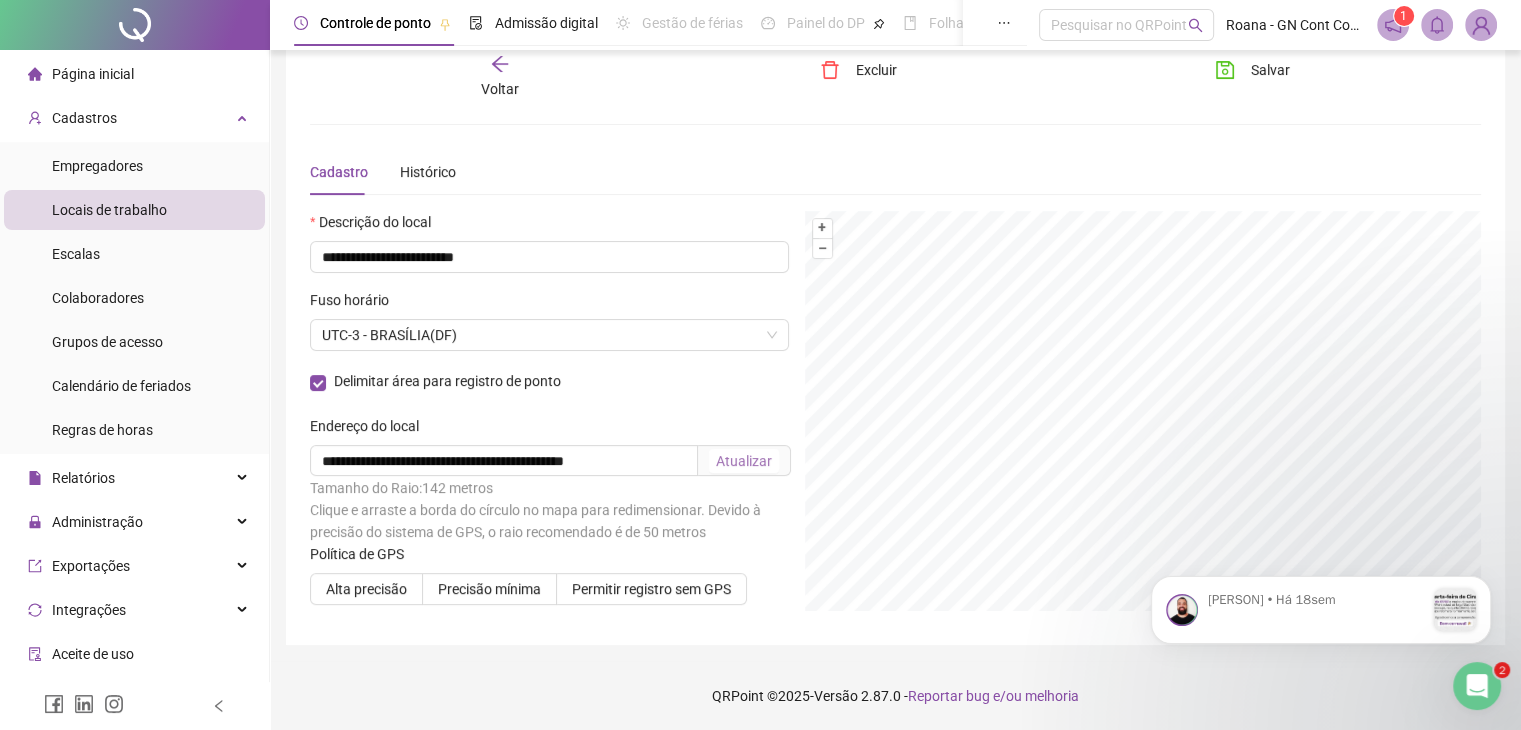 click on "Voltar" at bounding box center (500, 89) 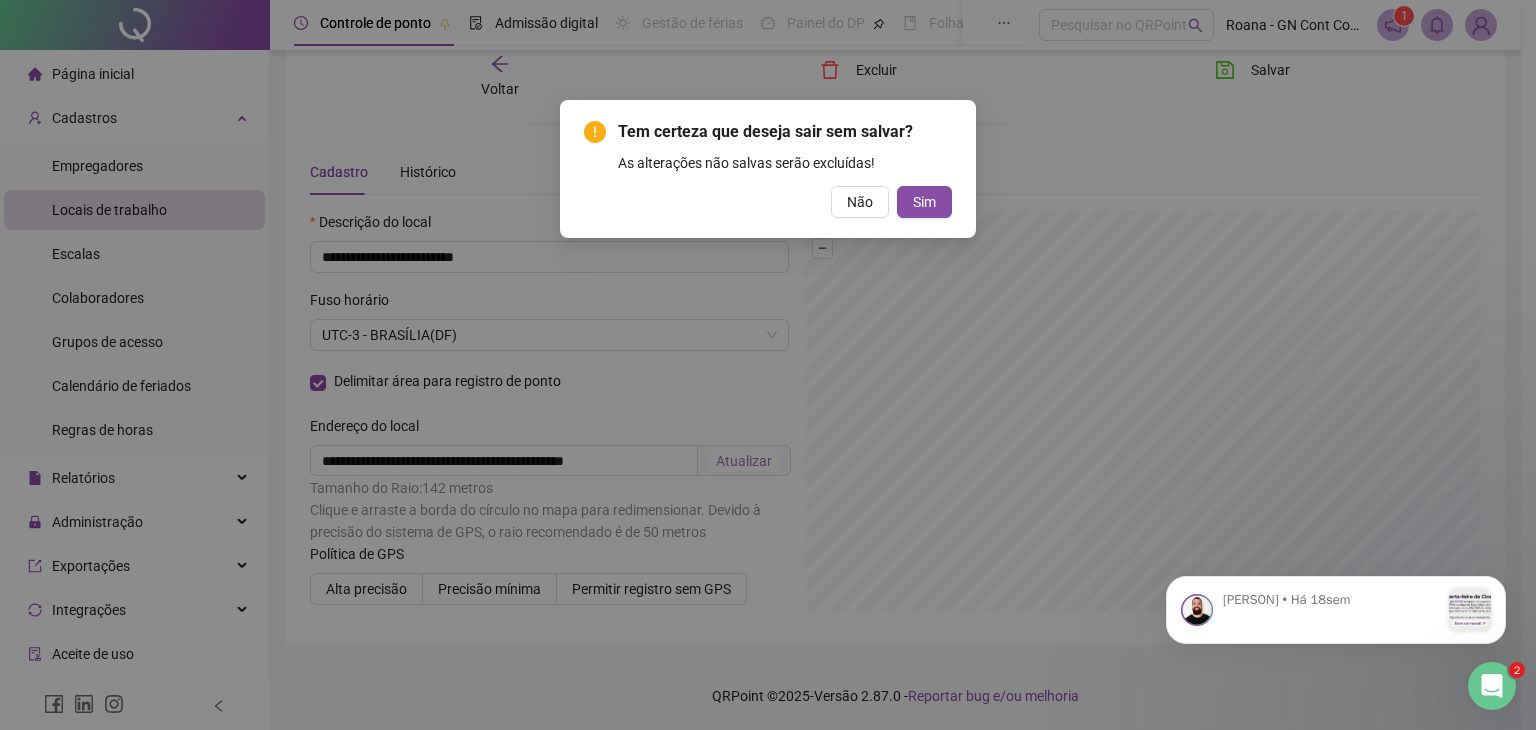 drag, startPoint x: 910, startPoint y: 204, endPoint x: 595, endPoint y: 315, distance: 333.98502 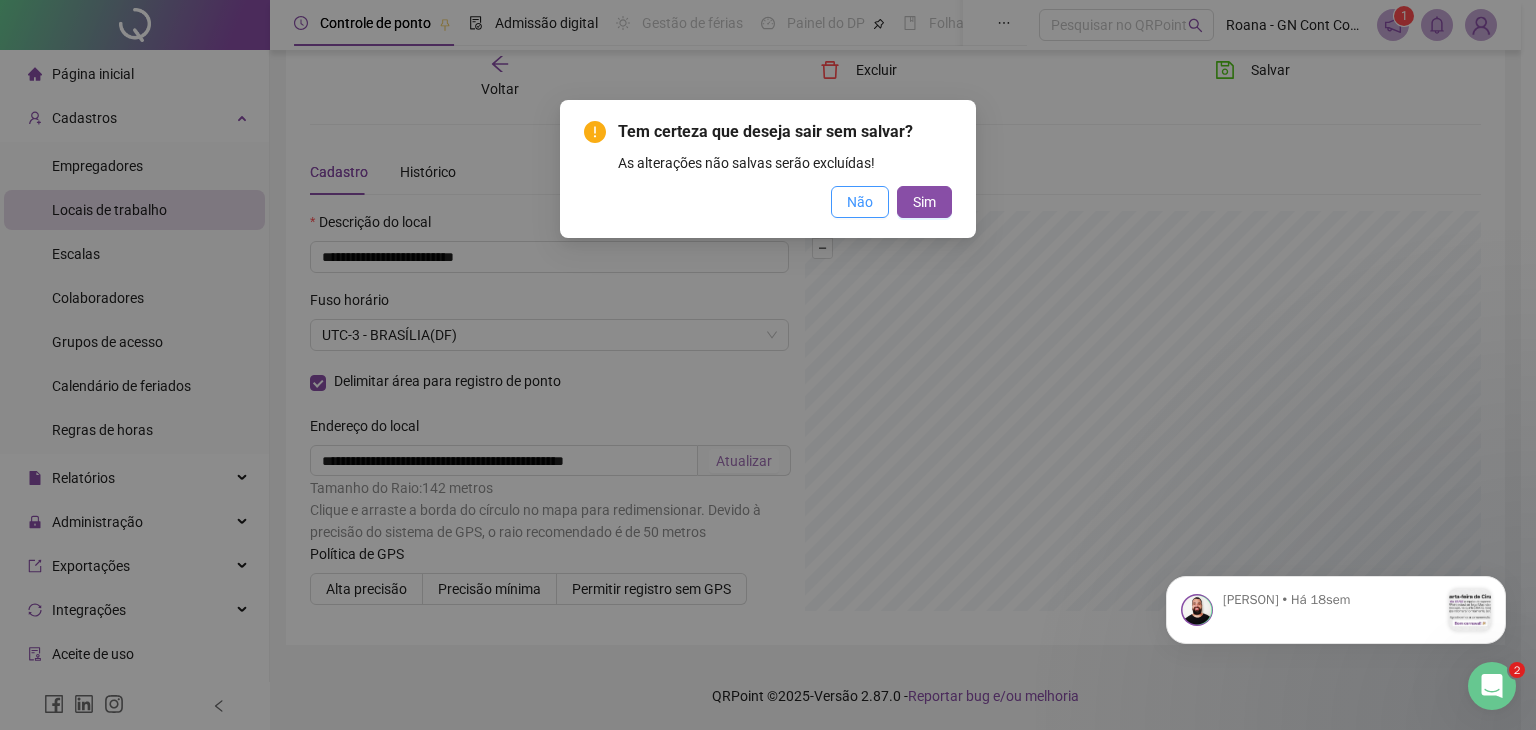 click on "Não" at bounding box center [860, 202] 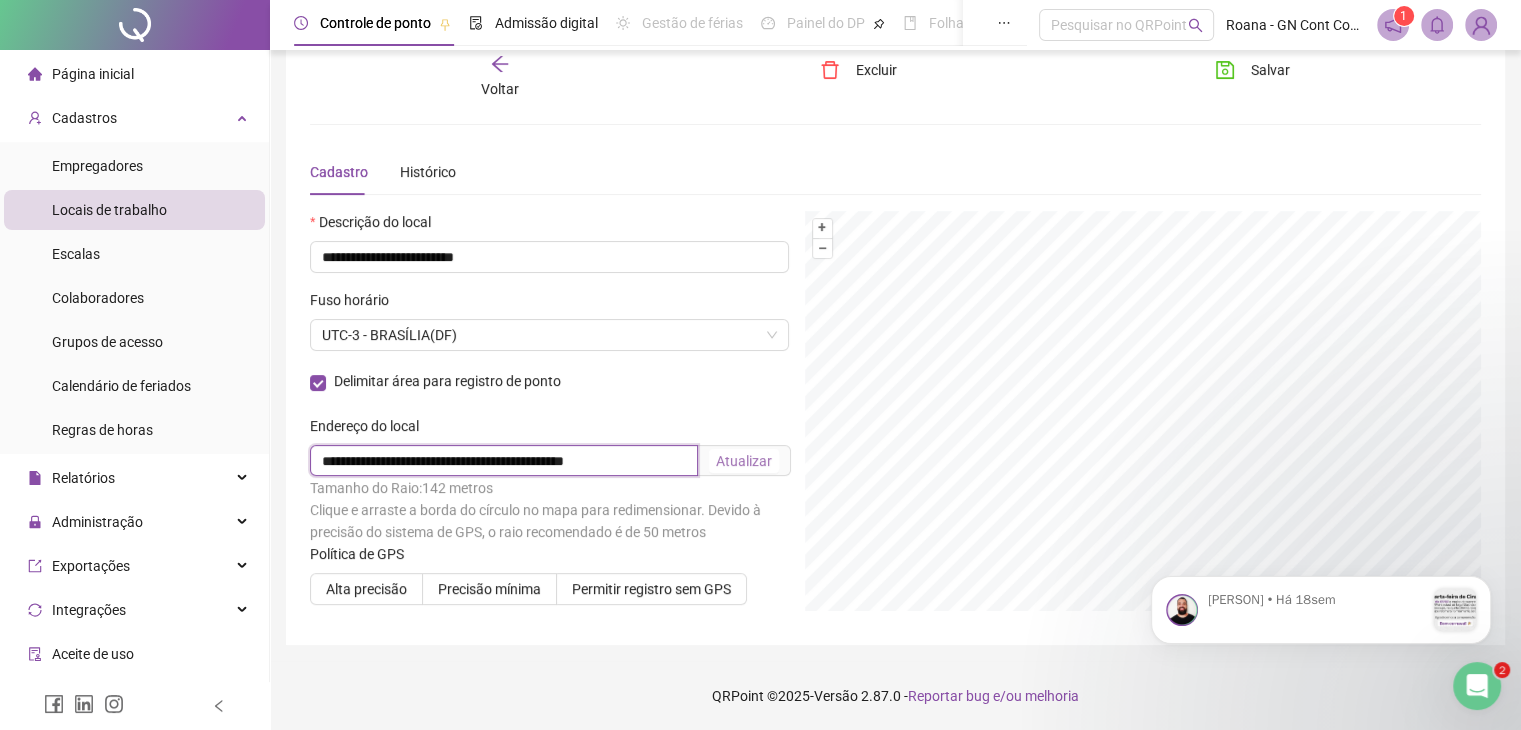 scroll, scrollTop: 0, scrollLeft: 0, axis: both 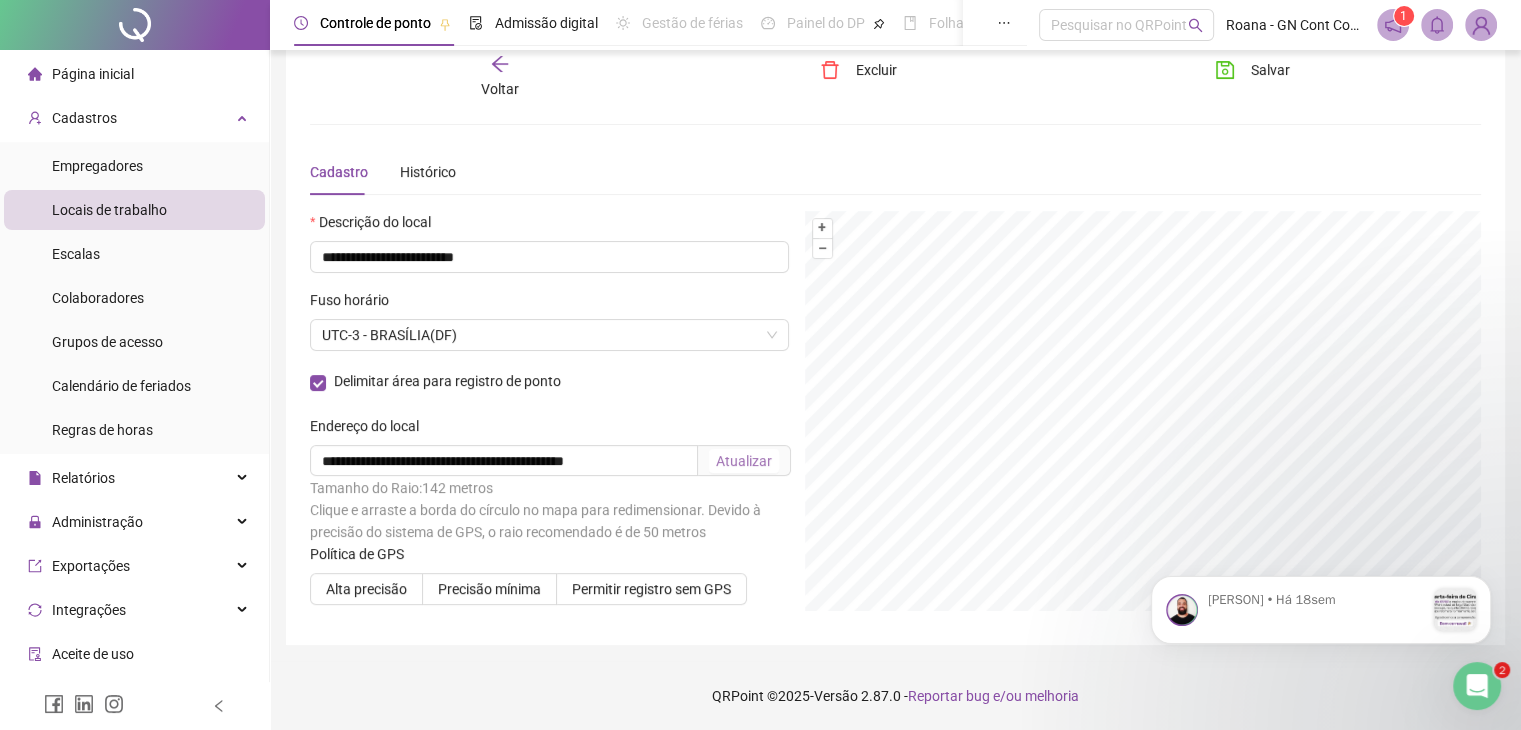 click 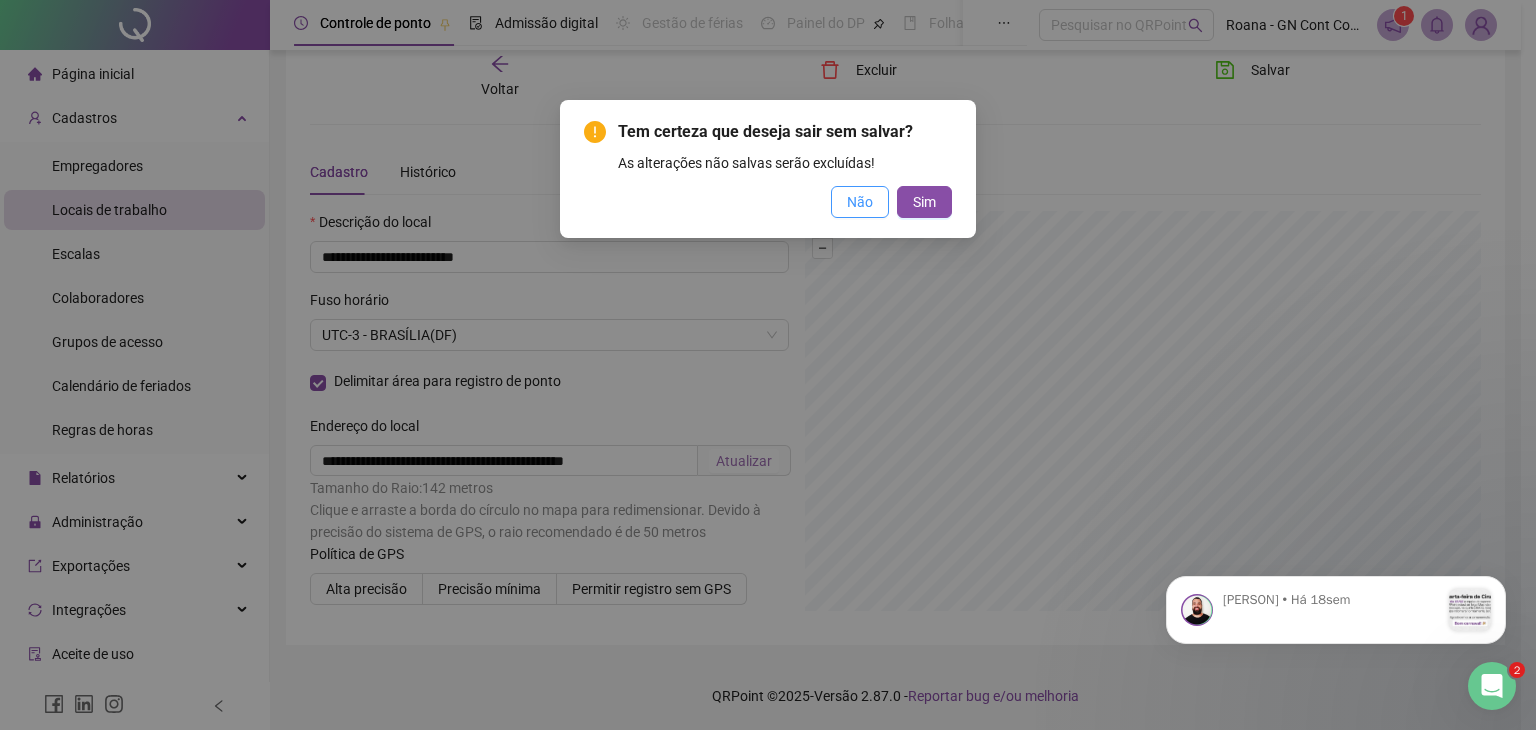 click on "Não" at bounding box center [860, 202] 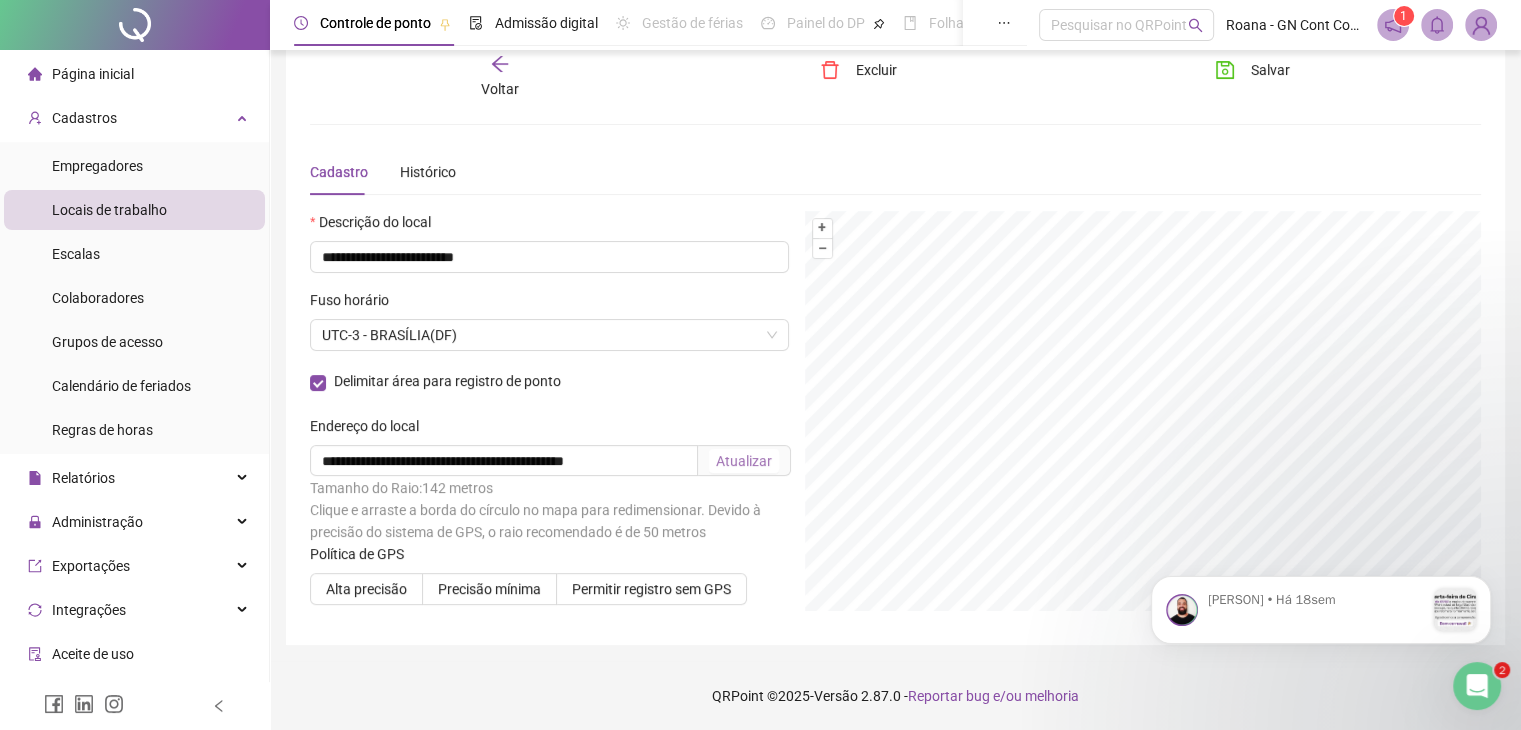 click 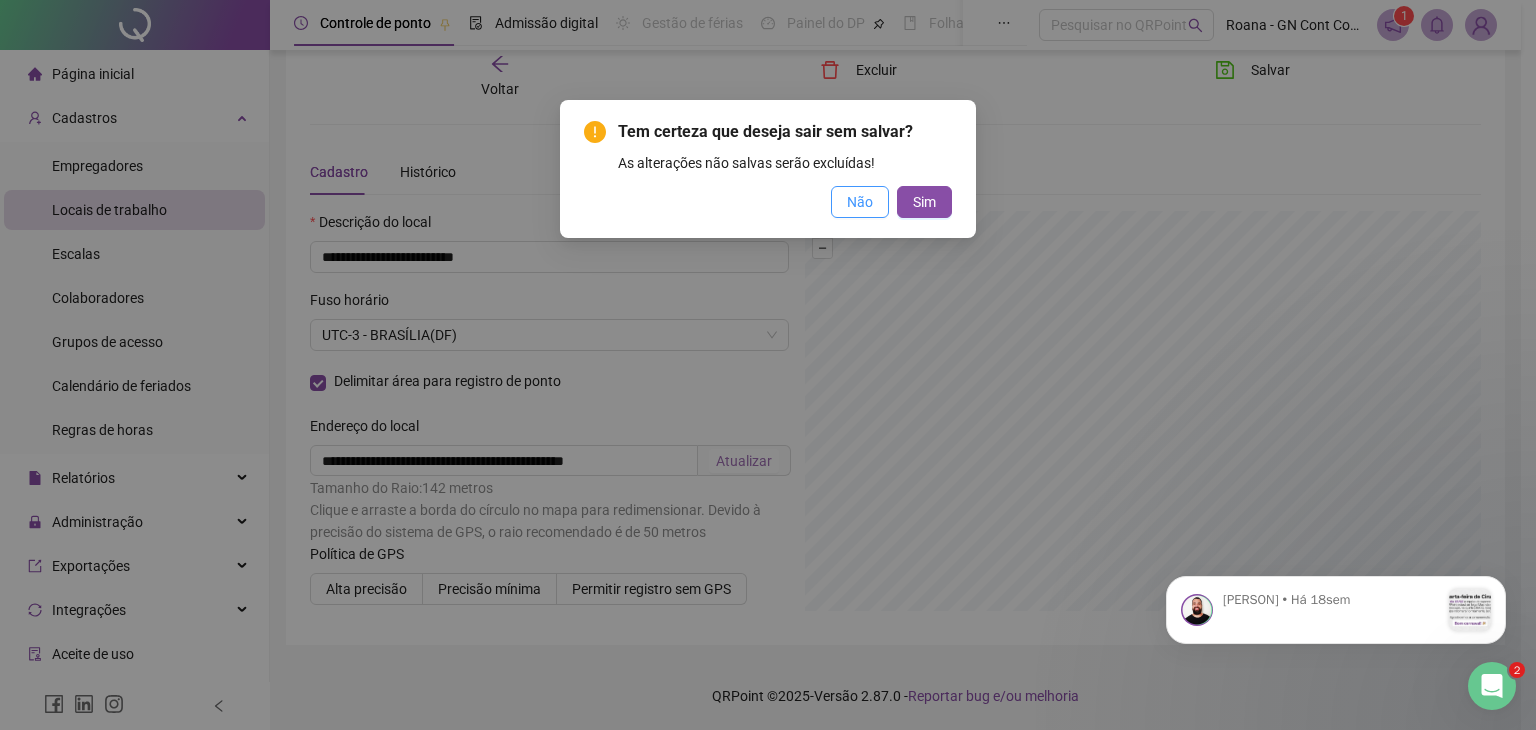 click on "Não" at bounding box center (860, 202) 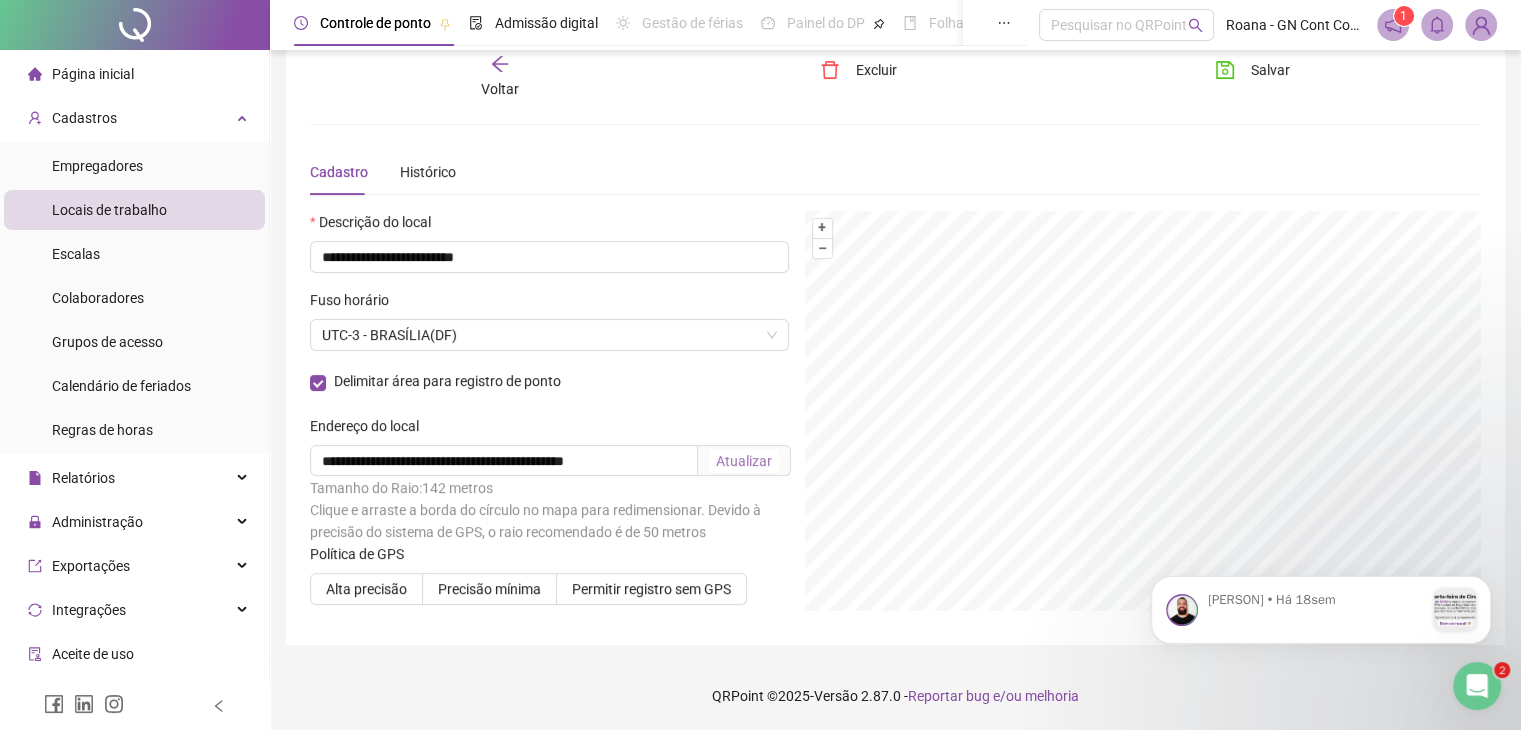 click 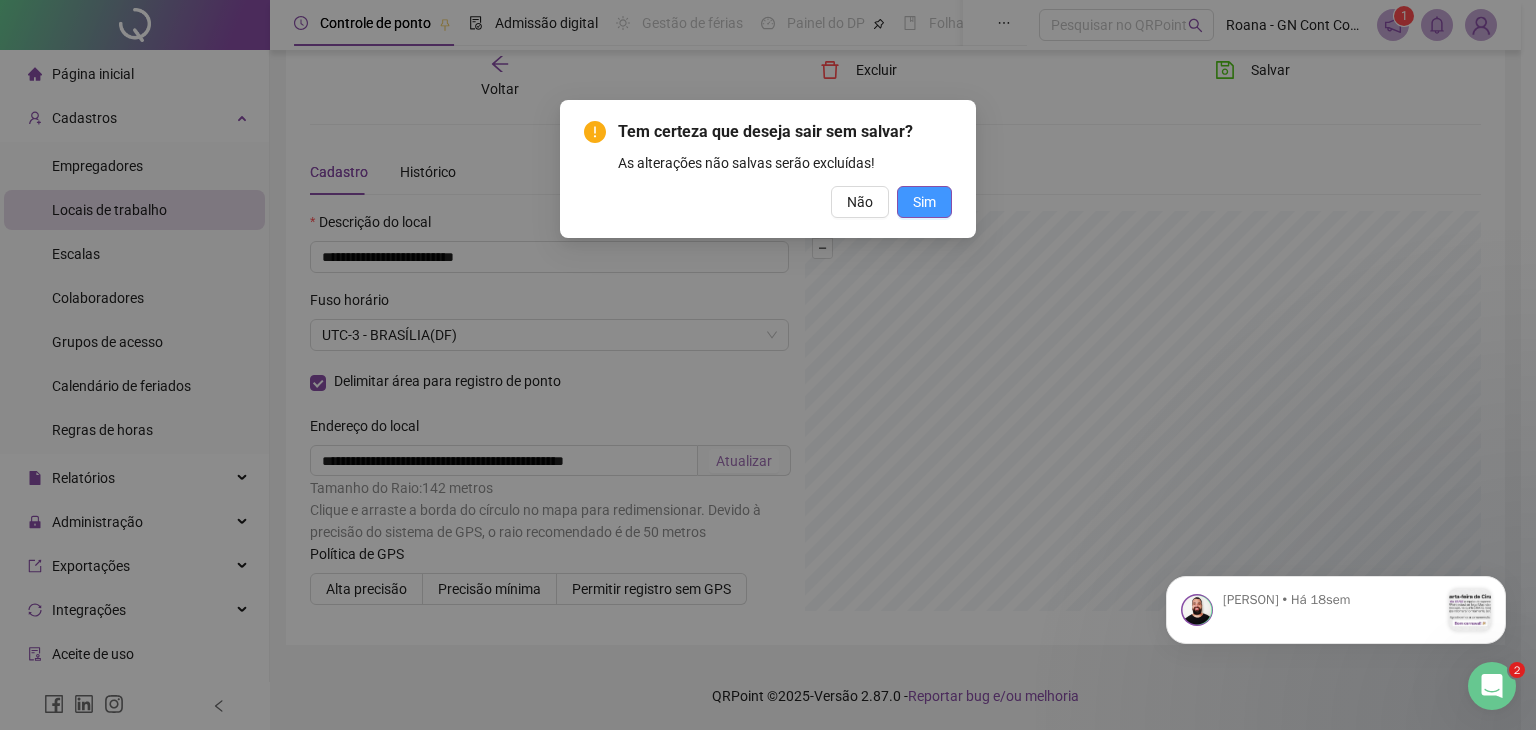 click on "Sim" at bounding box center [924, 202] 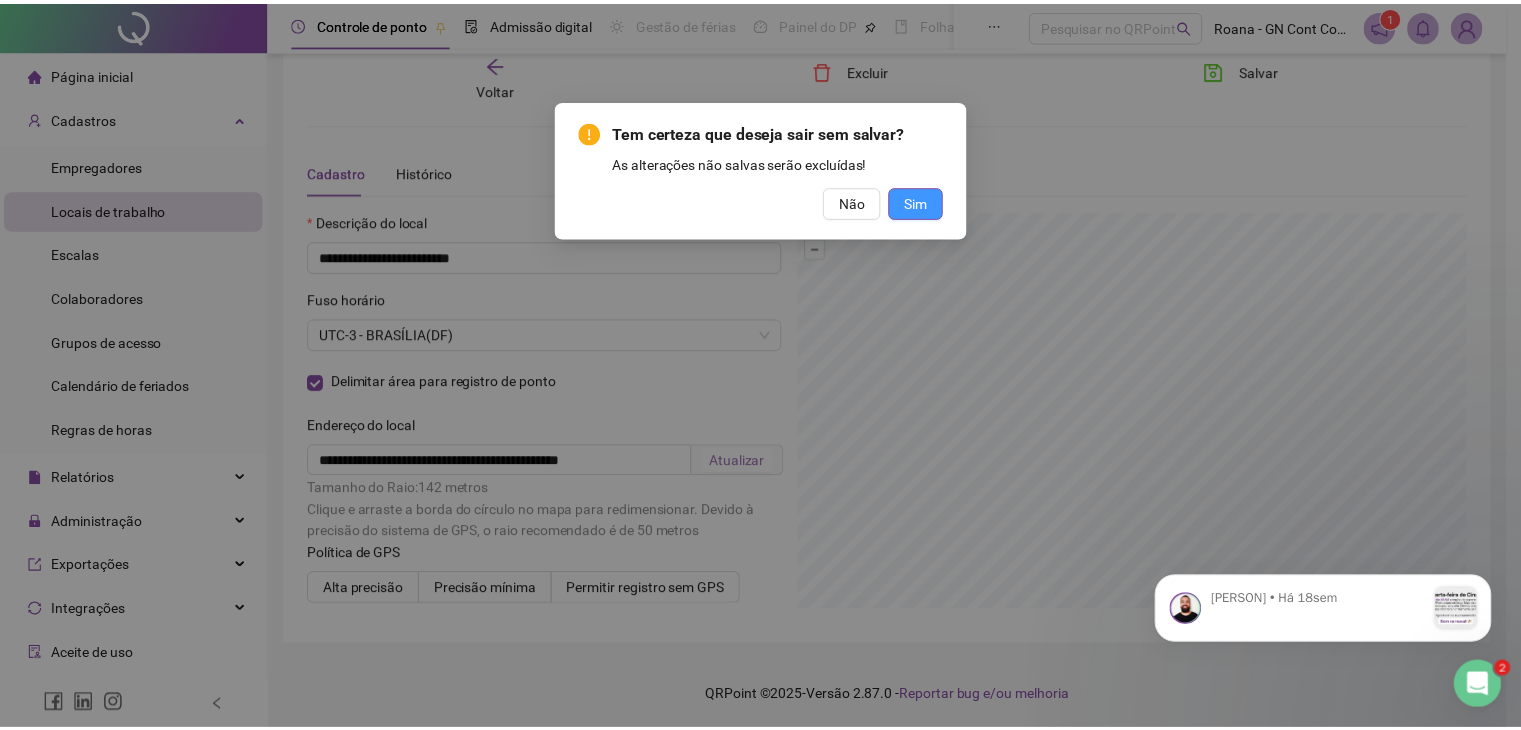scroll, scrollTop: 0, scrollLeft: 0, axis: both 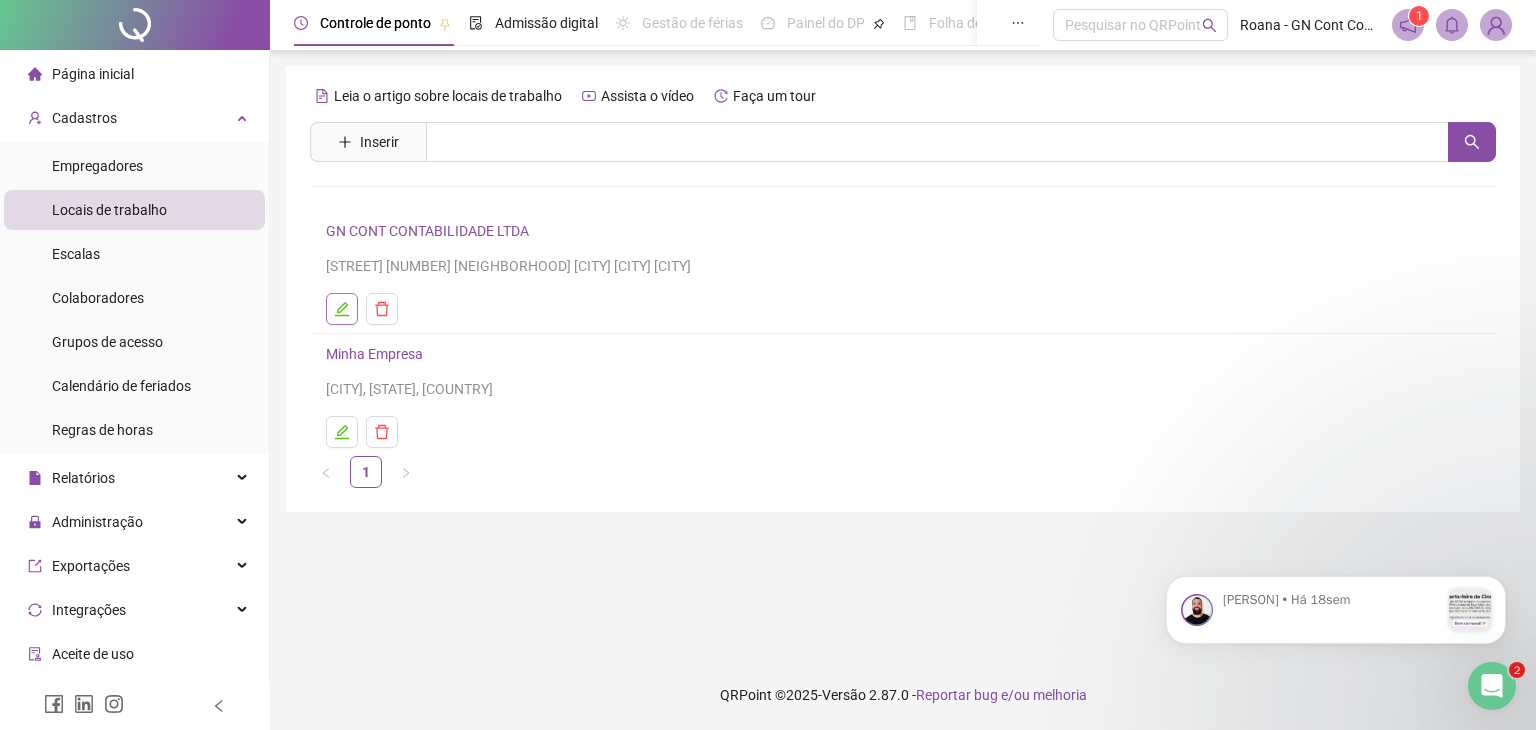 click 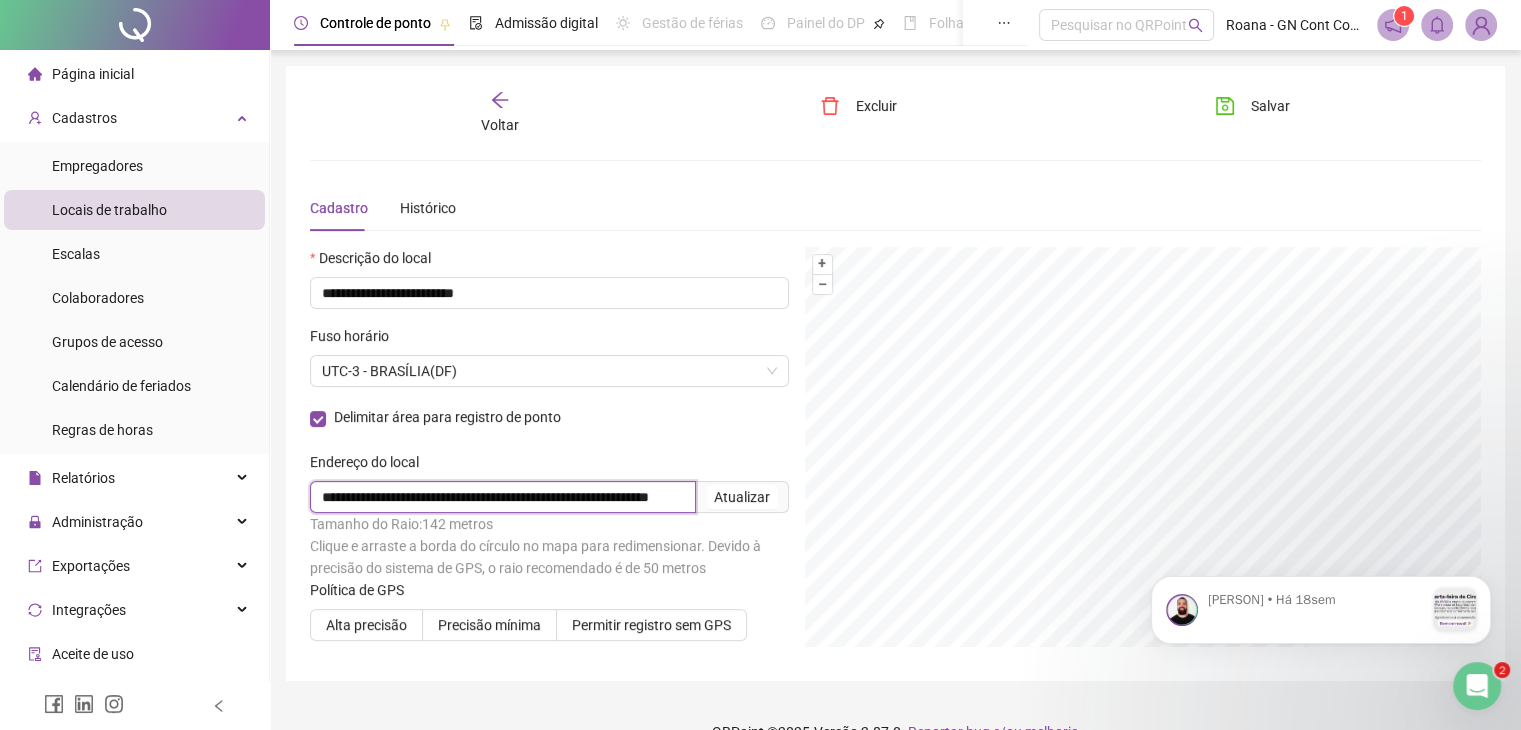 scroll, scrollTop: 0, scrollLeft: 144, axis: horizontal 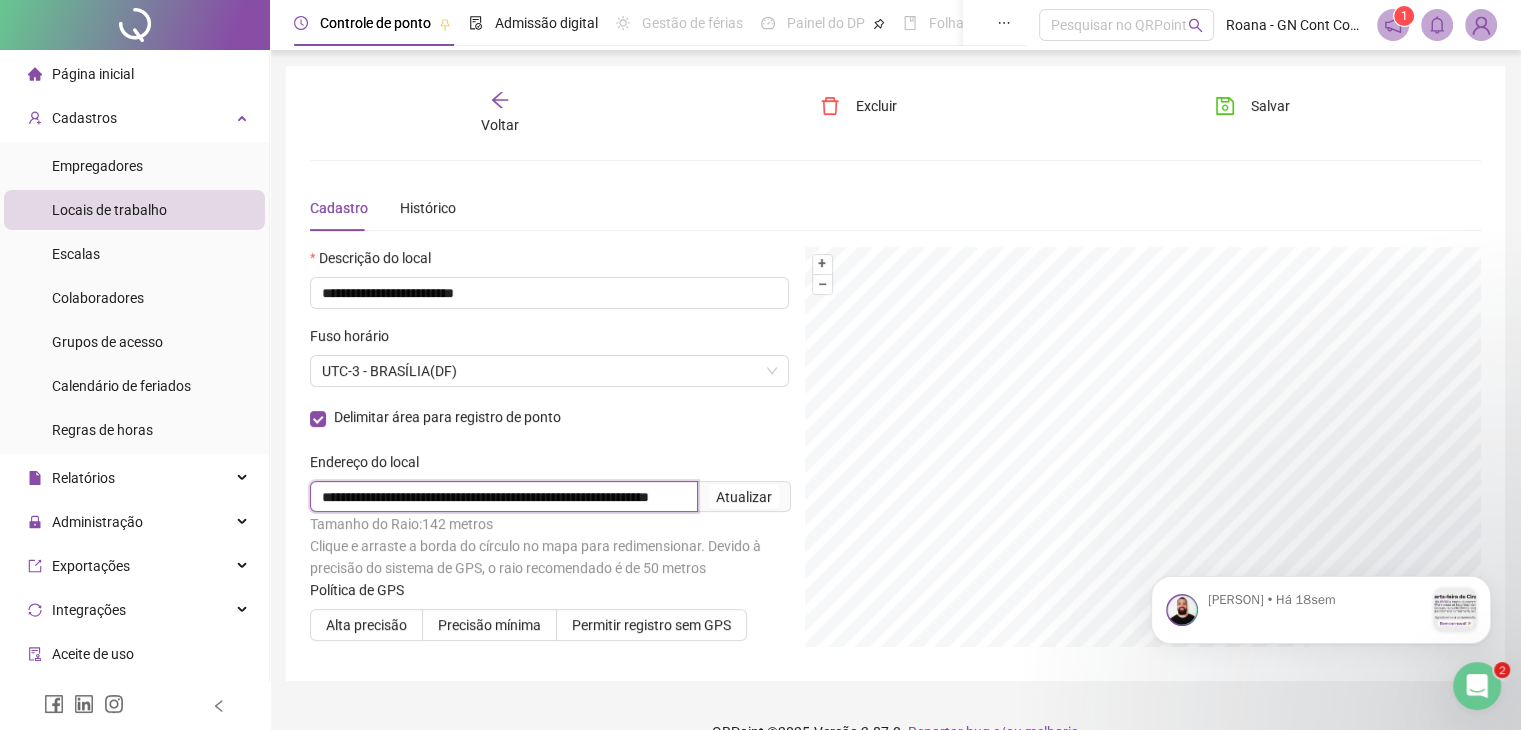 drag, startPoint x: 1445, startPoint y: 946, endPoint x: 1384, endPoint y: 568, distance: 382.89032 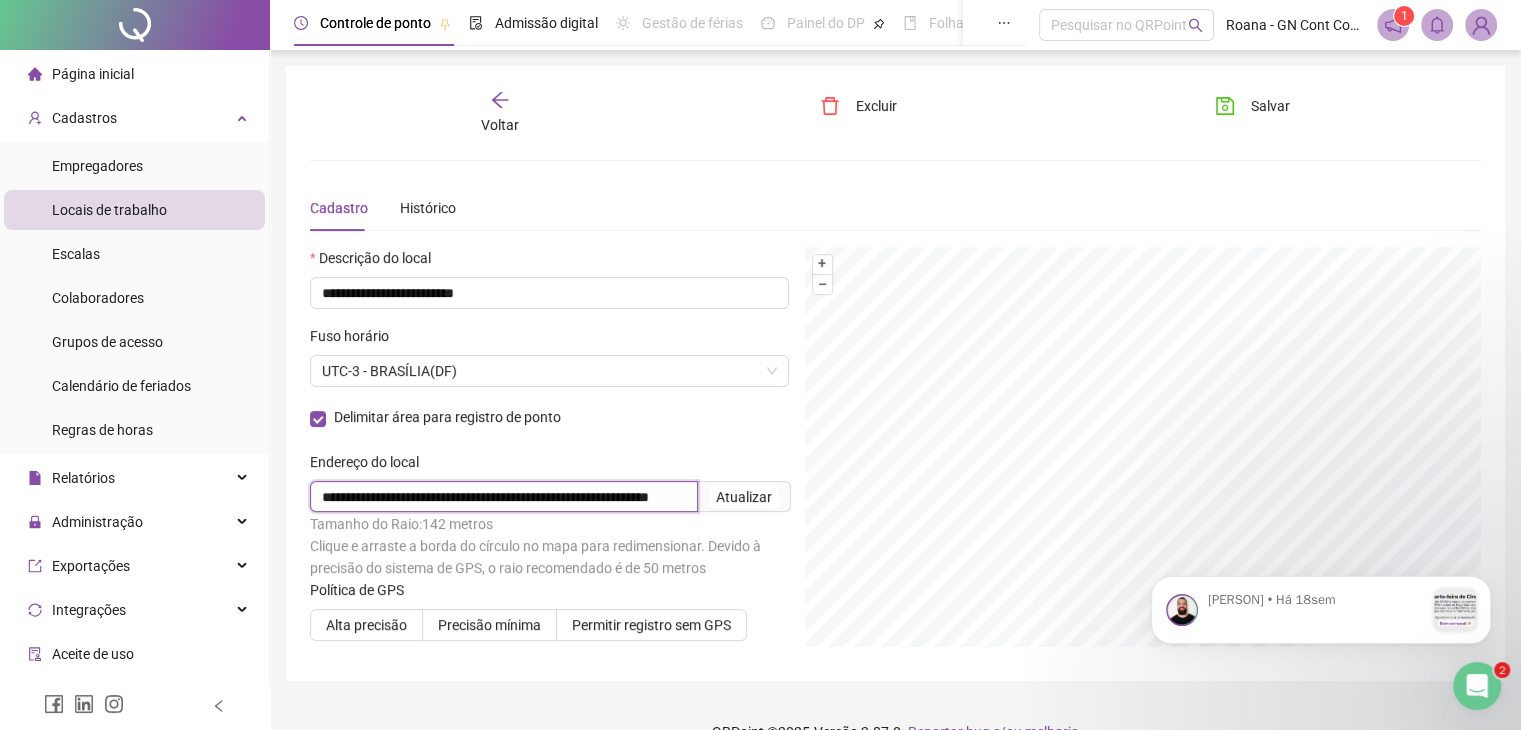 paste 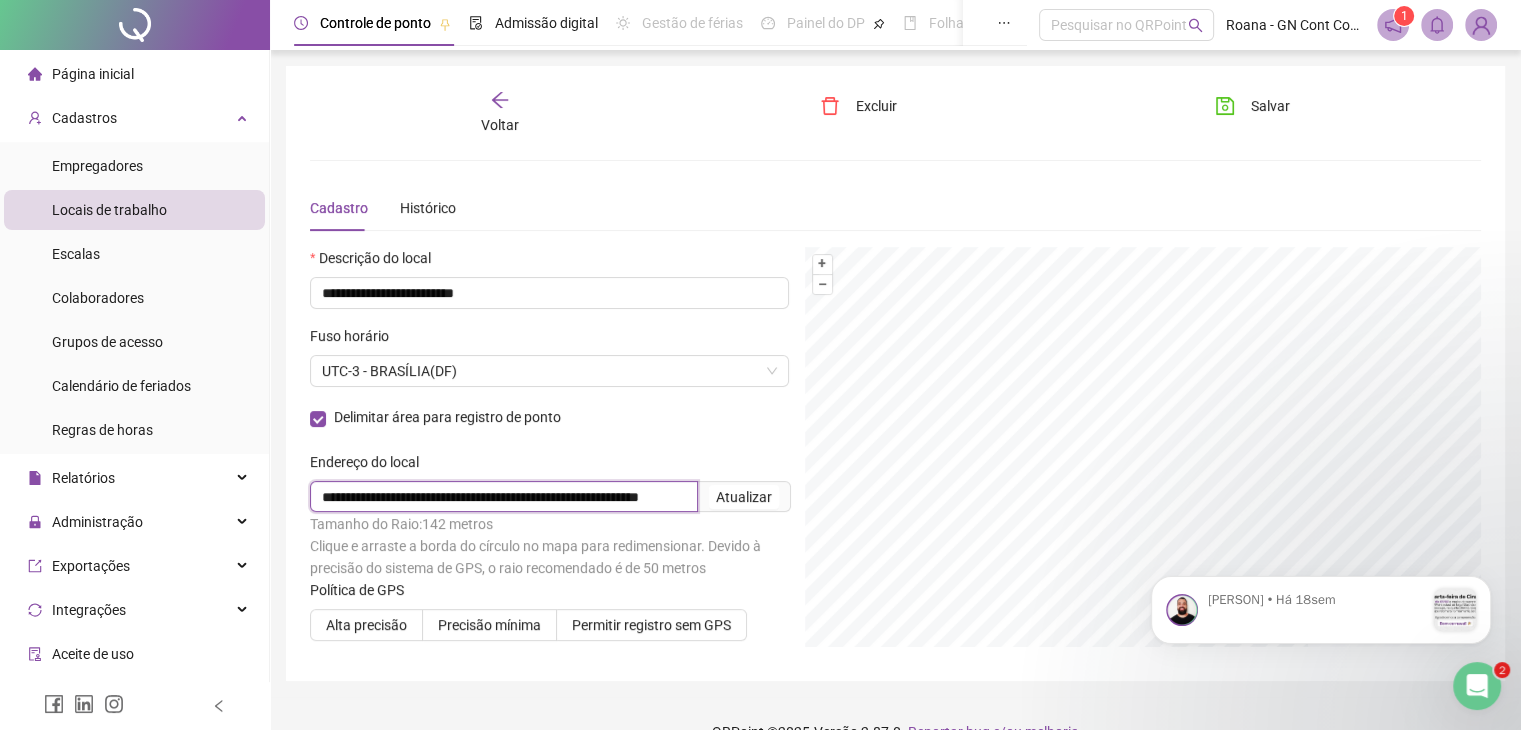 scroll, scrollTop: 0, scrollLeft: 116, axis: horizontal 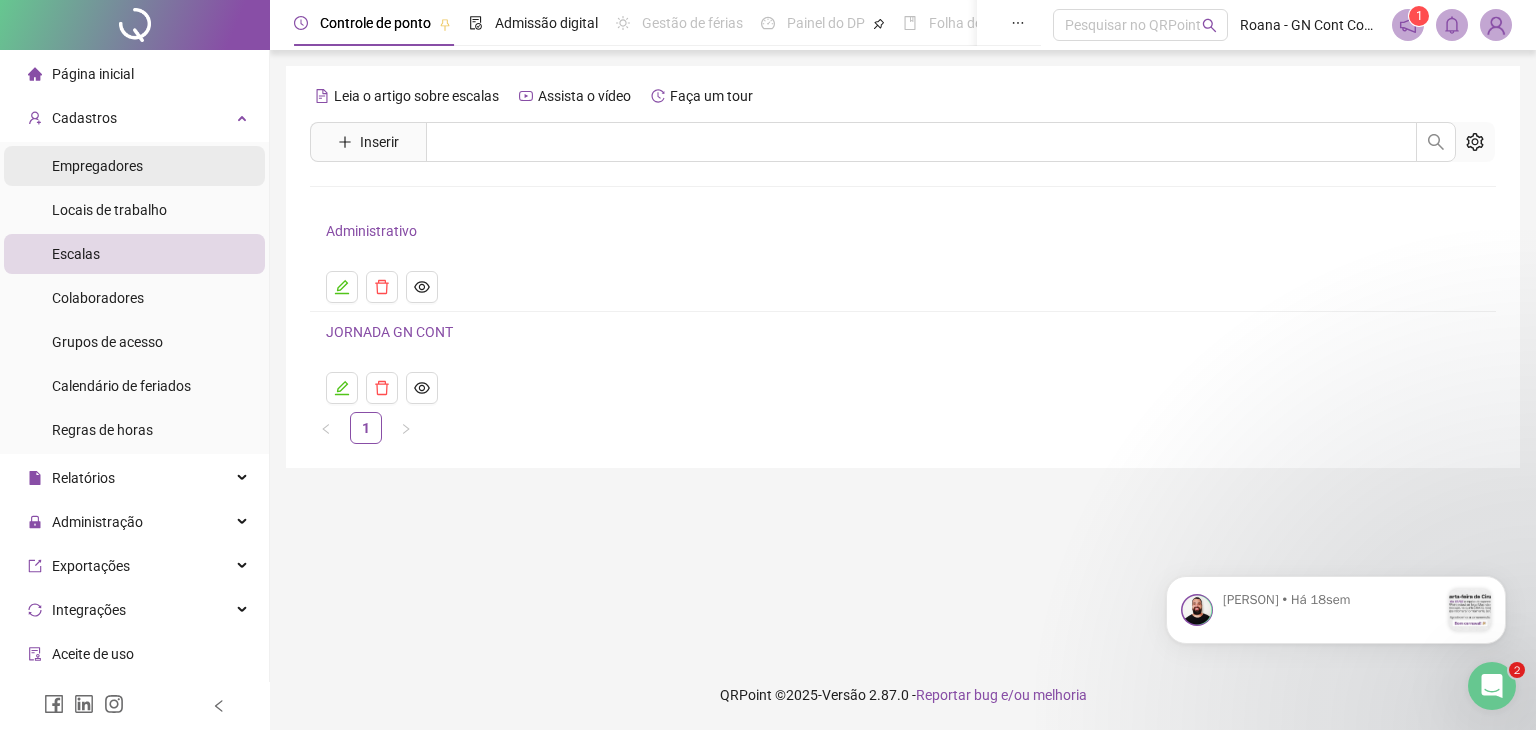click on "Empregadores" at bounding box center (97, 166) 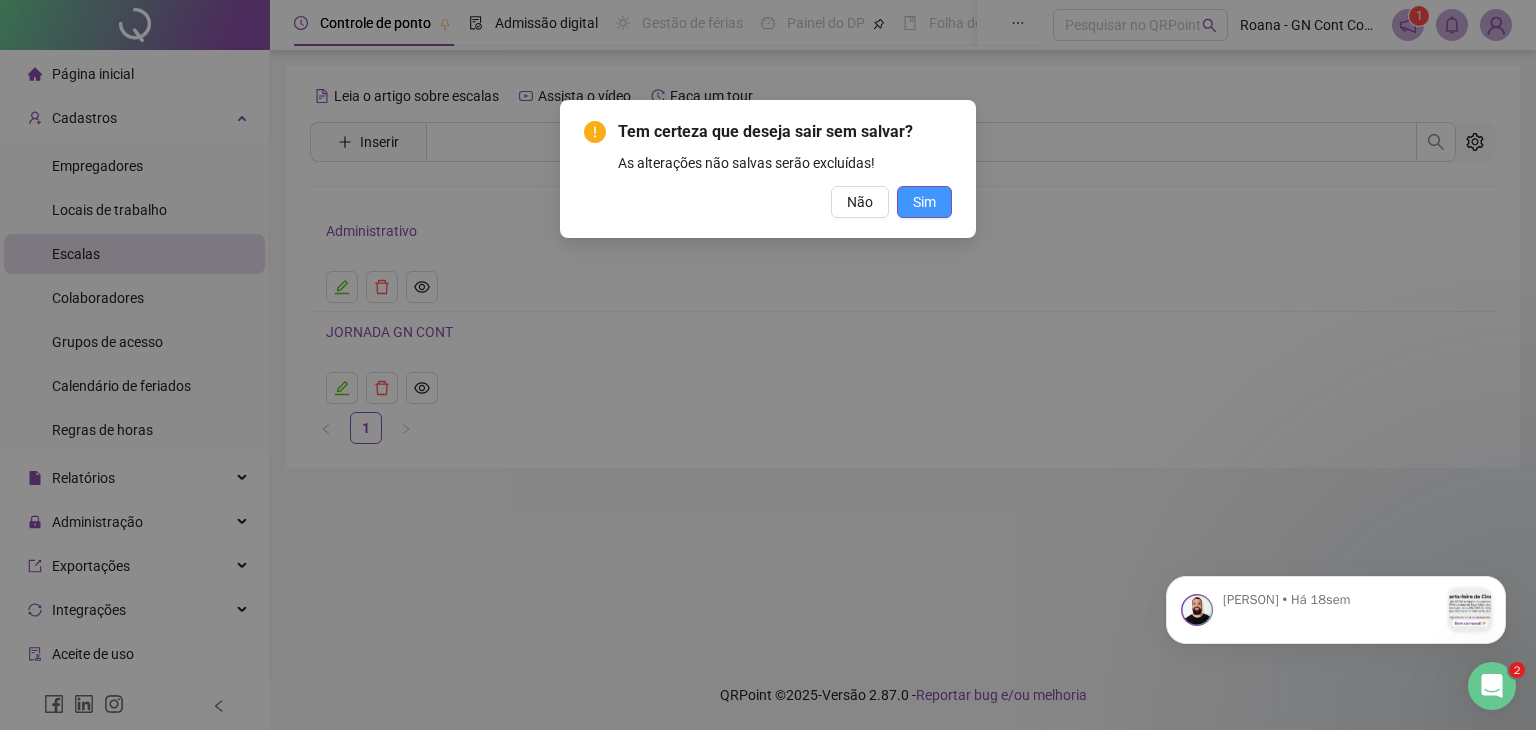 click on "Sim" at bounding box center (924, 202) 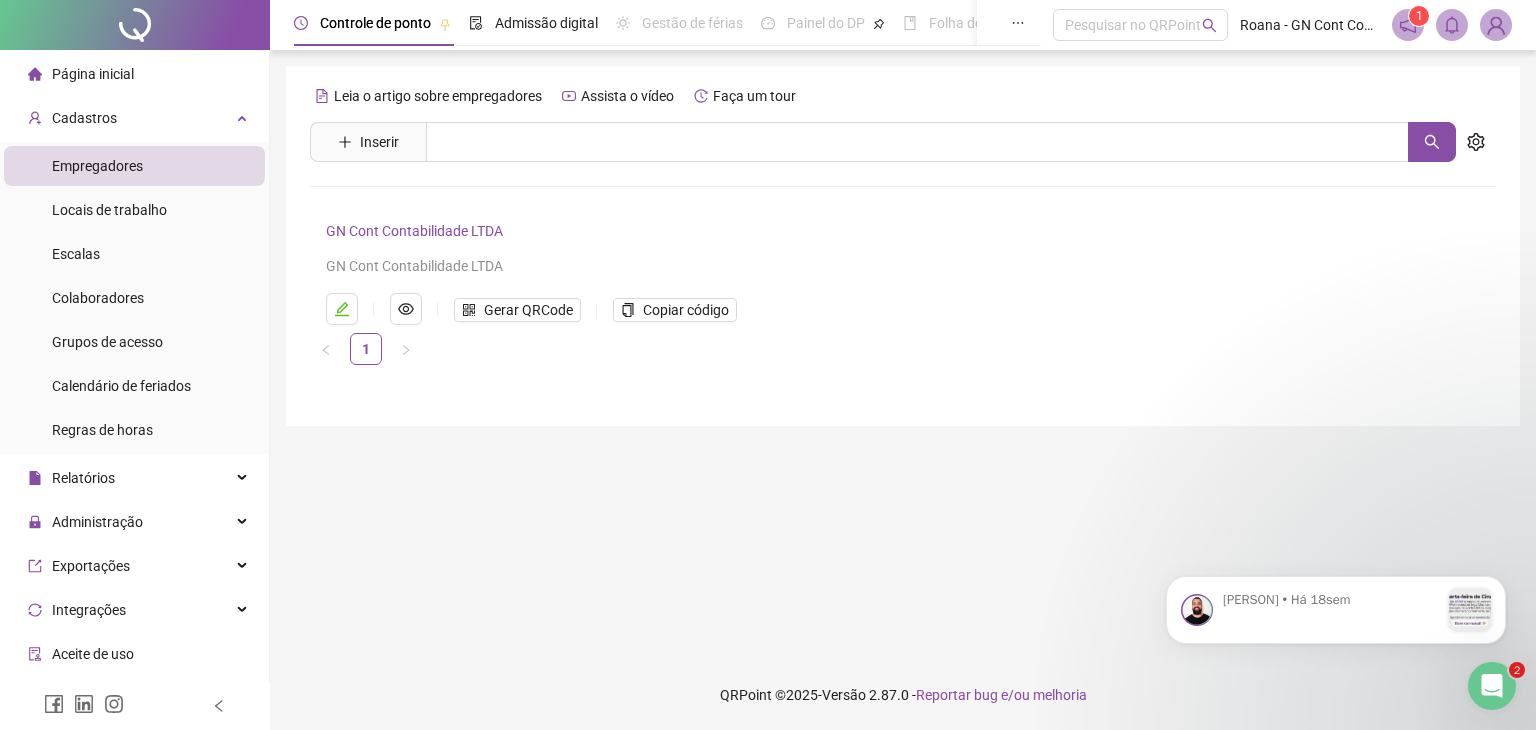 click on "Empregadores" at bounding box center [134, 166] 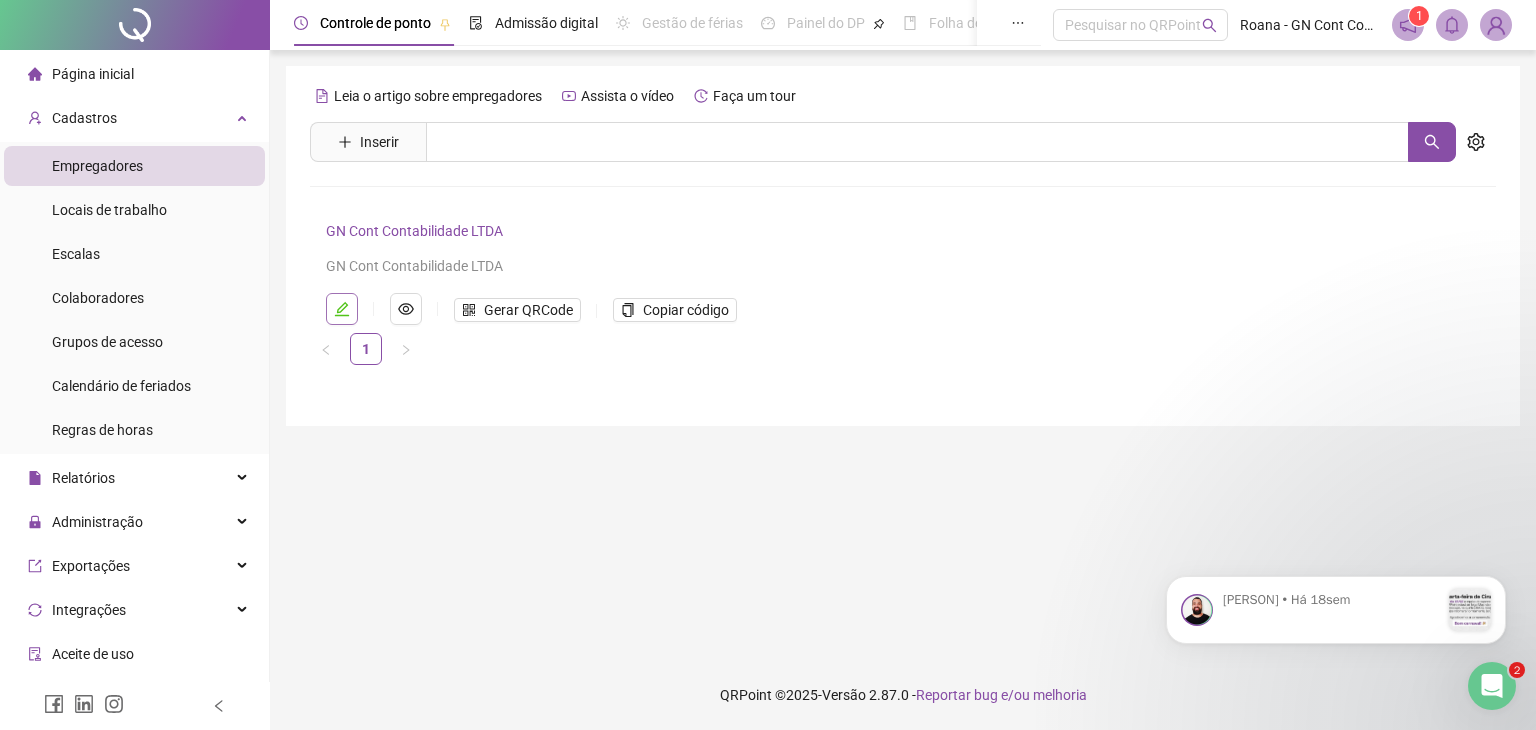 click 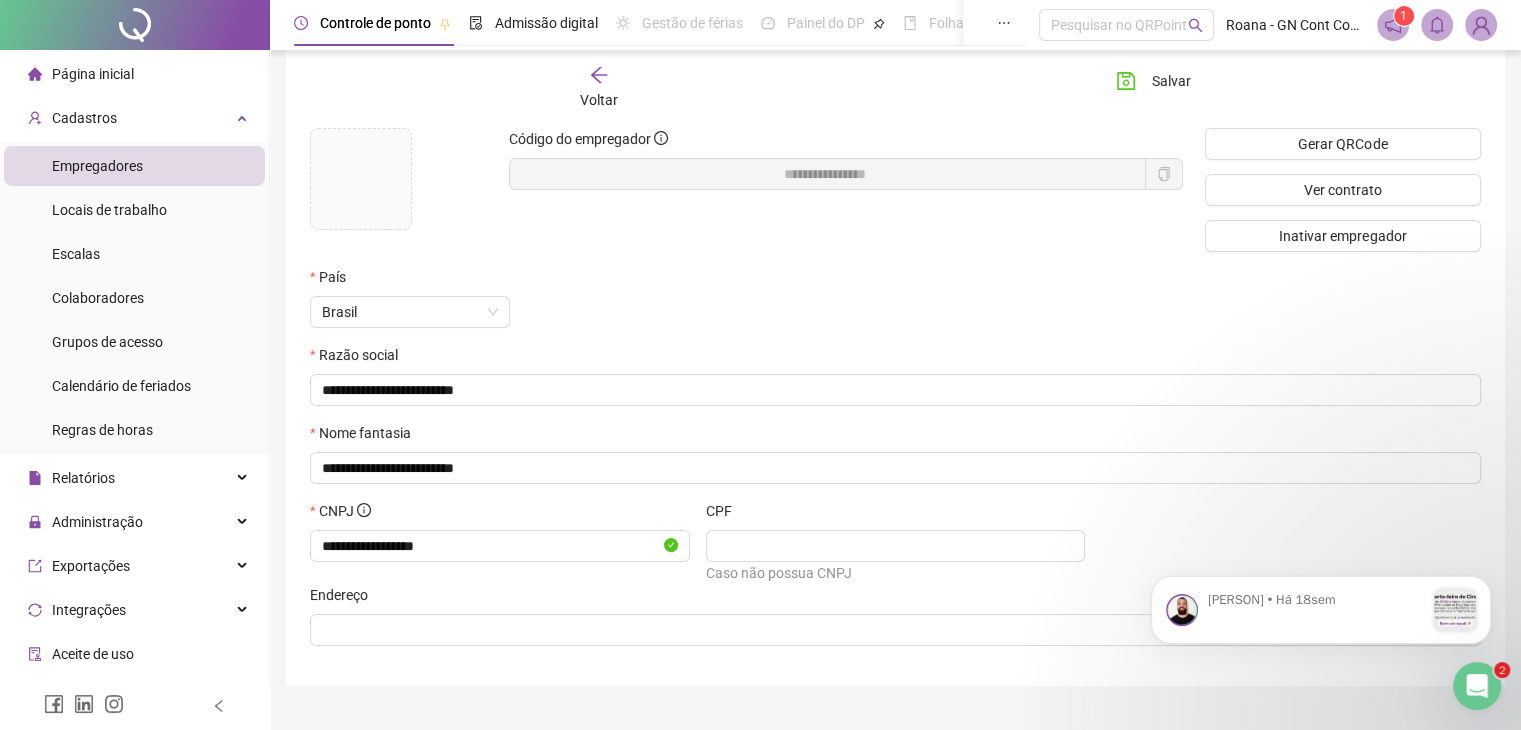 scroll, scrollTop: 62, scrollLeft: 0, axis: vertical 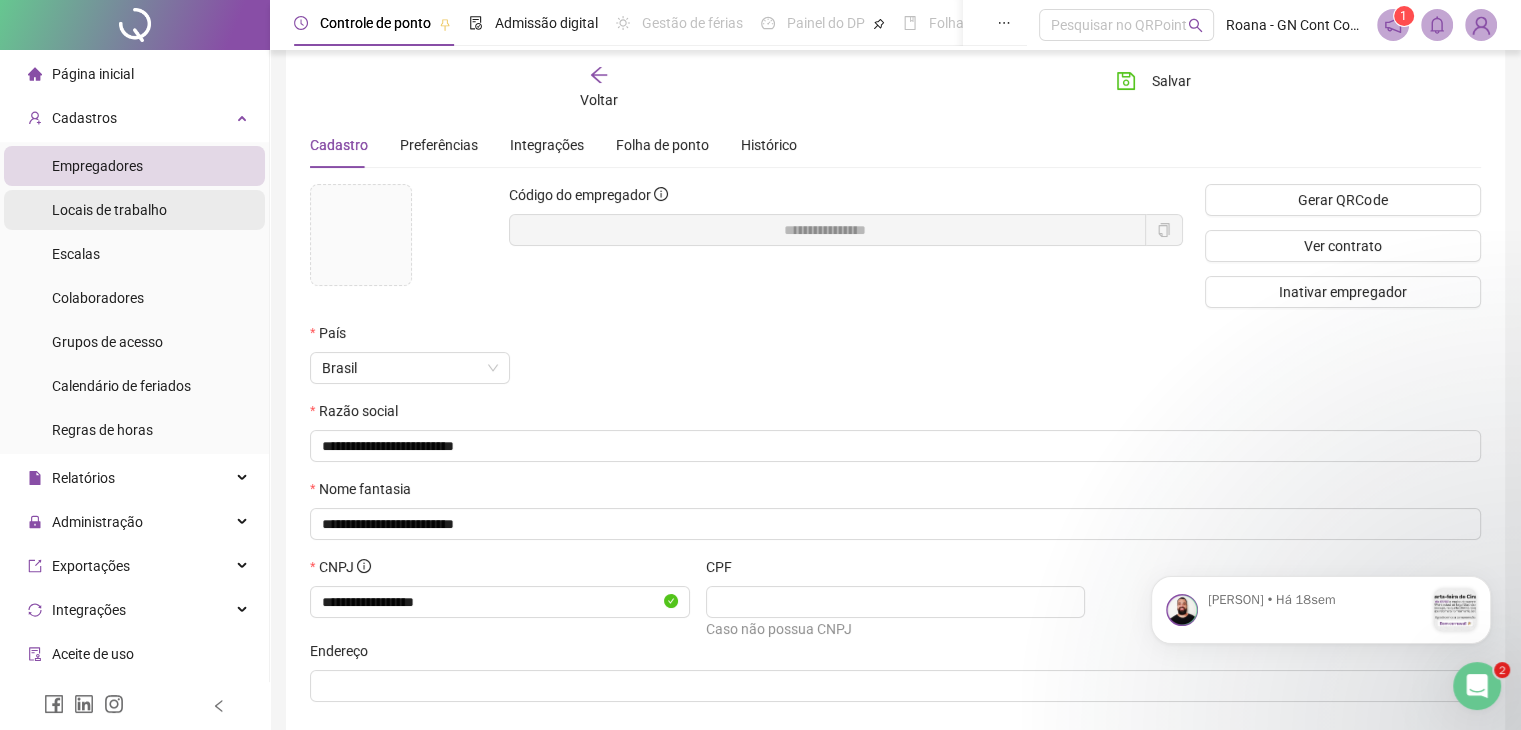 click on "Locais de trabalho" at bounding box center (109, 210) 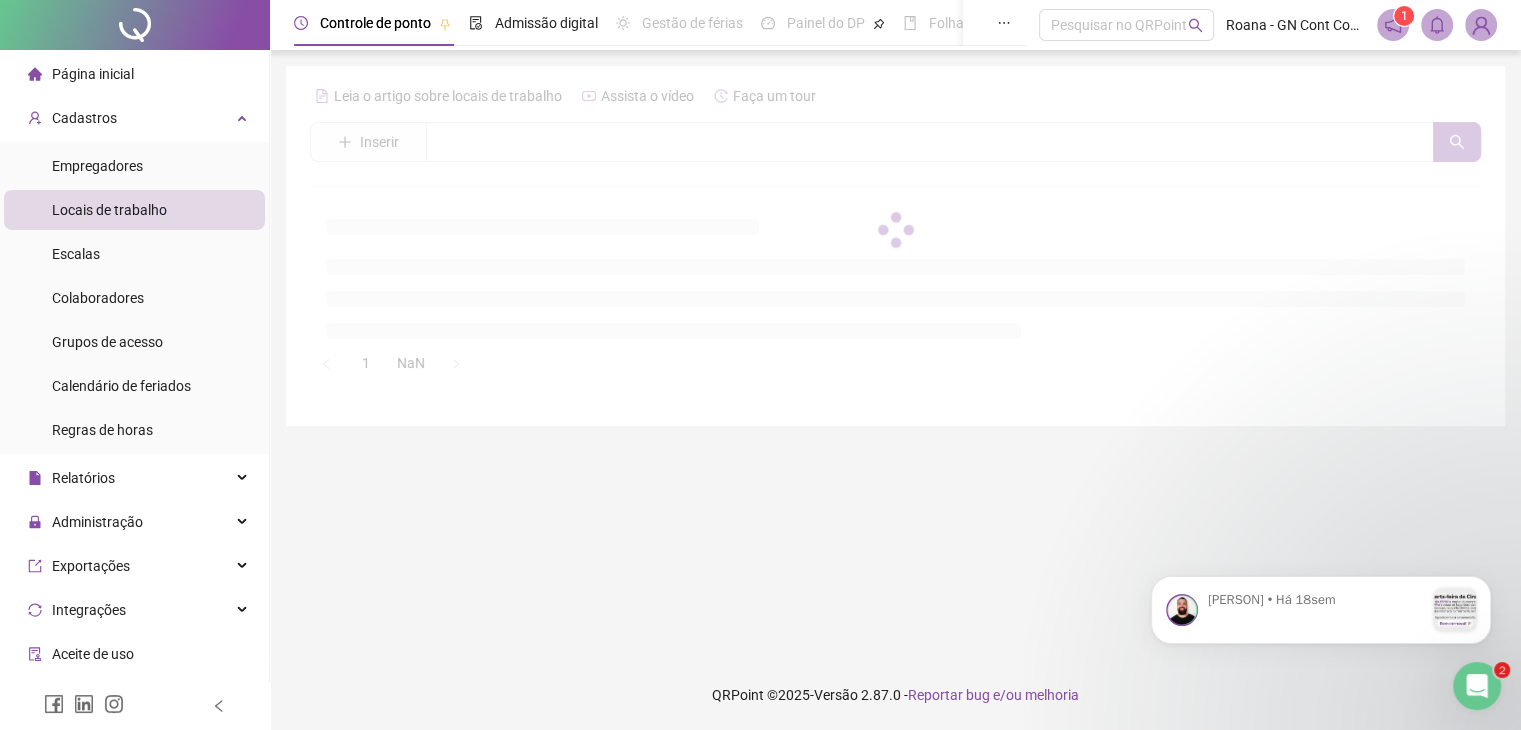 scroll, scrollTop: 0, scrollLeft: 0, axis: both 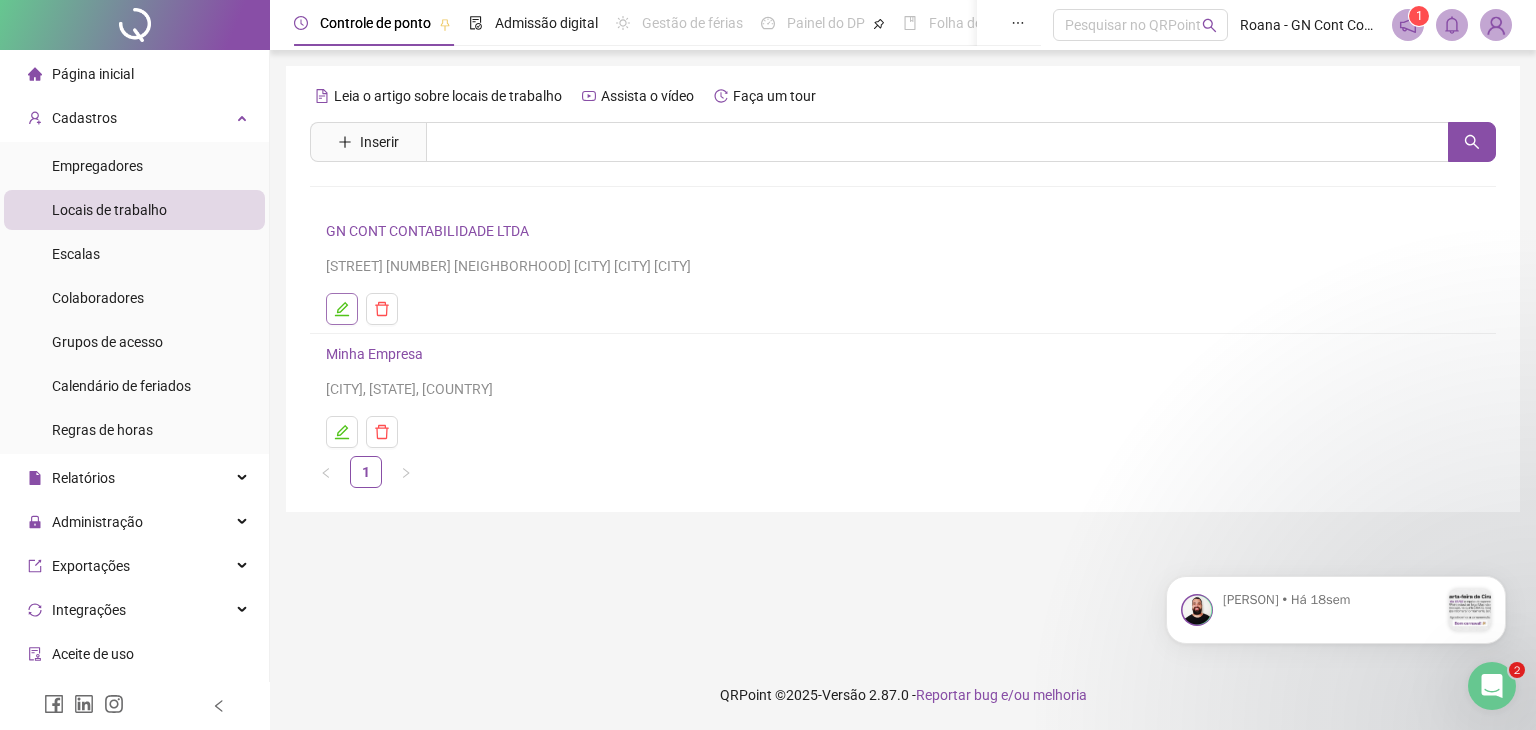 click 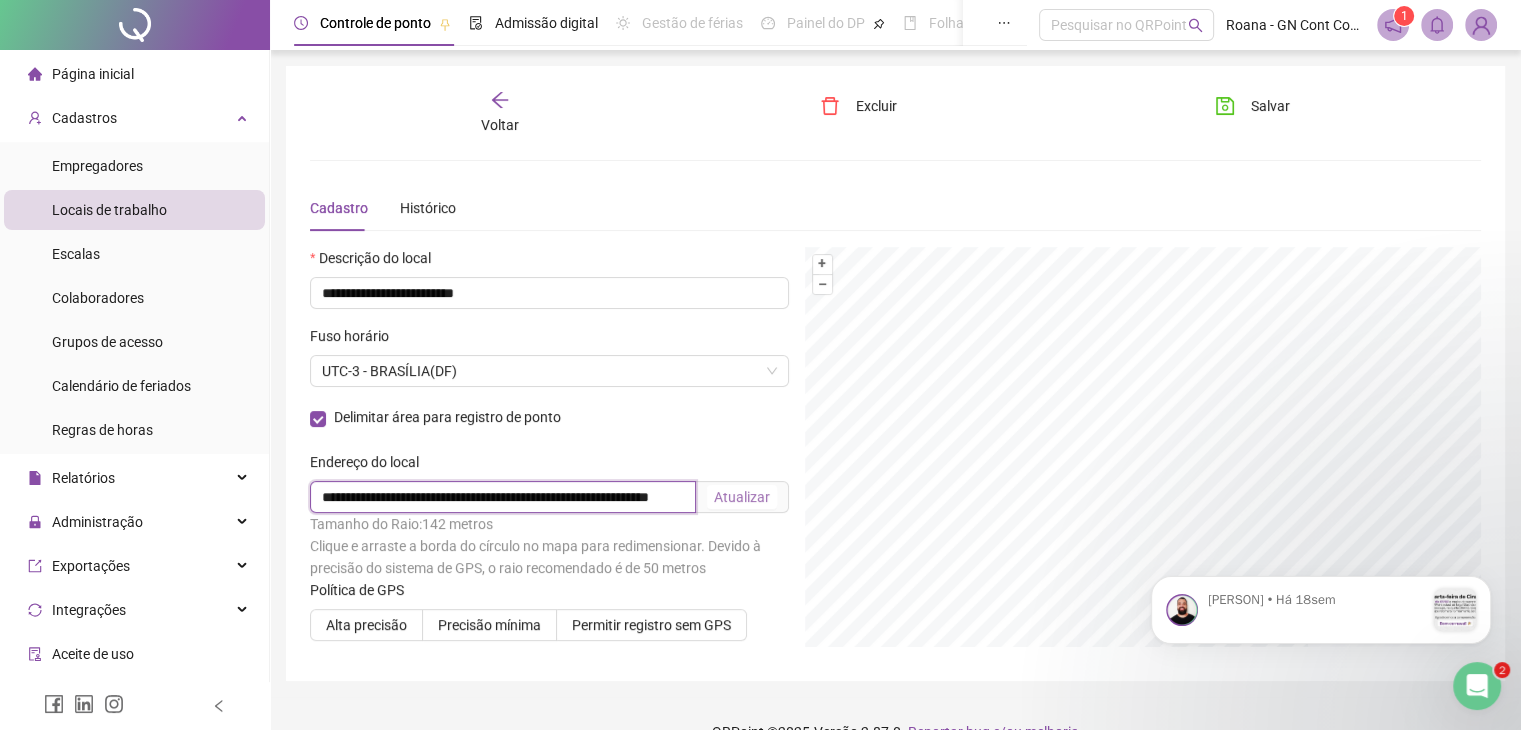 scroll, scrollTop: 0, scrollLeft: 144, axis: horizontal 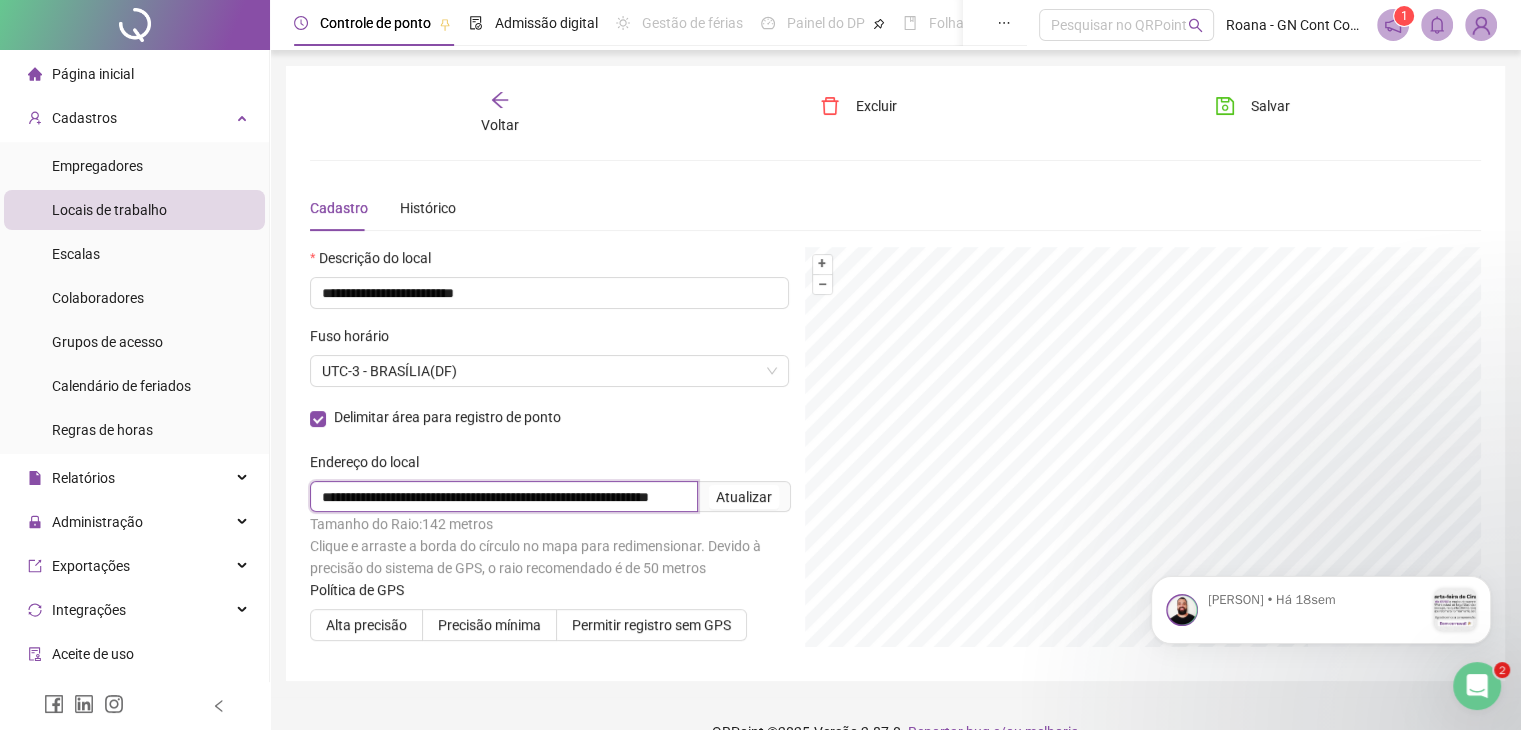 drag, startPoint x: 320, startPoint y: 492, endPoint x: 1535, endPoint y: 493, distance: 1215.0004 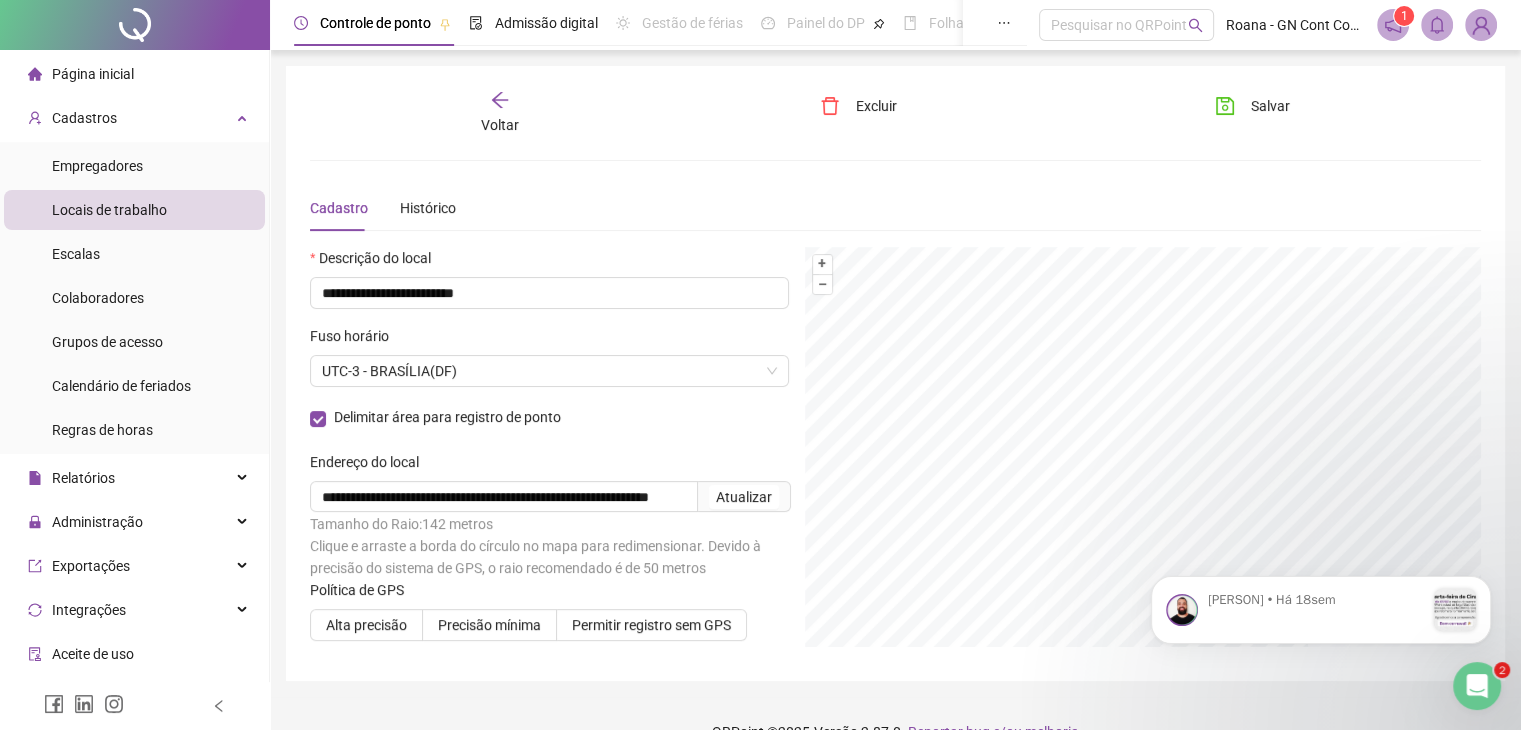 scroll, scrollTop: 0, scrollLeft: 0, axis: both 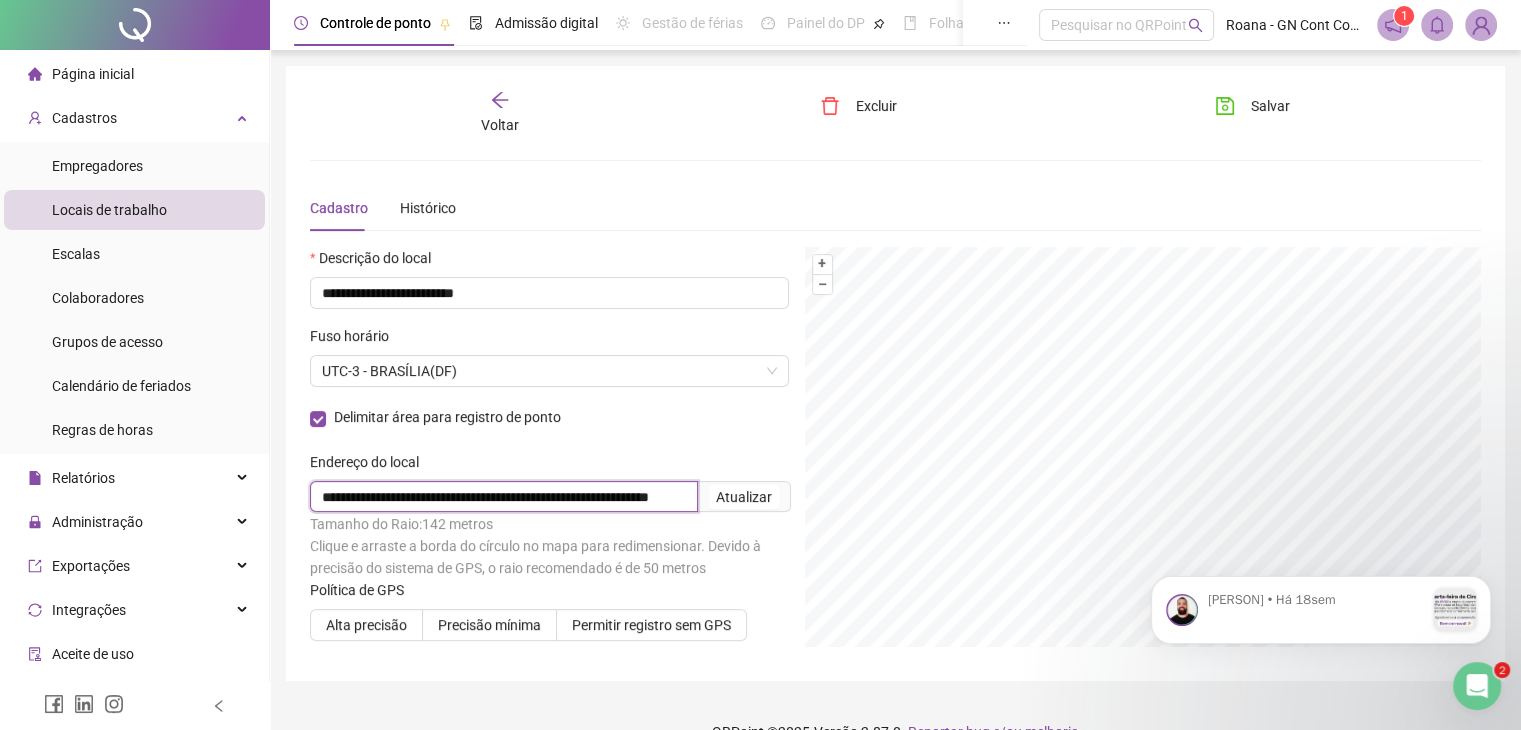 drag, startPoint x: 318, startPoint y: 493, endPoint x: 519, endPoint y: 486, distance: 201.12186 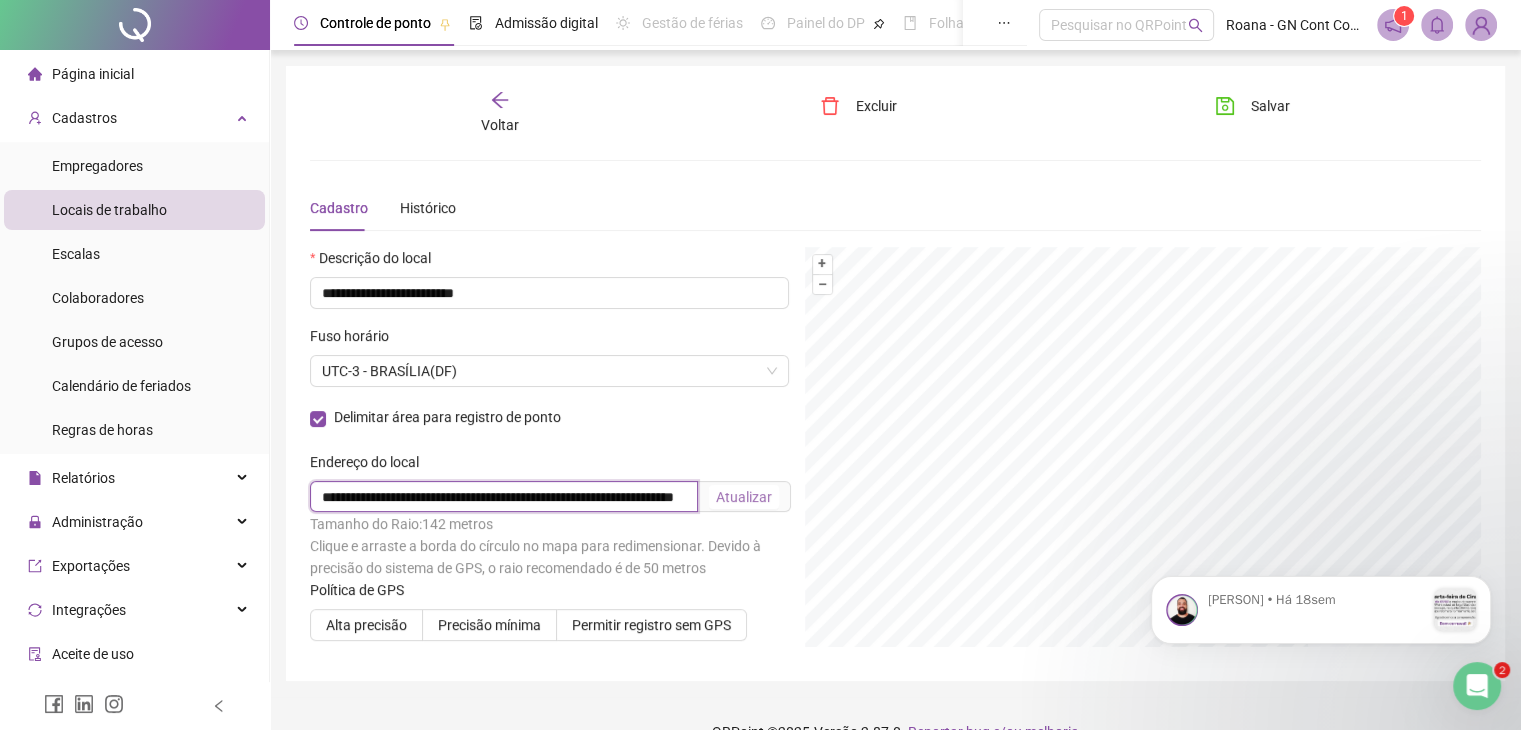 type on "**********" 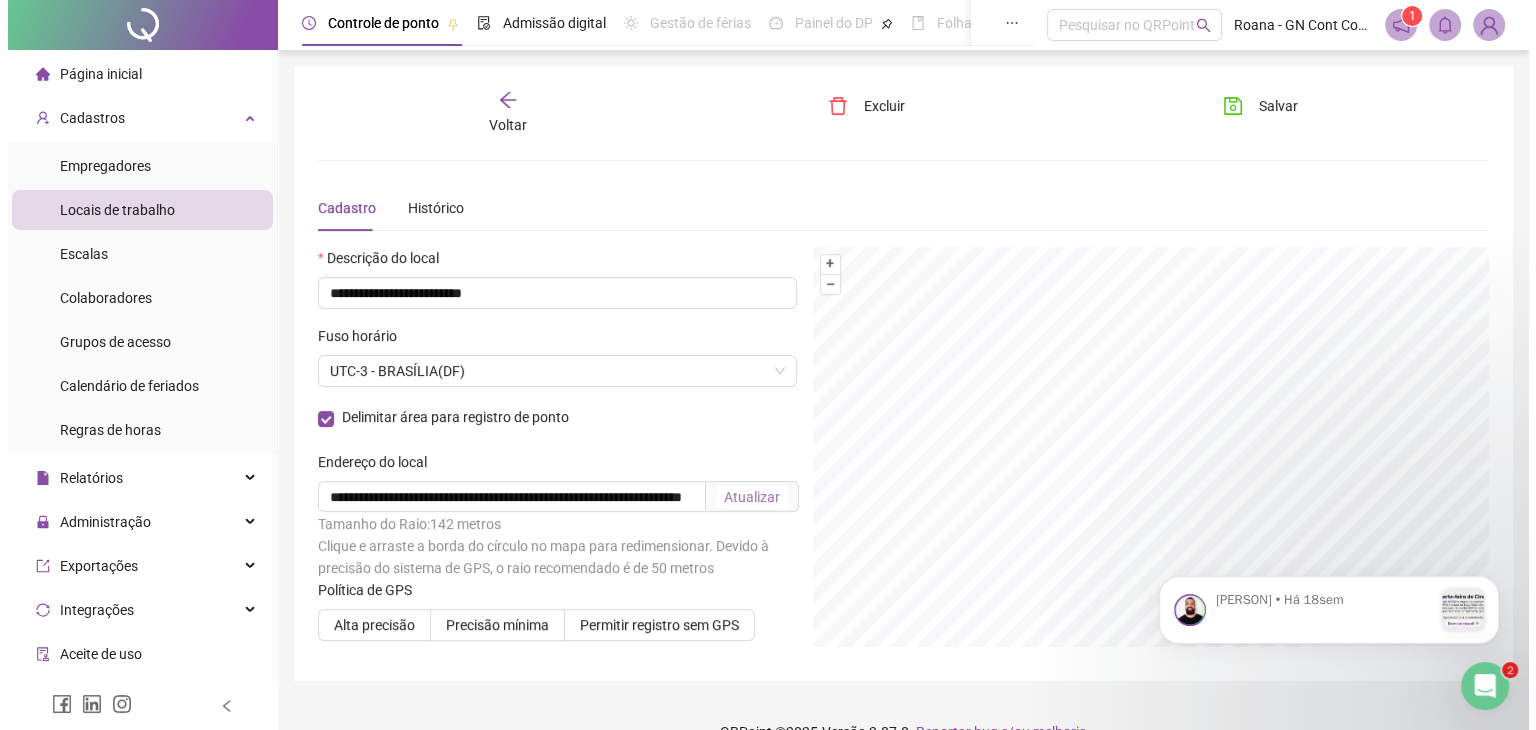 scroll, scrollTop: 0, scrollLeft: 0, axis: both 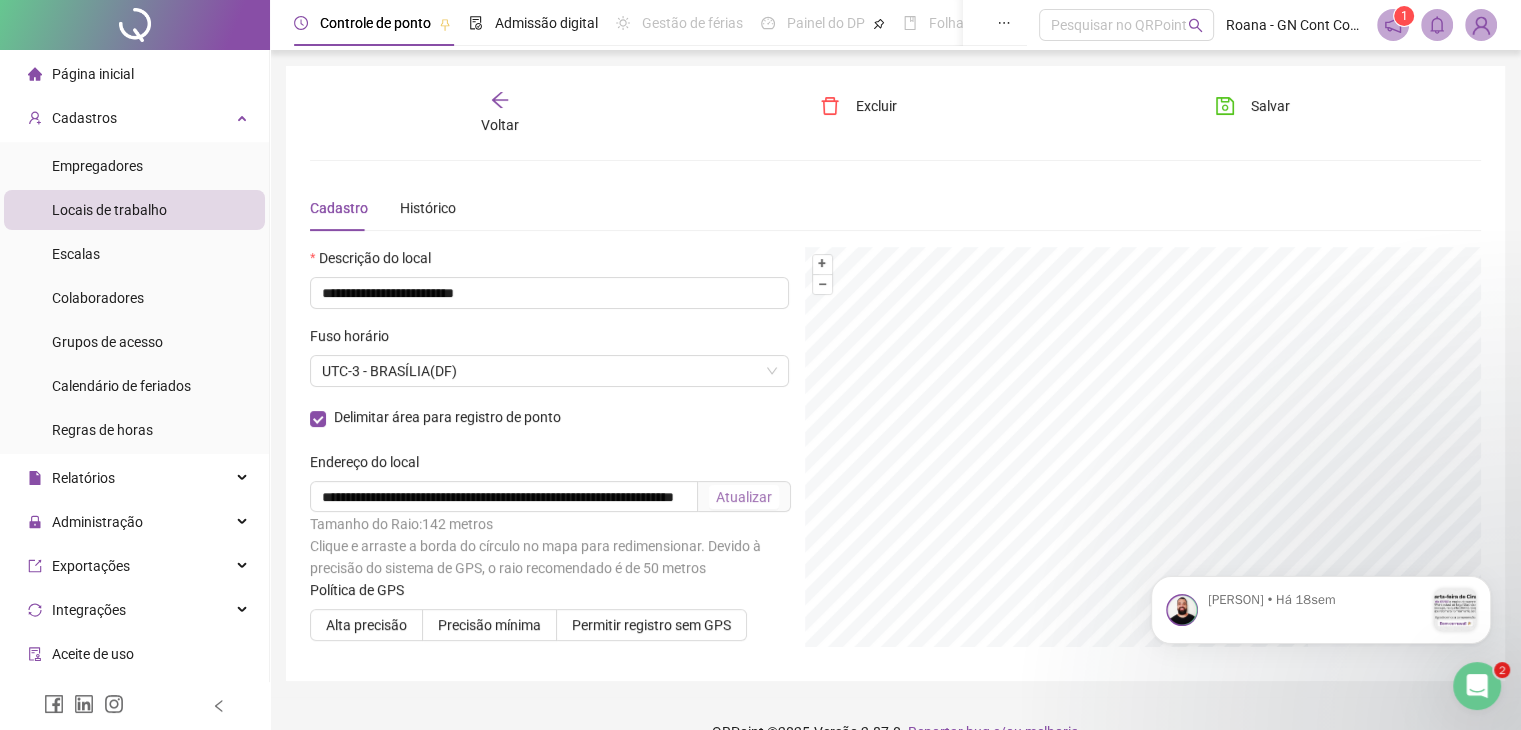click on "Atualizar" at bounding box center (744, 497) 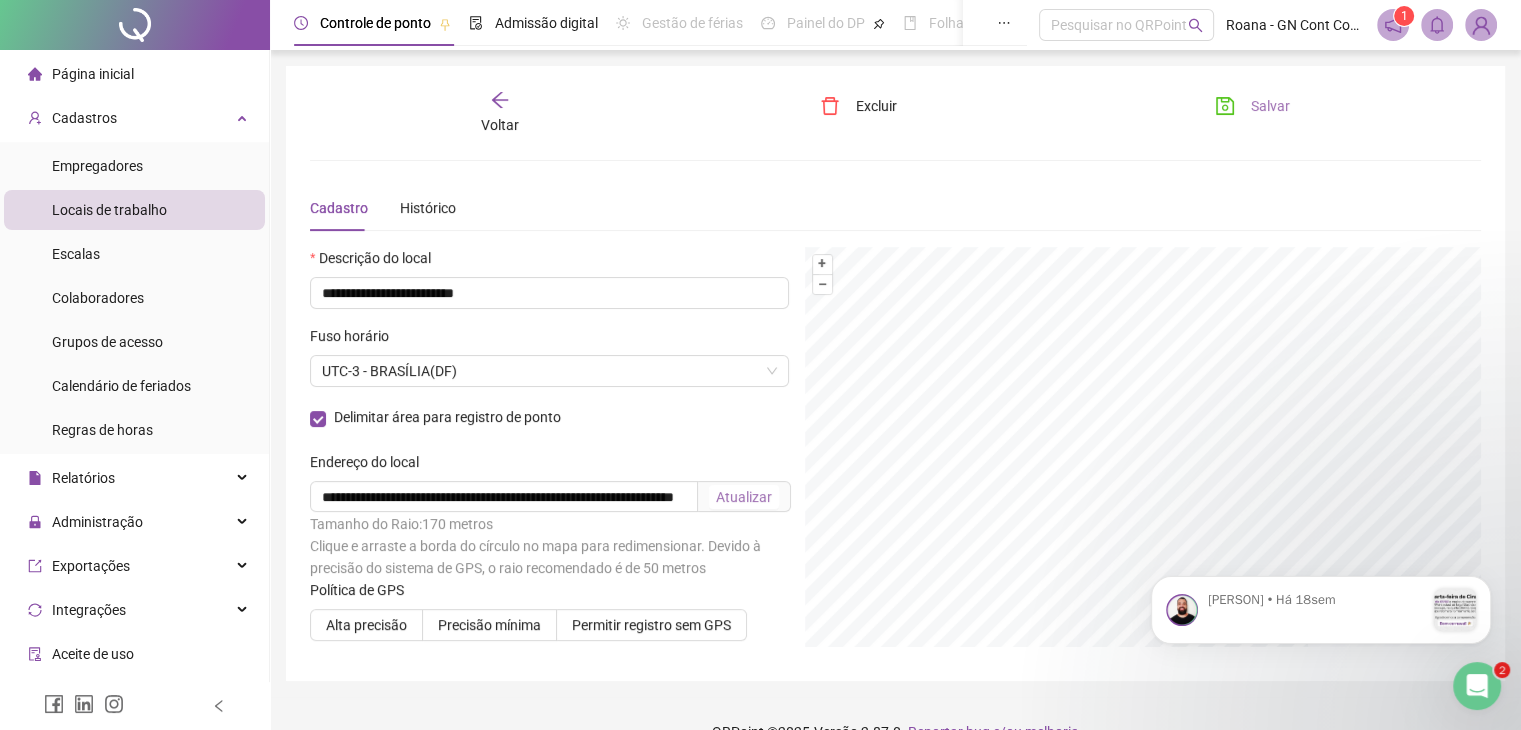 click on "Salvar" at bounding box center [1270, 106] 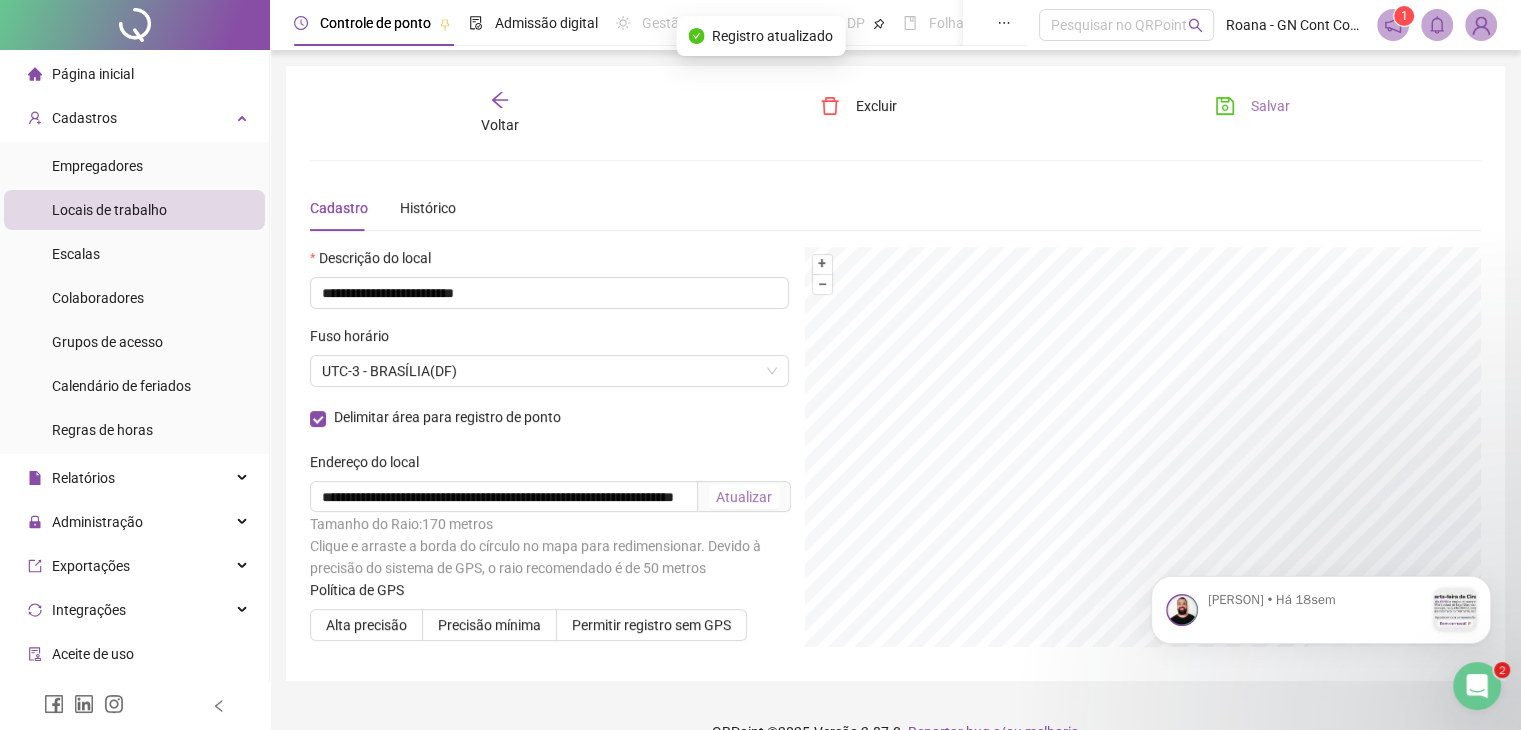 click on "Salvar" at bounding box center [1270, 106] 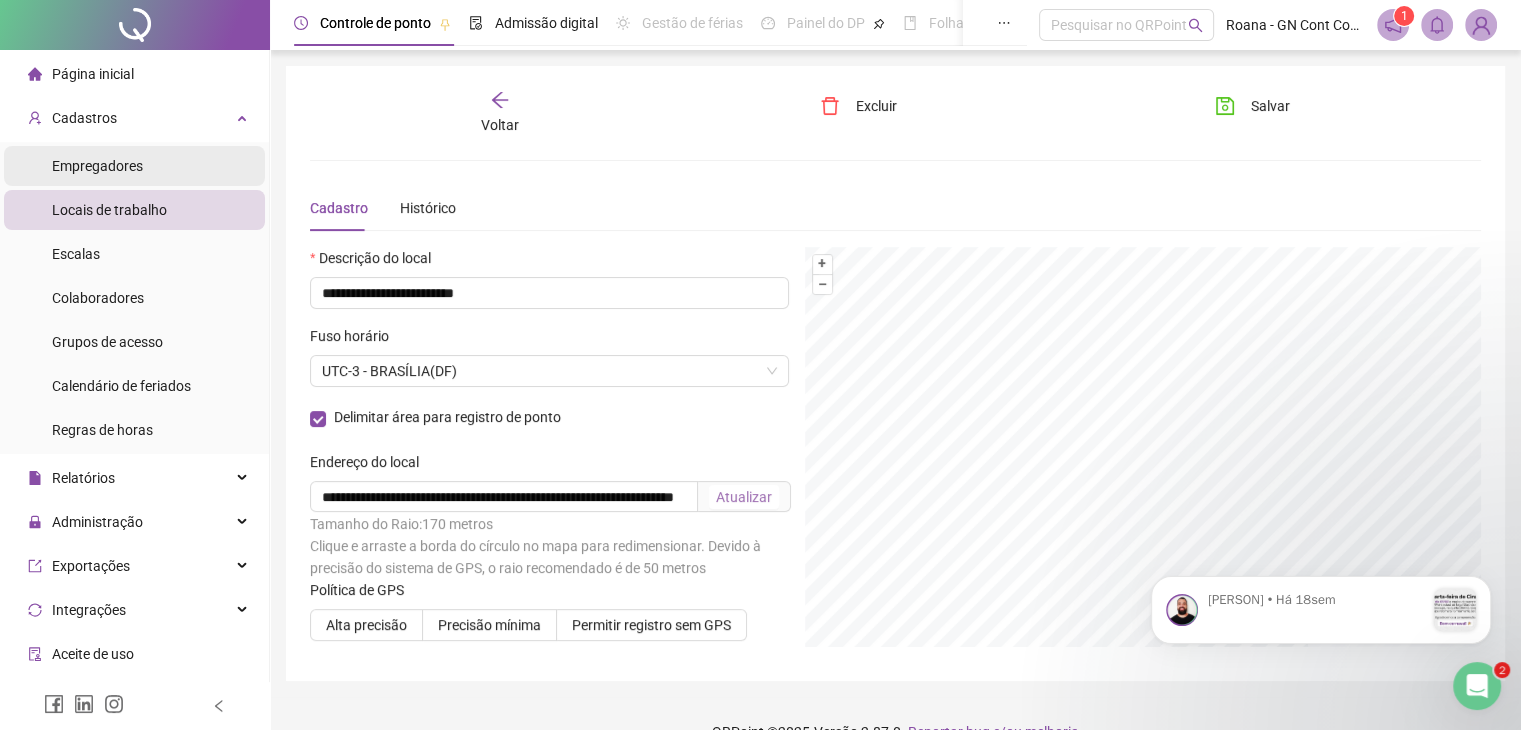 click on "Empregadores" at bounding box center (97, 166) 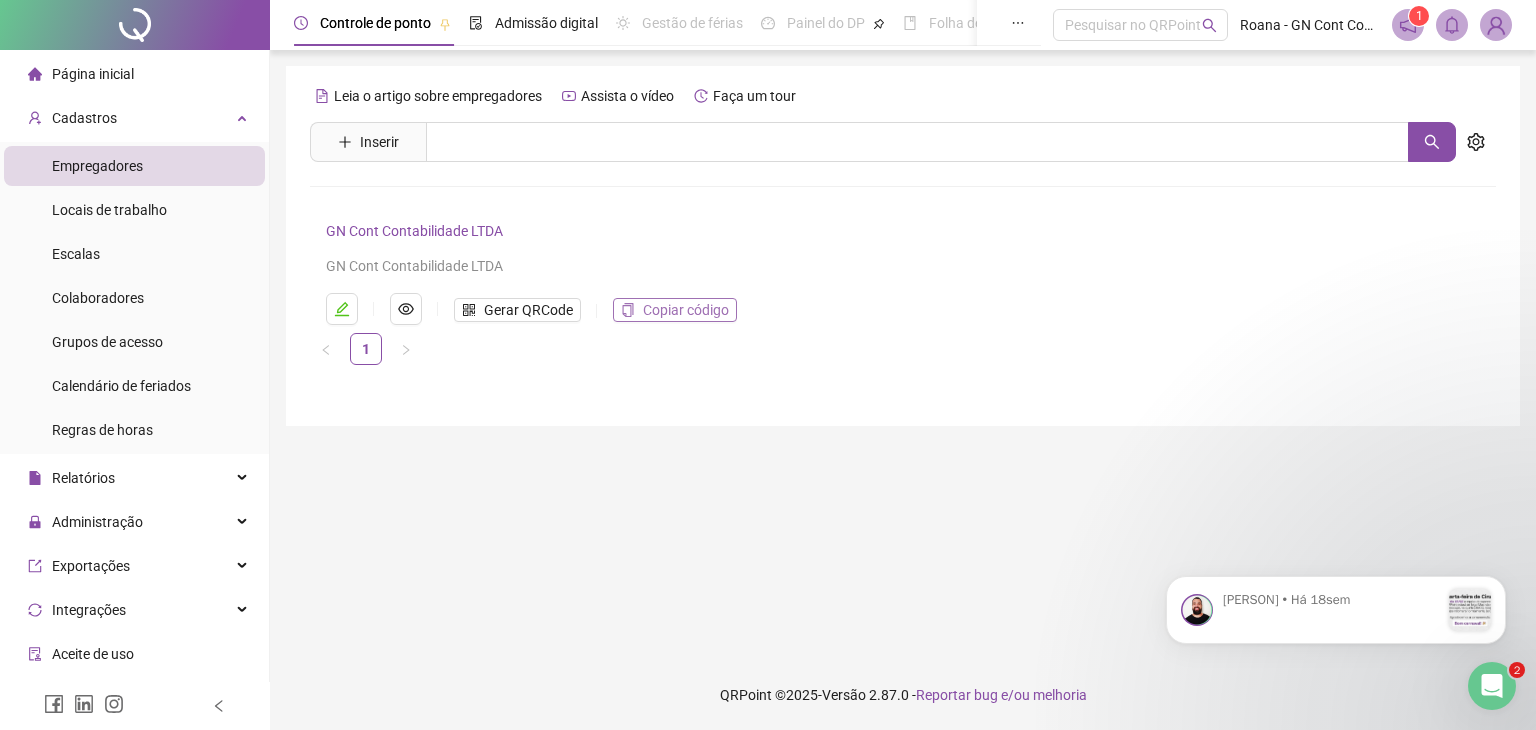 click on "Copiar código" at bounding box center [675, 310] 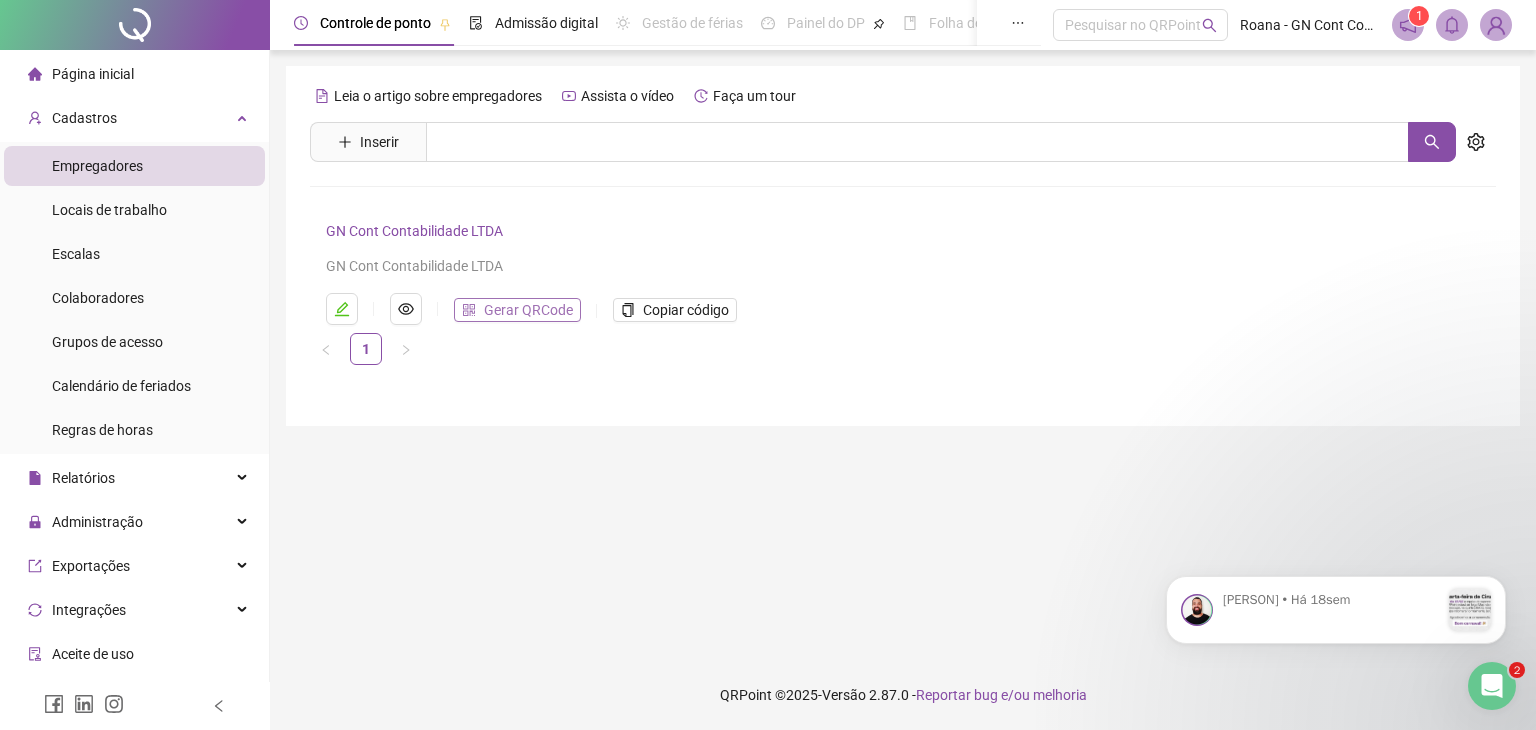 click on "Gerar QRCode" at bounding box center (528, 310) 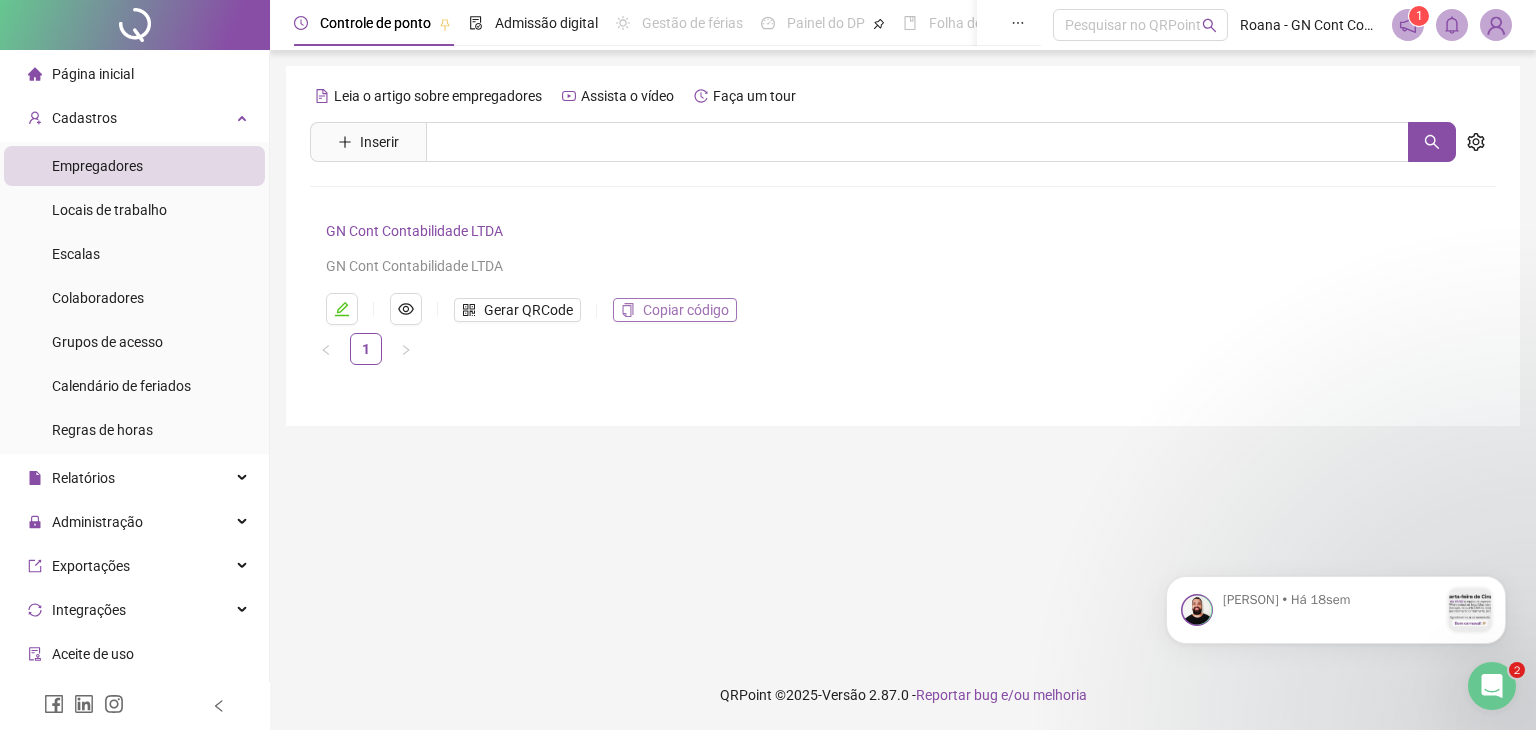 click on "Copiar código" at bounding box center [686, 310] 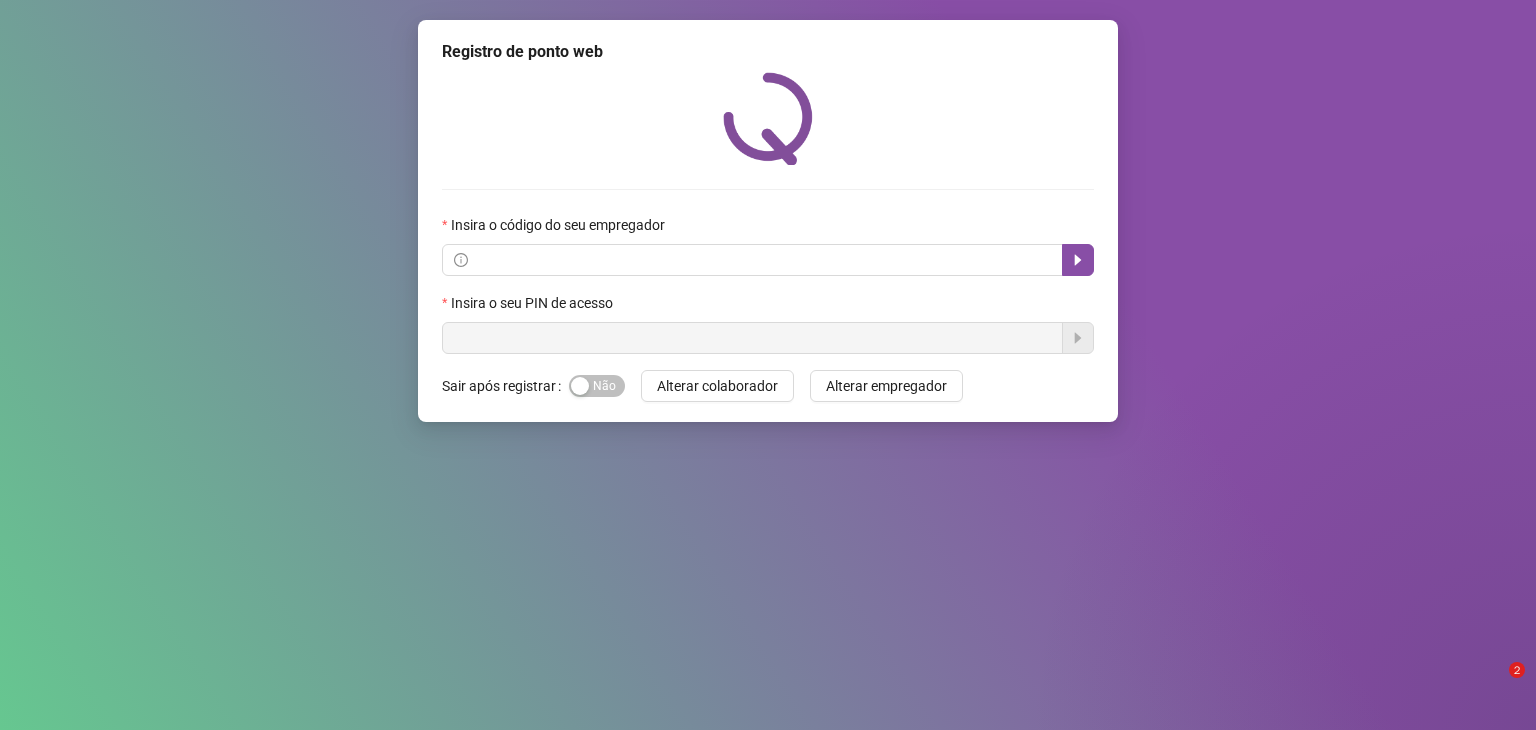 scroll, scrollTop: 0, scrollLeft: 0, axis: both 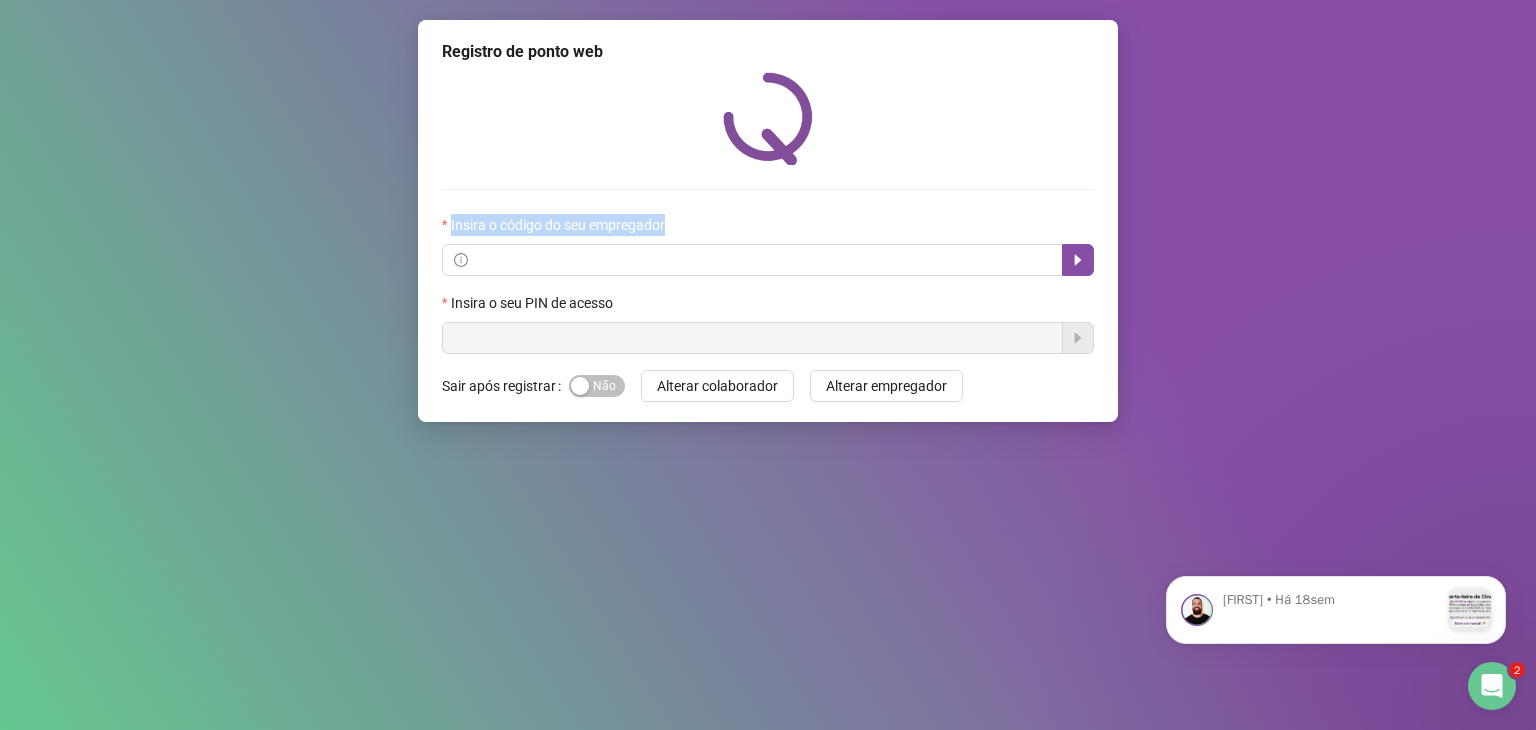 drag, startPoint x: 725, startPoint y: 230, endPoint x: 424, endPoint y: 225, distance: 301.04153 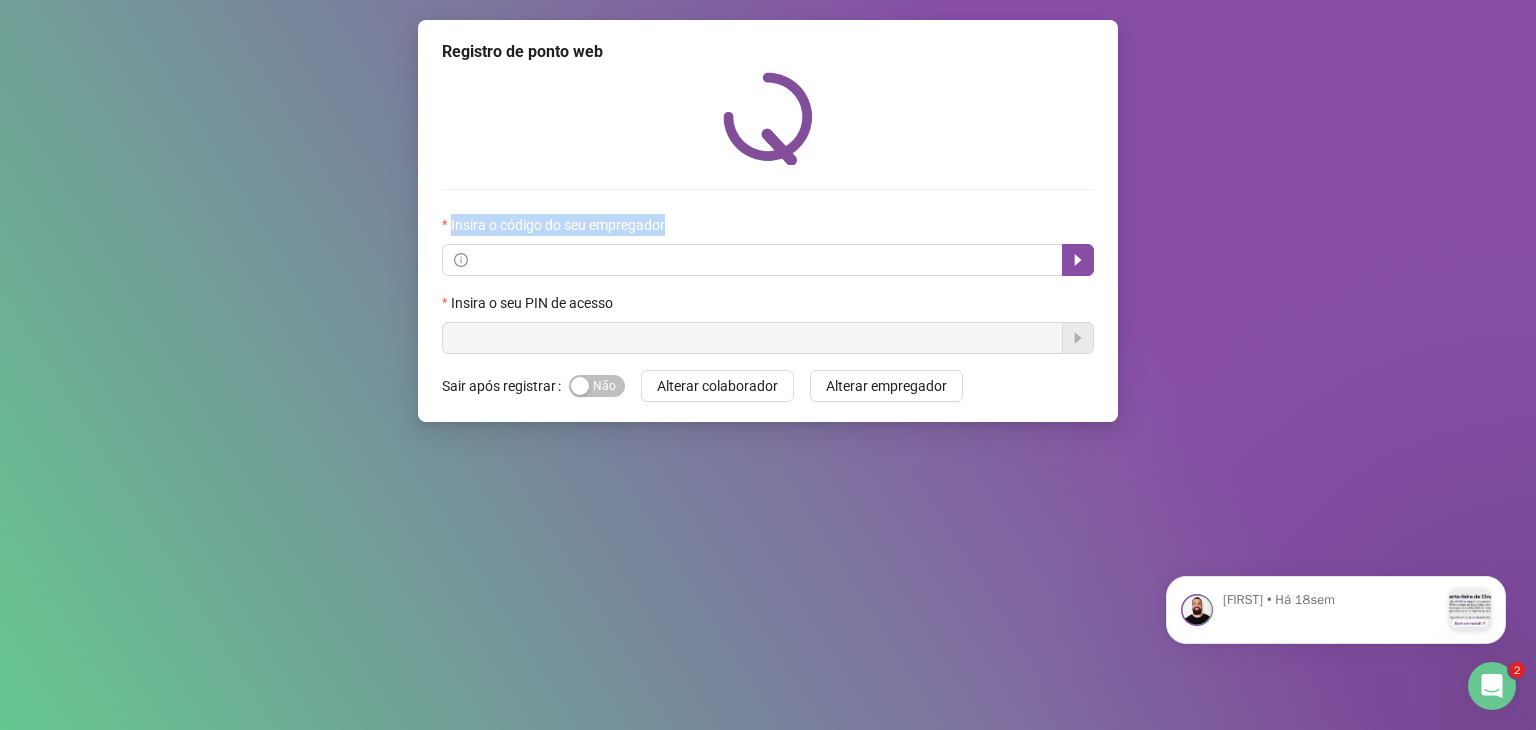 copy on "Insira o código do seu empregador" 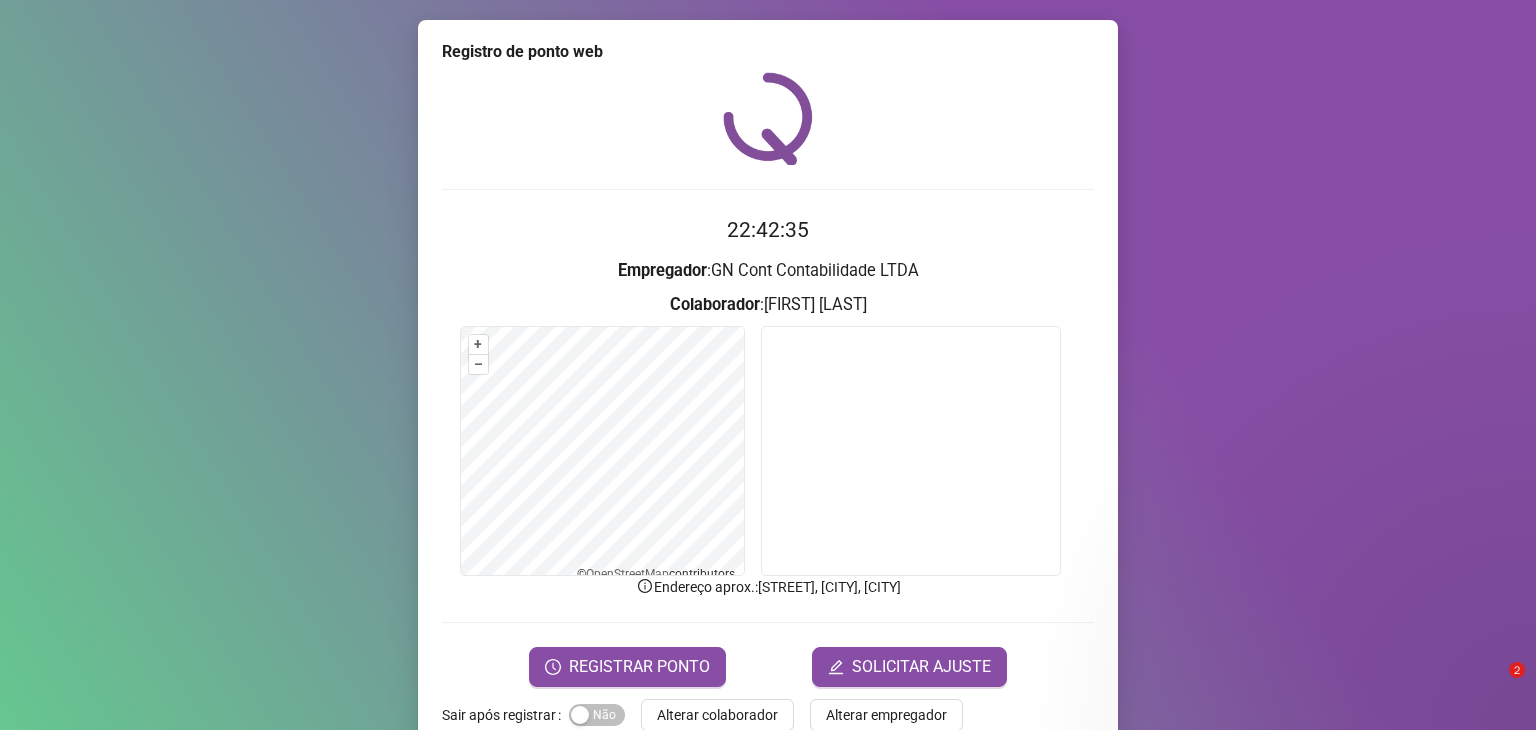 scroll, scrollTop: 0, scrollLeft: 0, axis: both 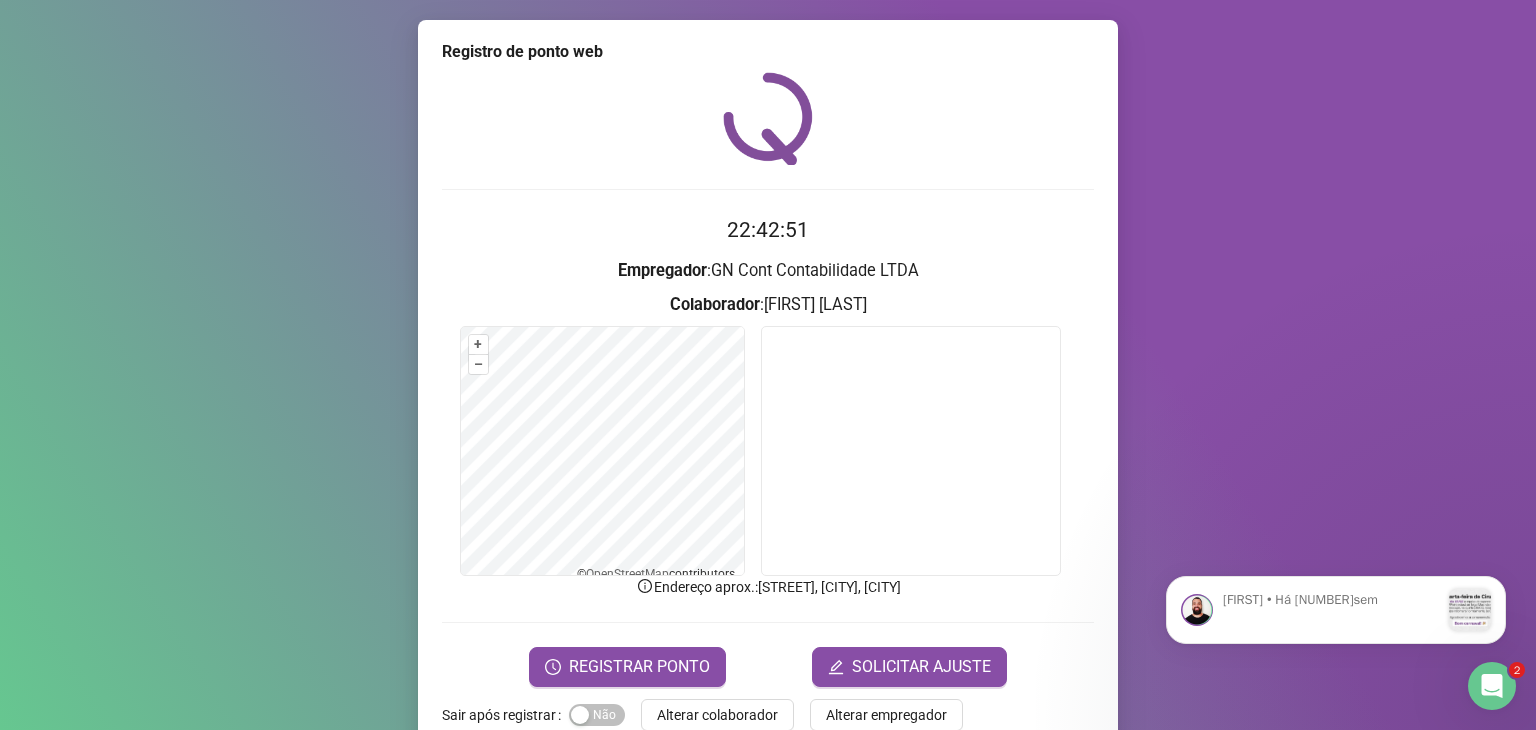 click at bounding box center (911, 451) 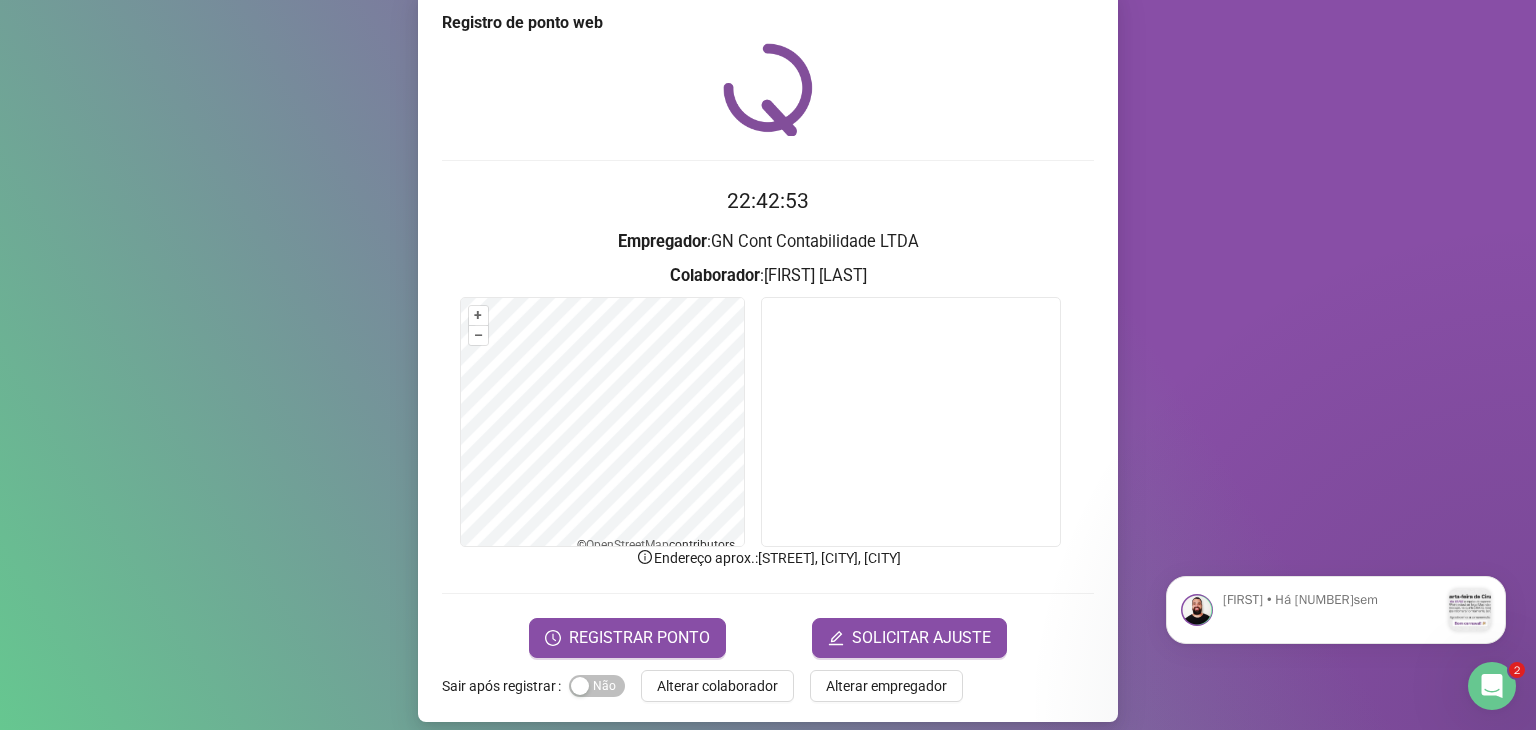 scroll, scrollTop: 44, scrollLeft: 0, axis: vertical 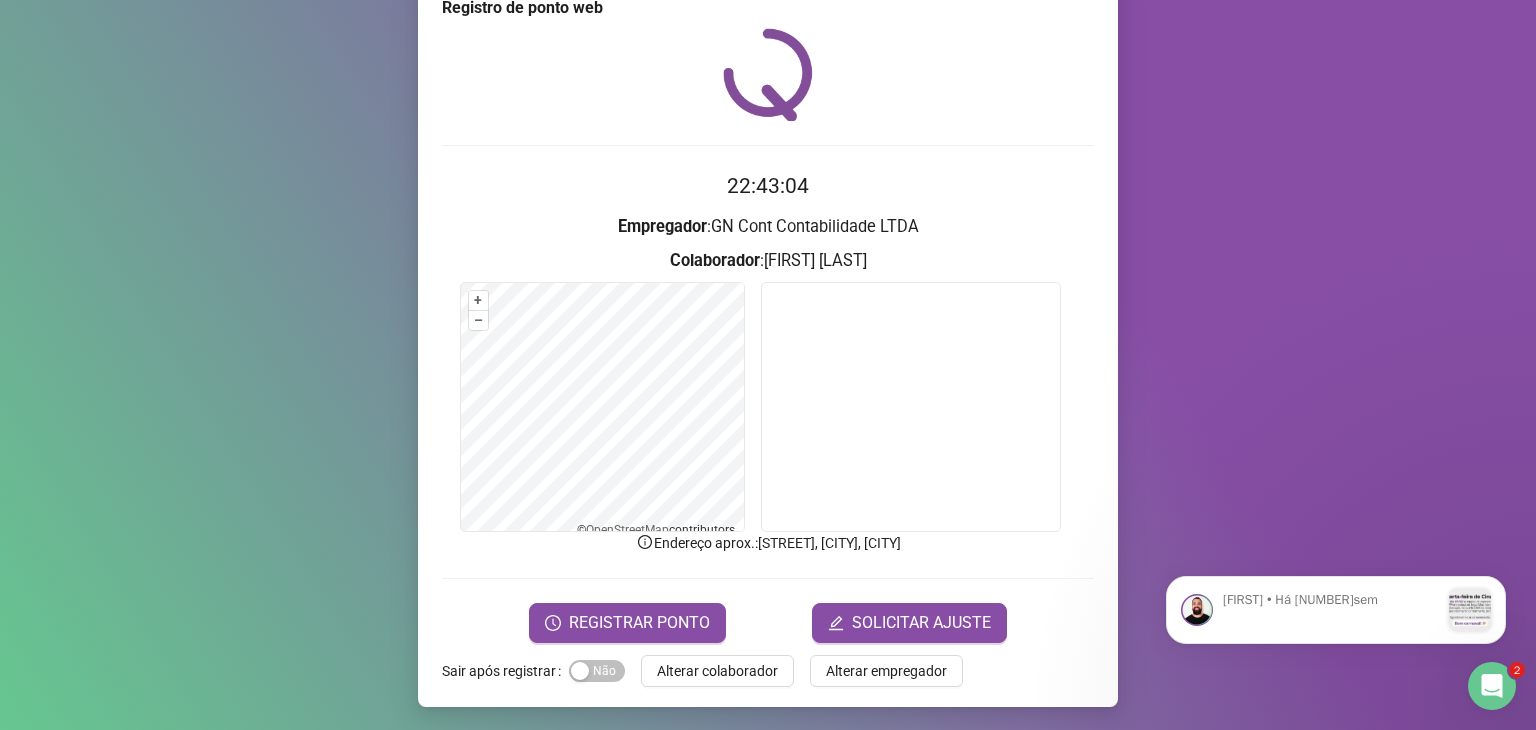 drag, startPoint x: 901, startPoint y: 669, endPoint x: 1150, endPoint y: 737, distance: 258.1182 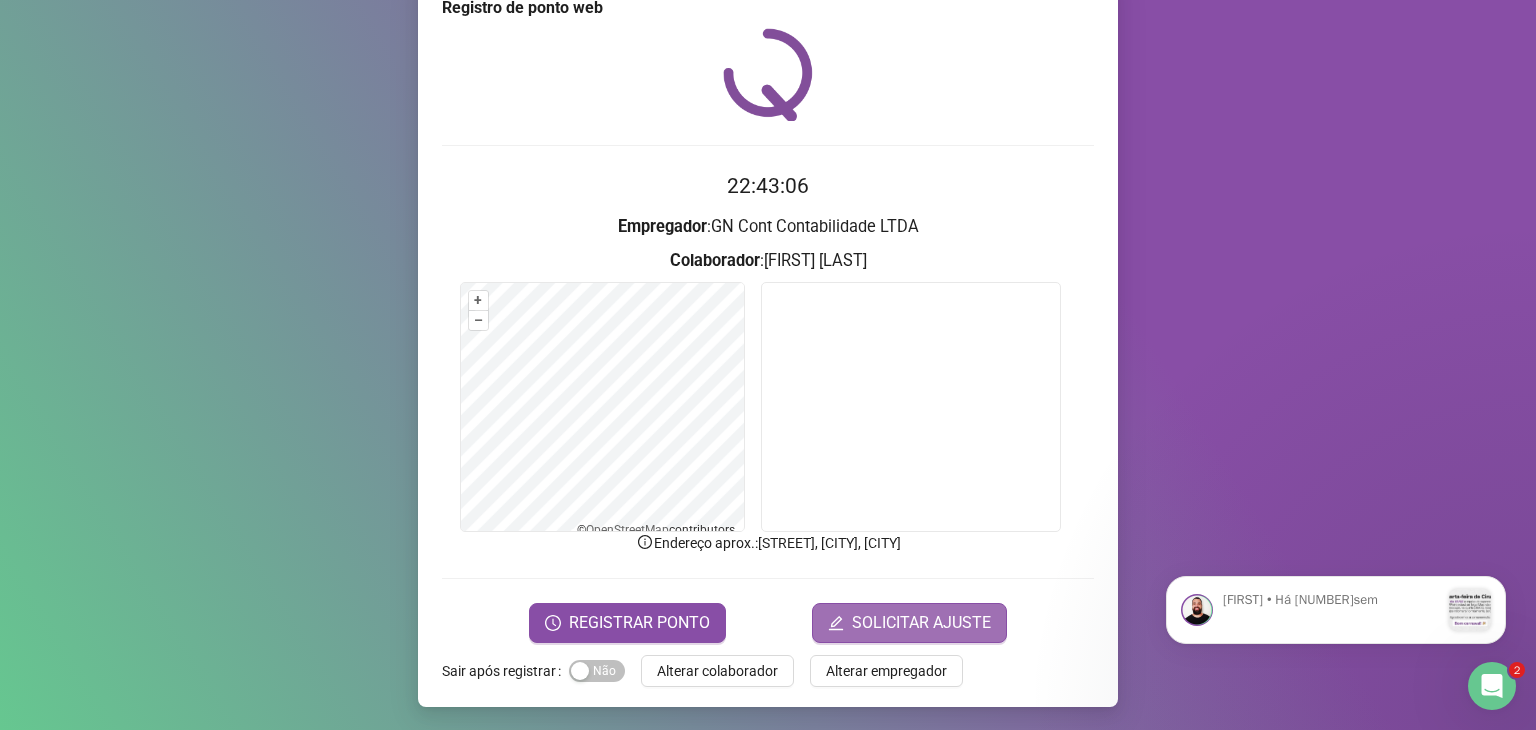 click 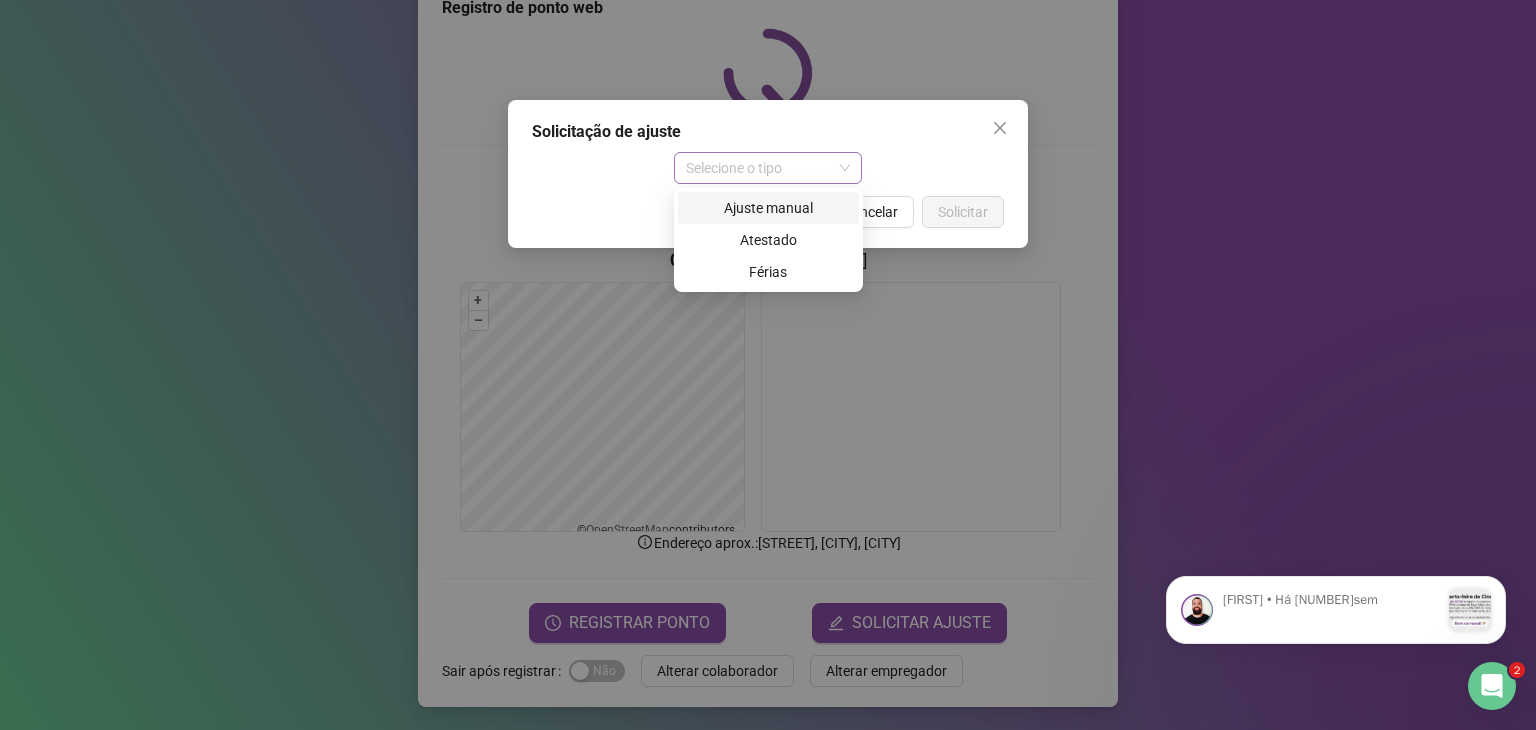 click on "Selecione o tipo" at bounding box center (768, 168) 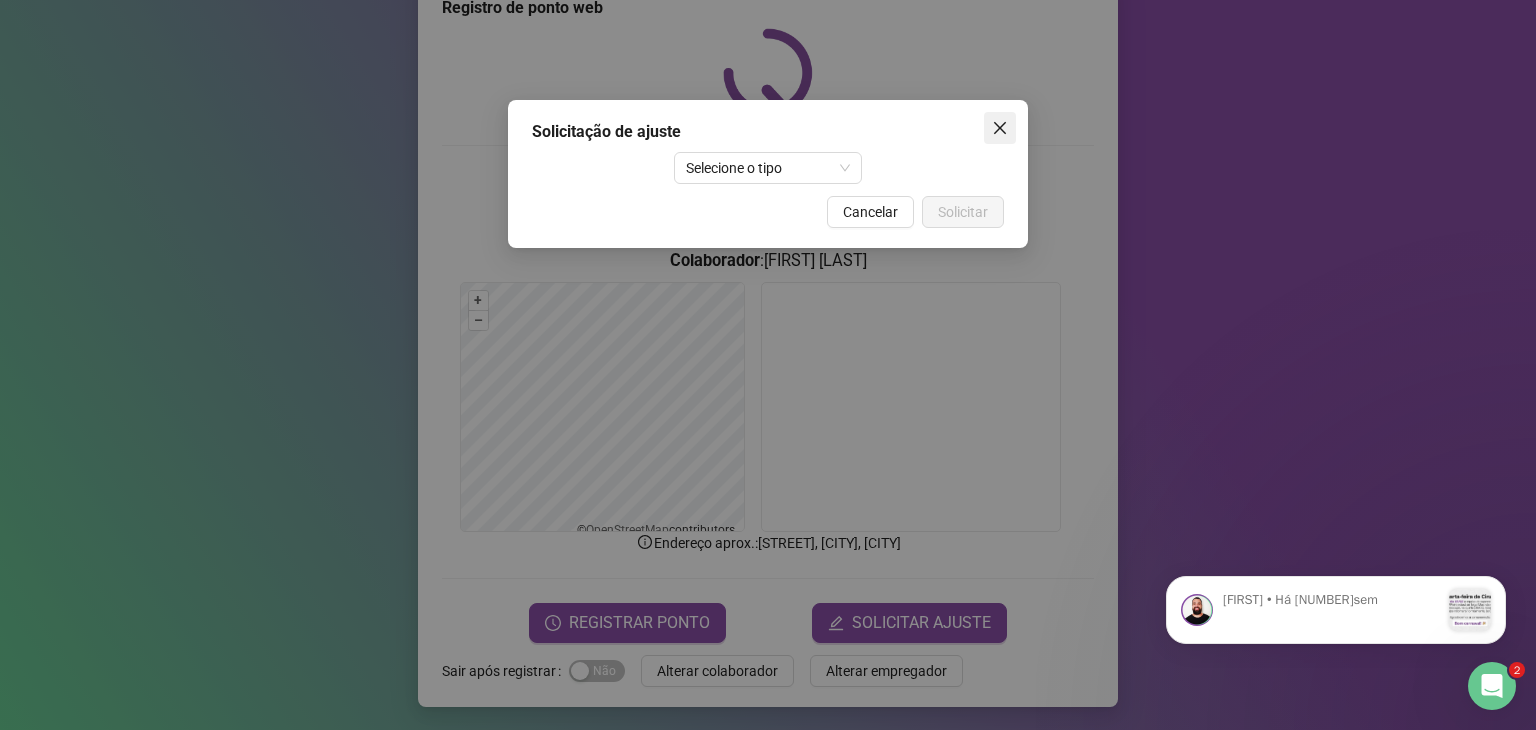 click at bounding box center [1000, 128] 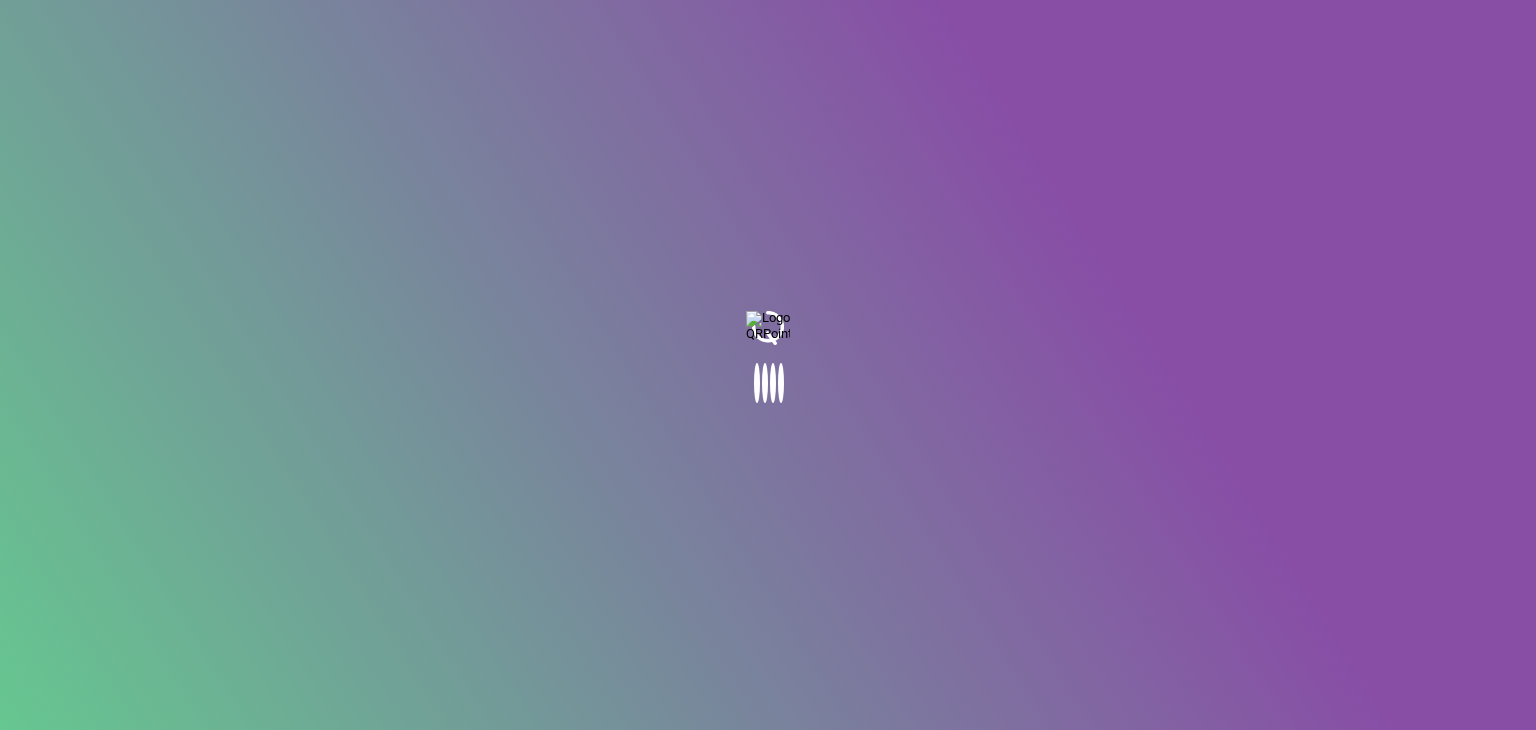 scroll, scrollTop: 0, scrollLeft: 0, axis: both 